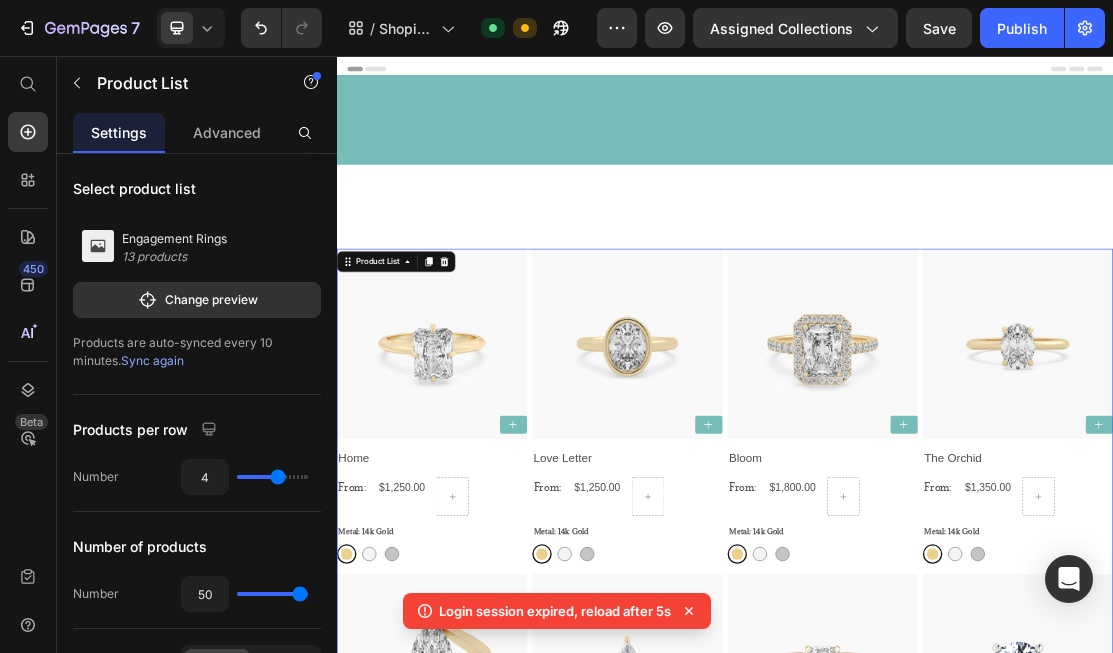 scroll, scrollTop: 0, scrollLeft: 0, axis: both 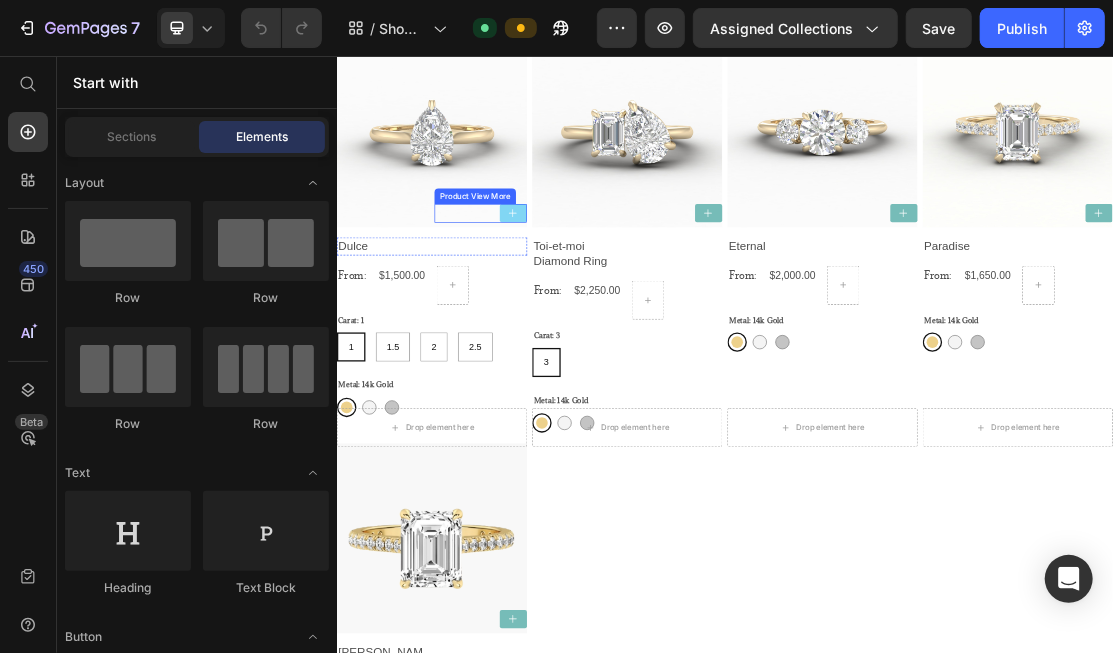 click at bounding box center [609, -708] 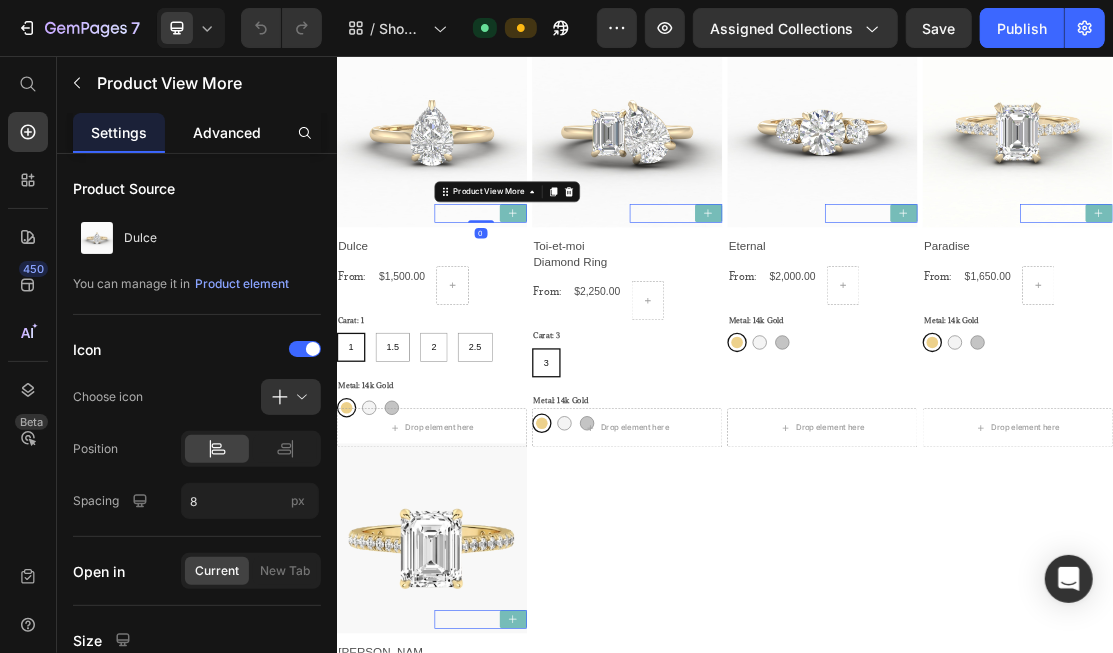 click on "Advanced" at bounding box center (227, 132) 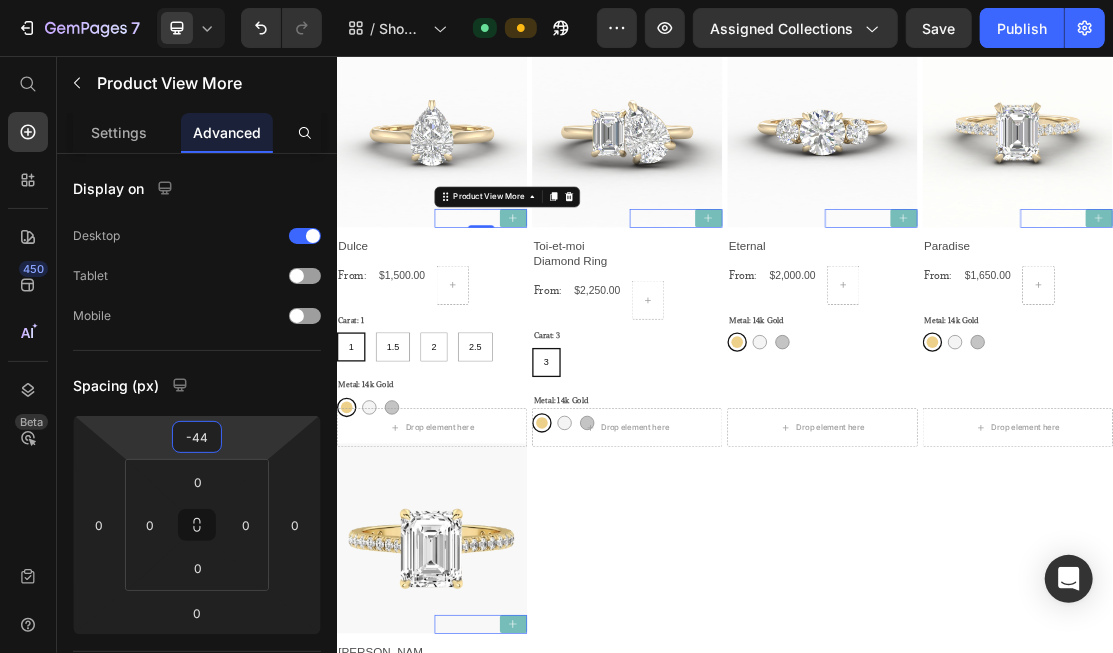 type on "-52" 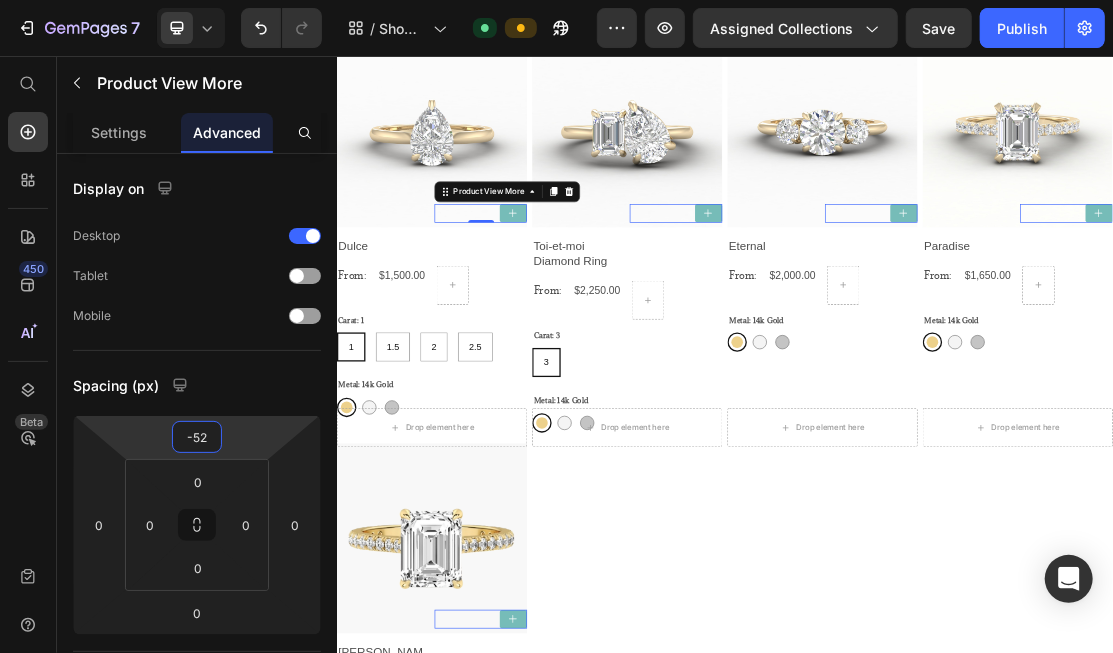 click on "7   /  Shopify Original Collection Template Default Preview Assigned Collections  Save   Publish  450 Beta Start with Sections Elements Hero Section Product Detail Brands Trusted Badges Guarantee Product Breakdown How to use Testimonials Compare Bundle FAQs Social Proof Brand Story Product List Collection Blog List Contact Sticky Add to Cart Custom Footer Browse Library 450 Layout
Row
Row
Row
Row Text
Heading
Text Block Button
Button
Button
Sticky Back to top Media" at bounding box center (556, 0) 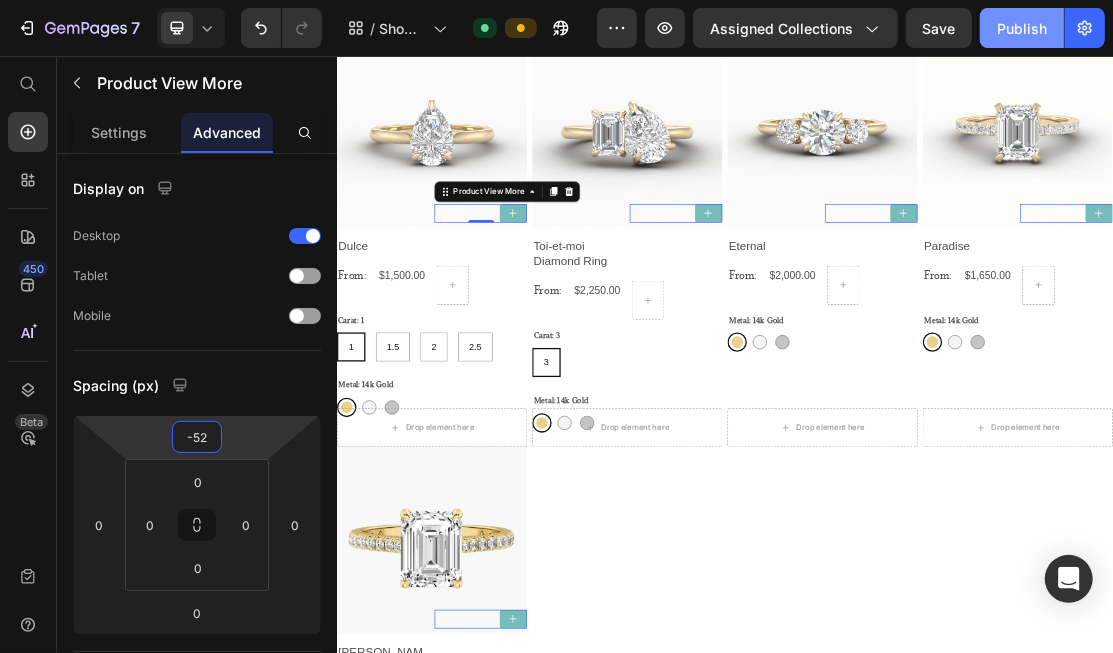 click on "Publish" at bounding box center [1022, 28] 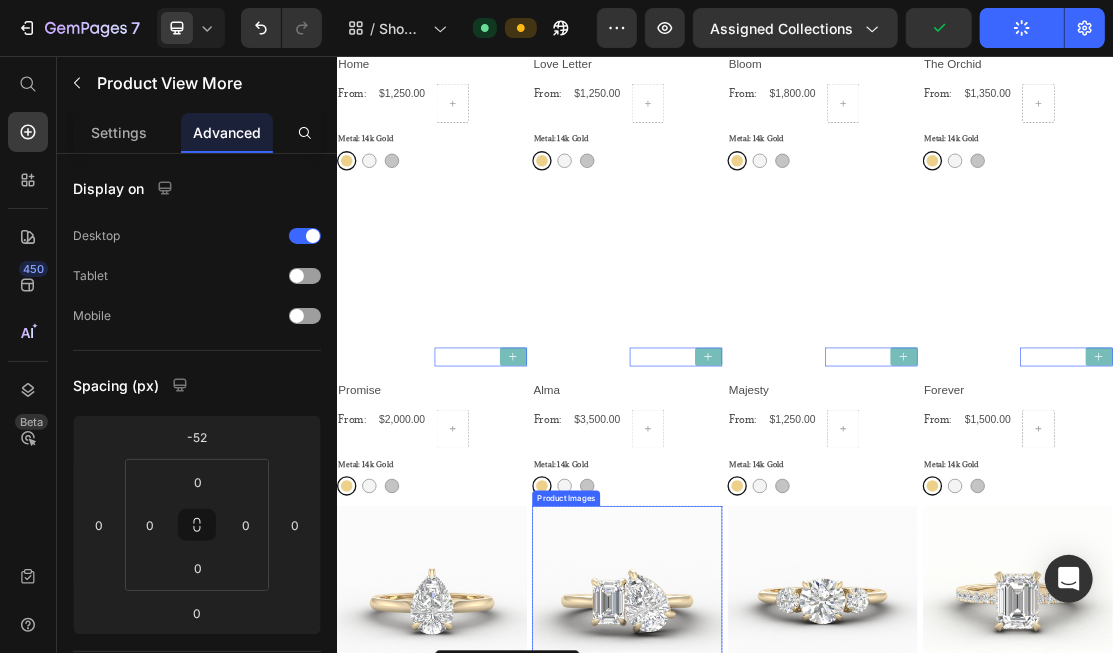 scroll, scrollTop: 444, scrollLeft: 0, axis: vertical 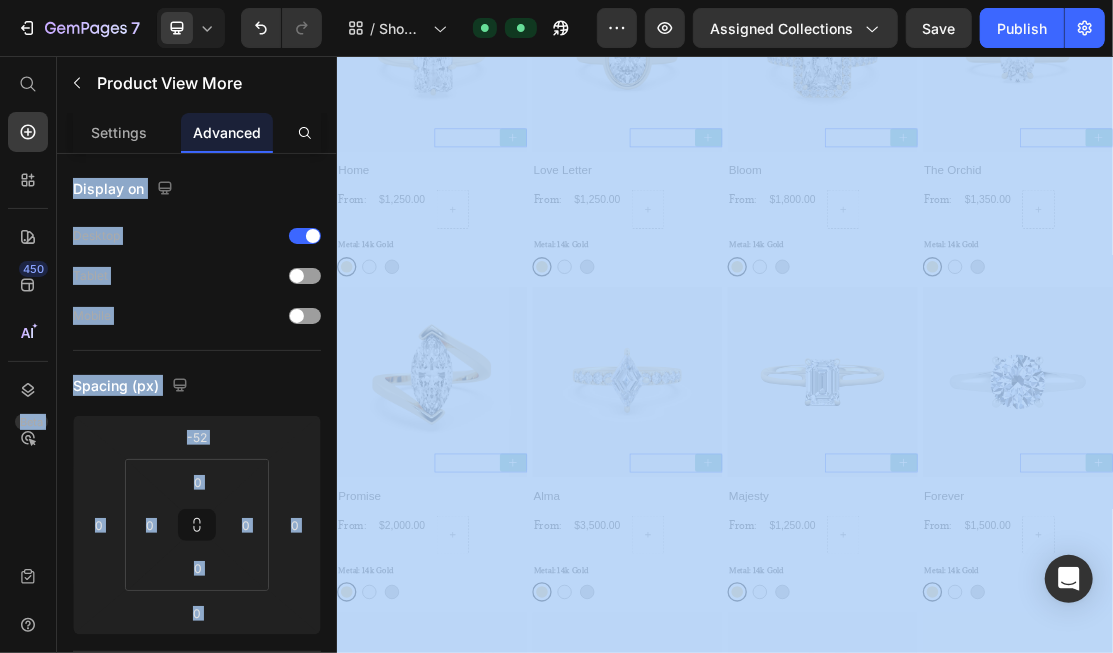 click on "7   /  Shopify Original Collection Template Default Preview Assigned Collections  Save   Publish  450 Beta Start with Sections Elements Hero Section Product Detail Brands Trusted Badges Guarantee Product Breakdown How to use Testimonials Compare Bundle FAQs Social Proof Brand Story Product List Collection Blog List Contact Sticky Add to Cart Custom Footer Browse Library 450 Layout
Row
Row
Row
Row Text
Heading
Text Block Button
Button
Button
Sticky Back to top Media" at bounding box center (556, 0) 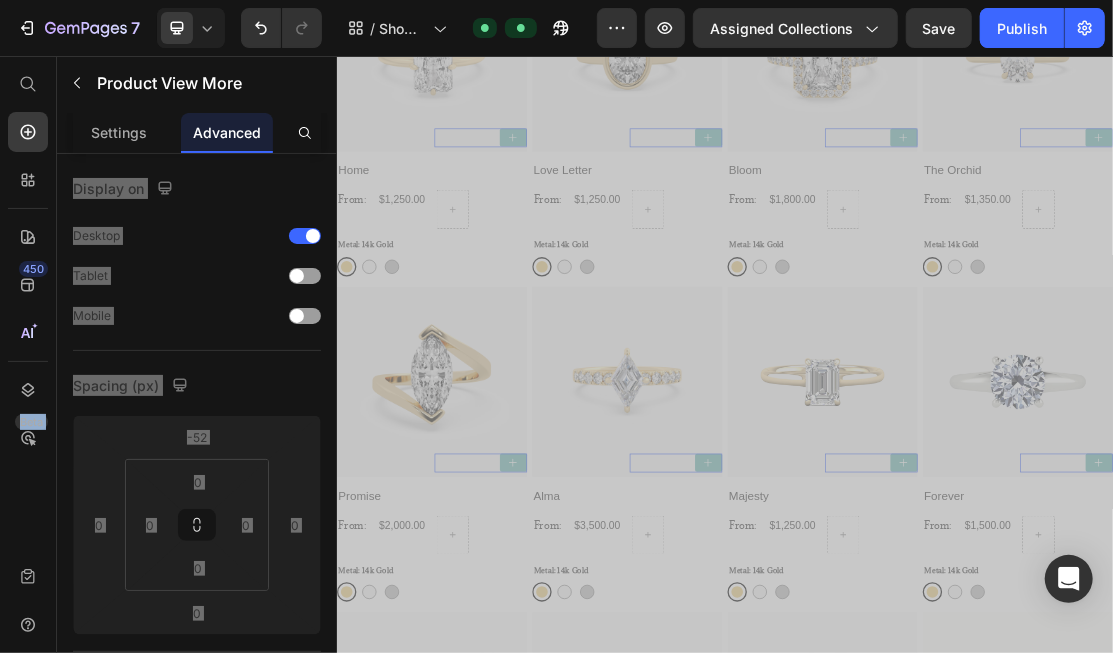 click at bounding box center [785, 559] 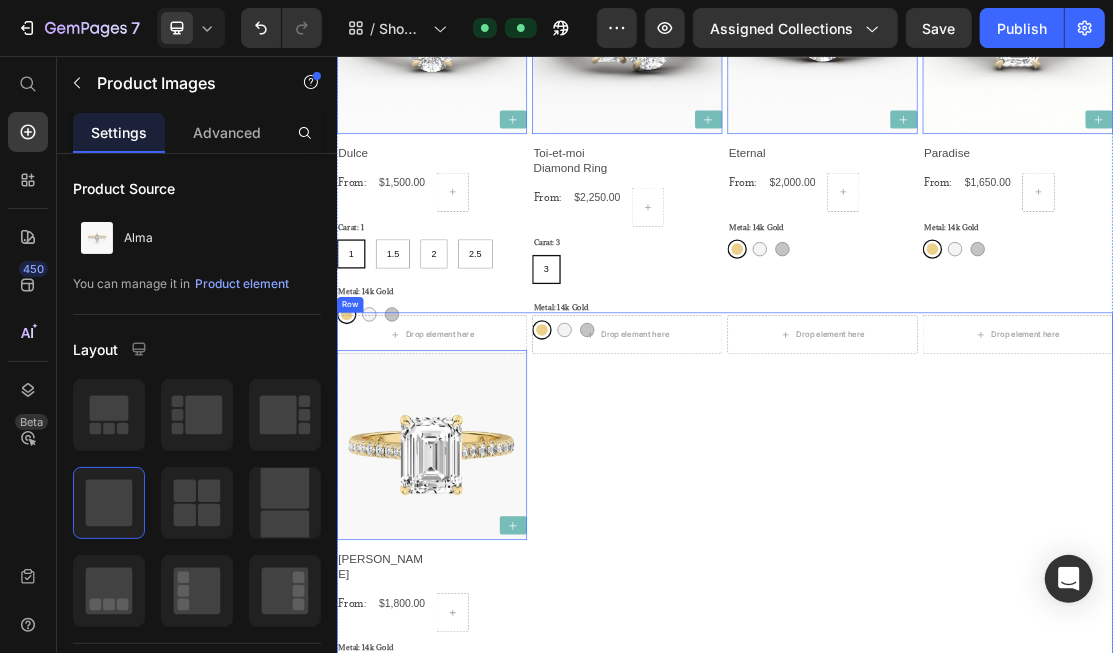 scroll, scrollTop: 1333, scrollLeft: 0, axis: vertical 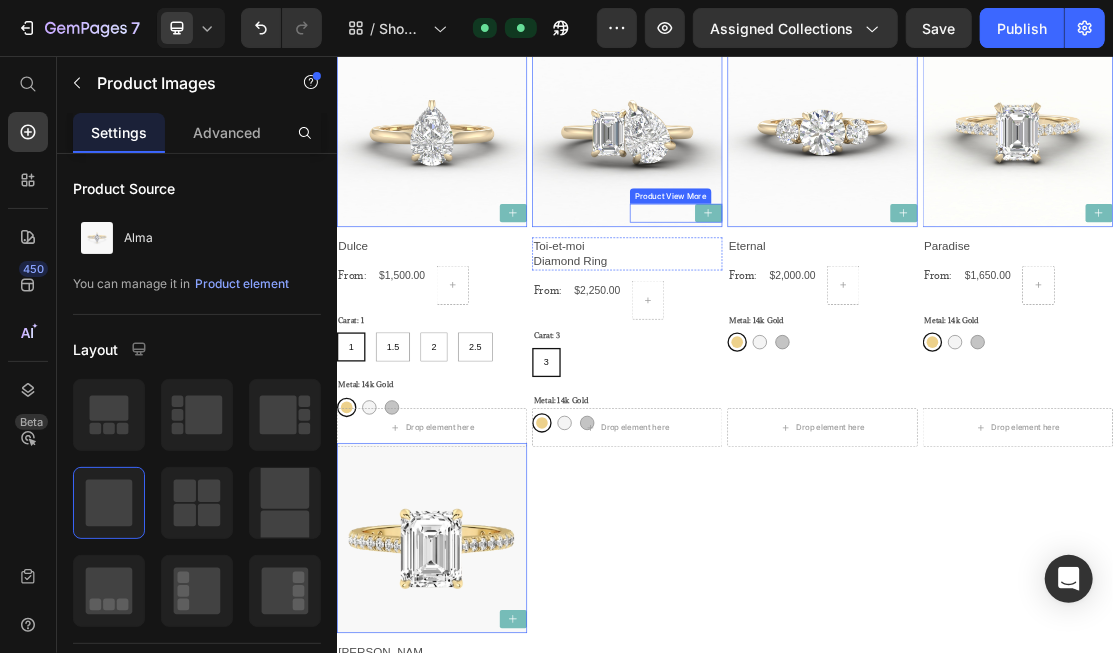 click at bounding box center (558, -708) 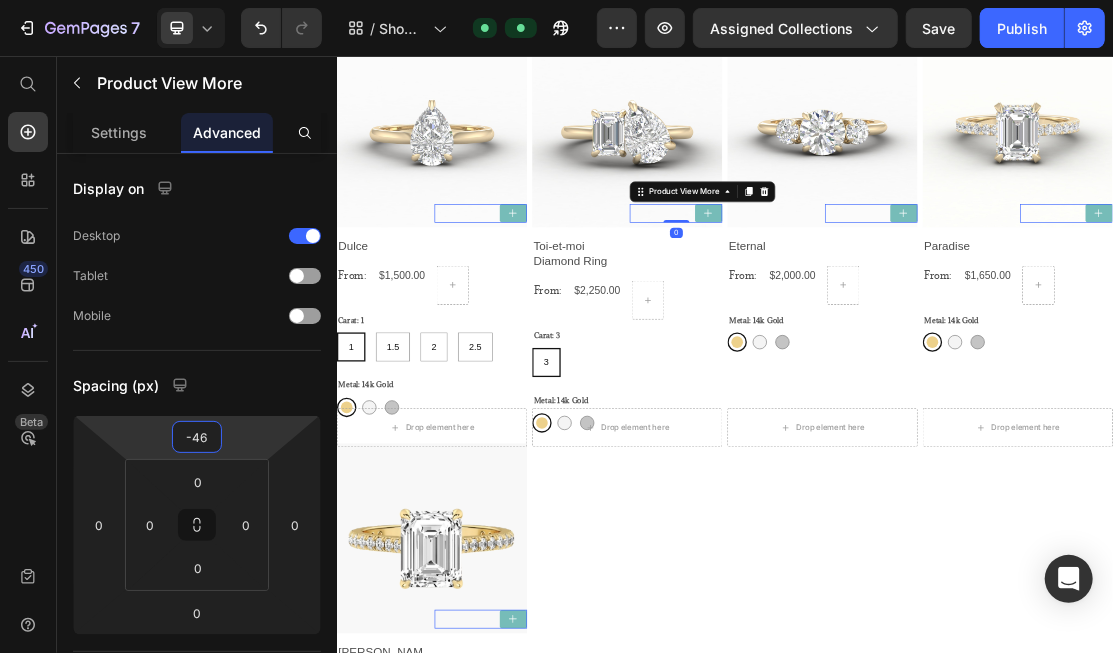 type on "-44" 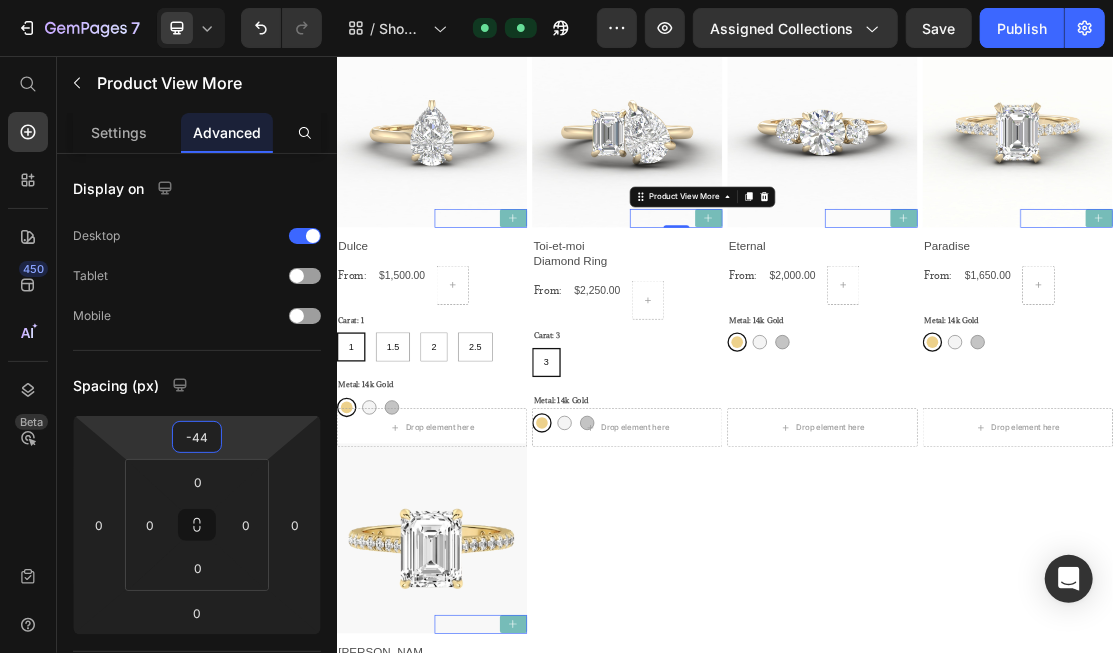 click on "7   /  Shopify Original Collection Template Default Preview Assigned Collections  Save   Publish  450 Beta Start with Sections Elements Hero Section Product Detail Brands Trusted Badges Guarantee Product Breakdown How to use Testimonials Compare Bundle FAQs Social Proof Brand Story Product List Collection Blog List Contact Sticky Add to Cart Custom Footer Browse Library 450 Layout
Row
Row
Row
Row Text
Heading
Text Block Button
Button
Button
Sticky Back to top Media" at bounding box center [556, 0] 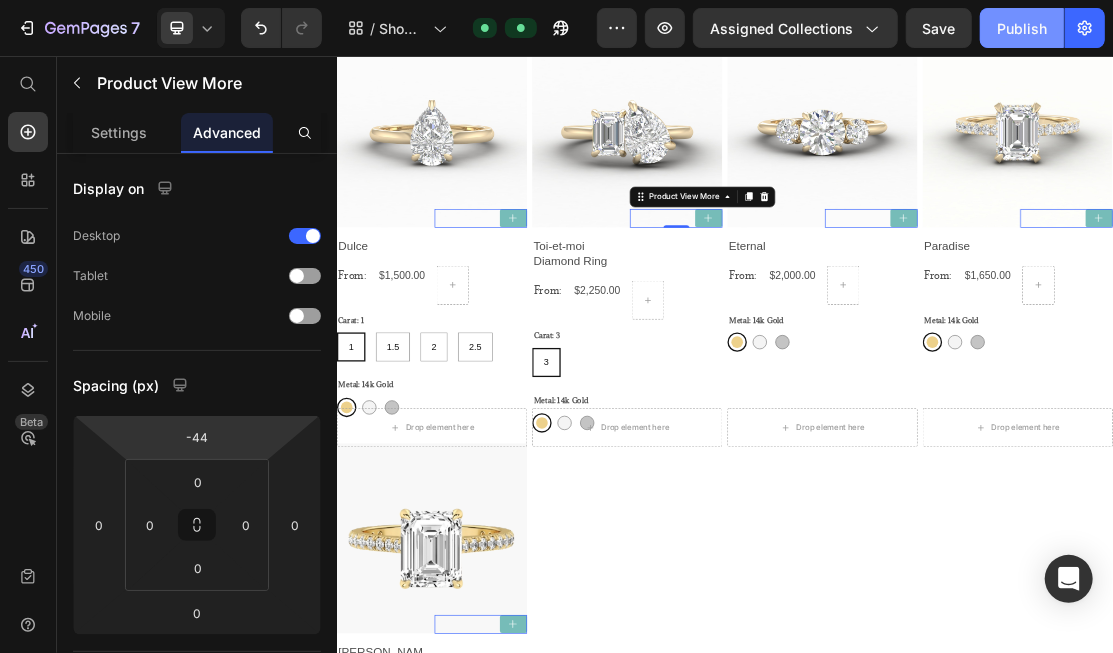 click on "Publish" 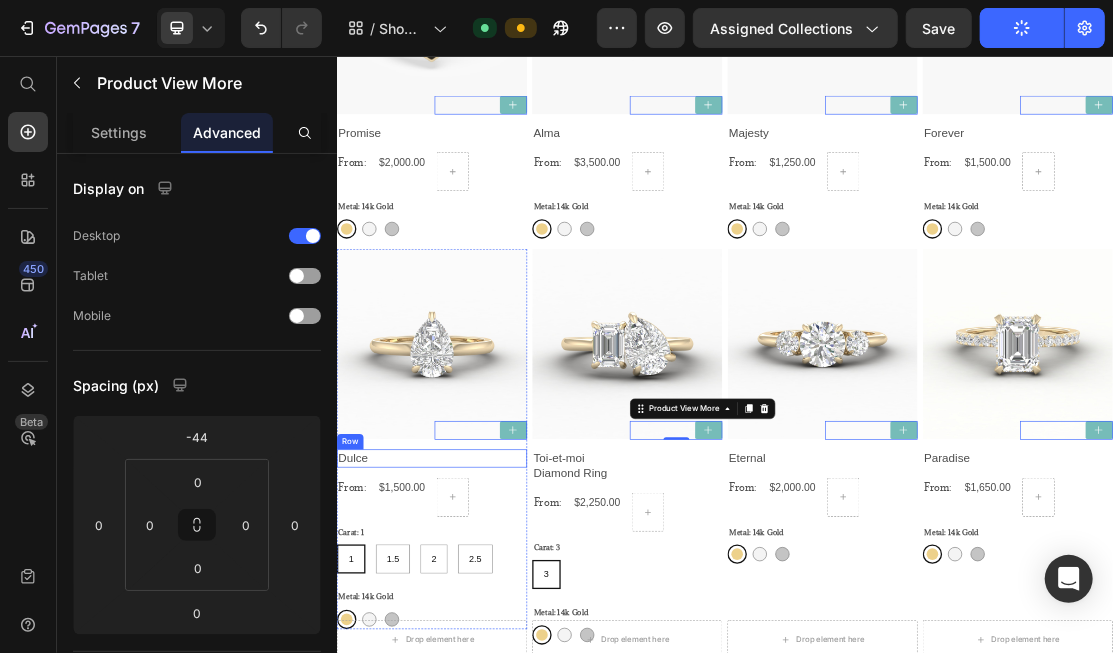 scroll, scrollTop: 888, scrollLeft: 0, axis: vertical 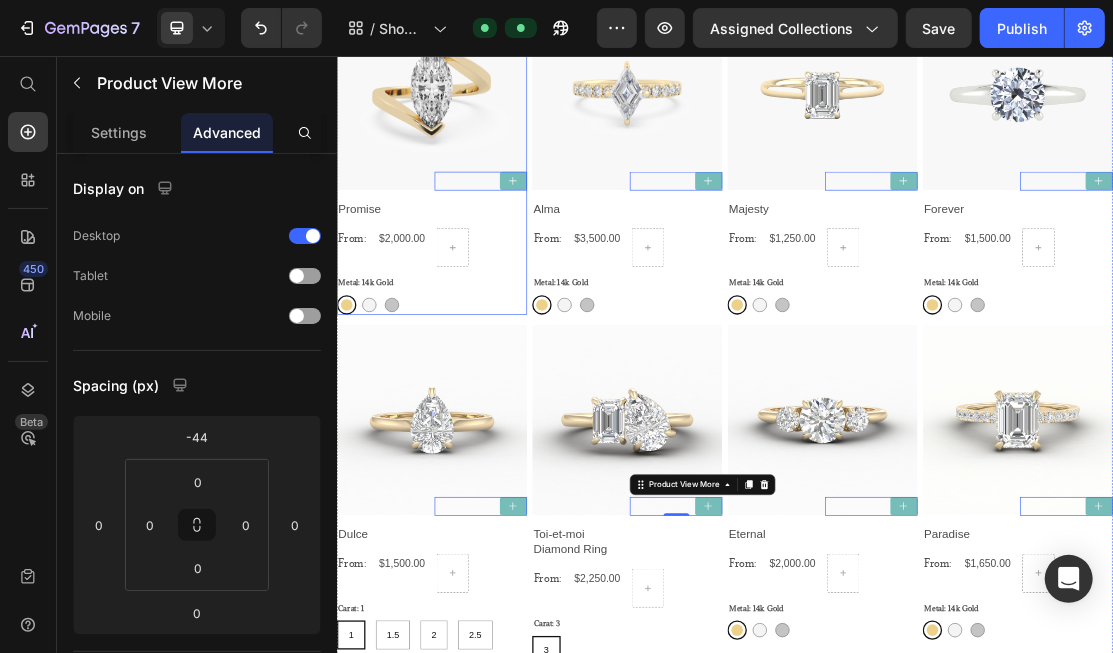 click on "Product Images Promise Product Title
Product View More   0 Row From: Text Block $2,000.00 Product Price
Row Metal: 14k Gold 14k Gold 14k Gold 14k White 14k White Platinum Platinum Product Variants & Swatches" at bounding box center (483, -292) 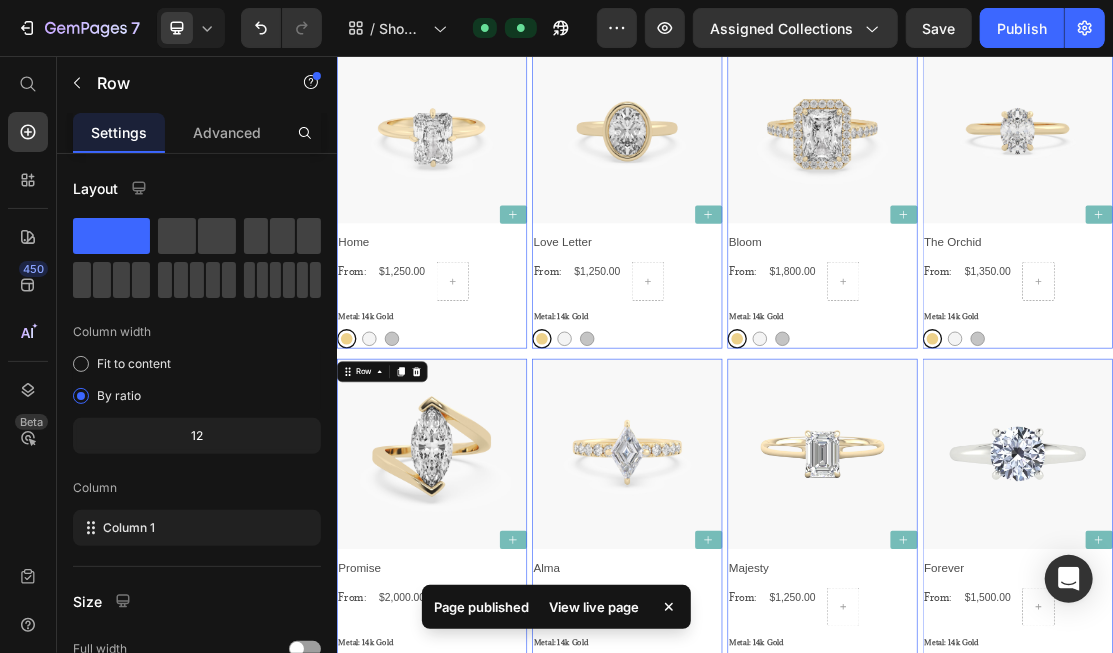 scroll, scrollTop: 0, scrollLeft: 0, axis: both 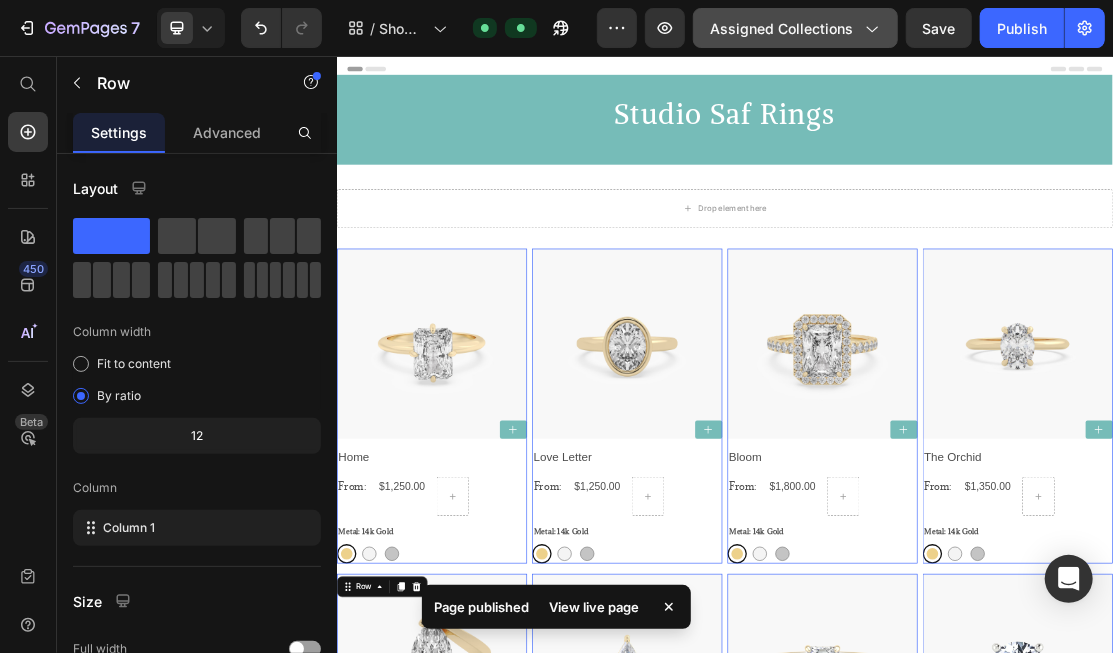 click on "Assigned Collections" at bounding box center [795, 28] 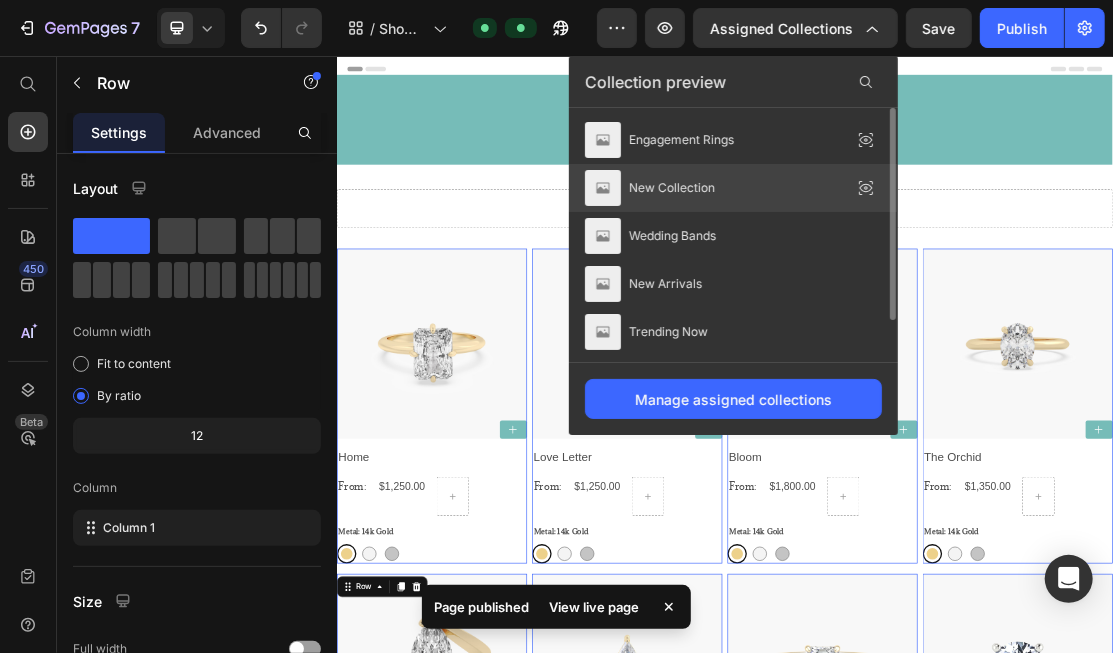 click on "New Collection" at bounding box center (672, 188) 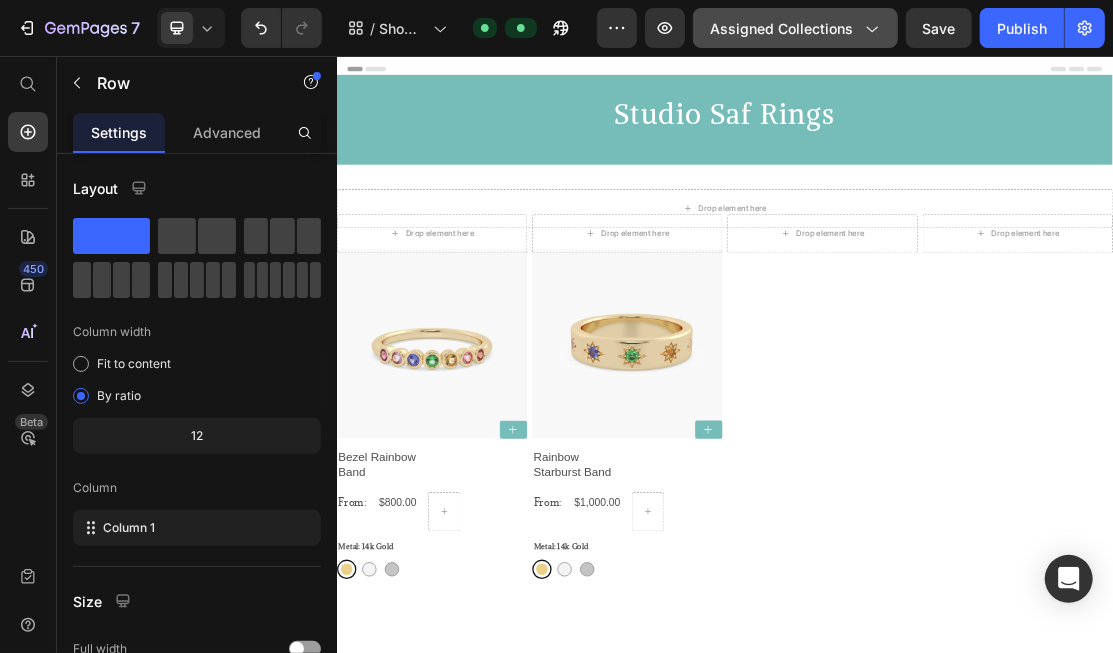 click on "Assigned Collections" at bounding box center (795, 28) 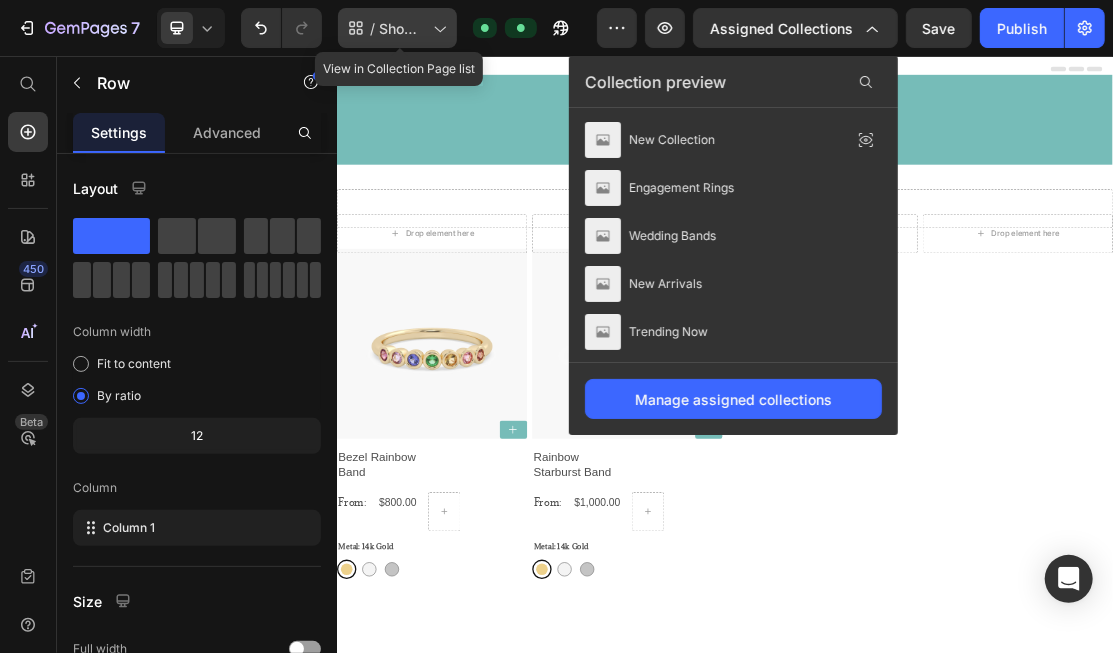 click 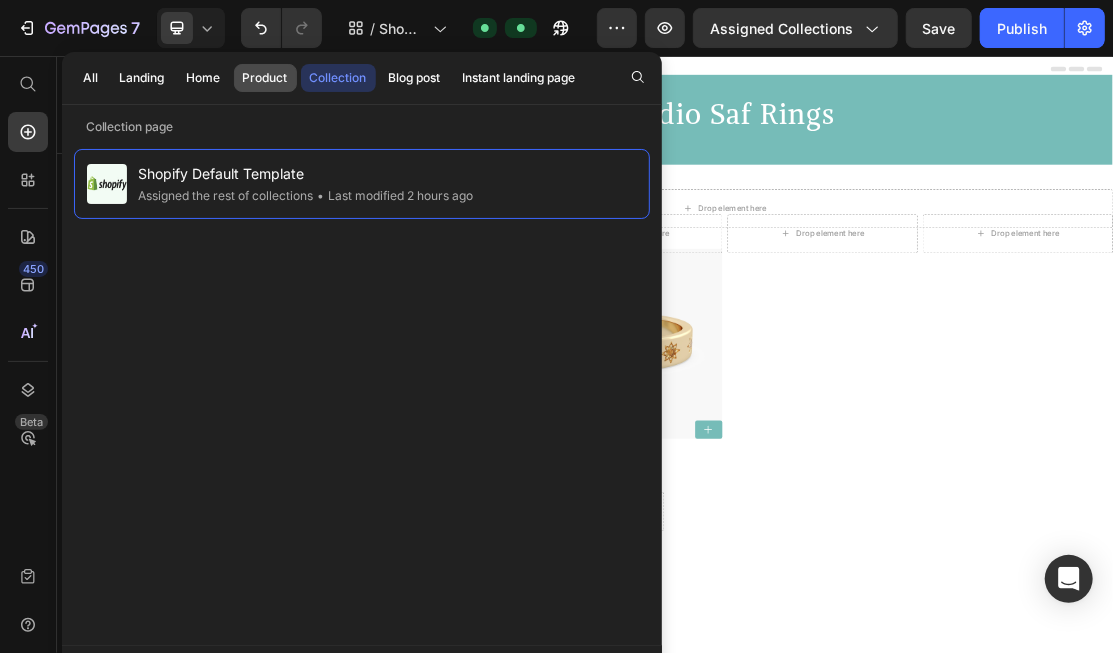 click on "Product" at bounding box center [265, 78] 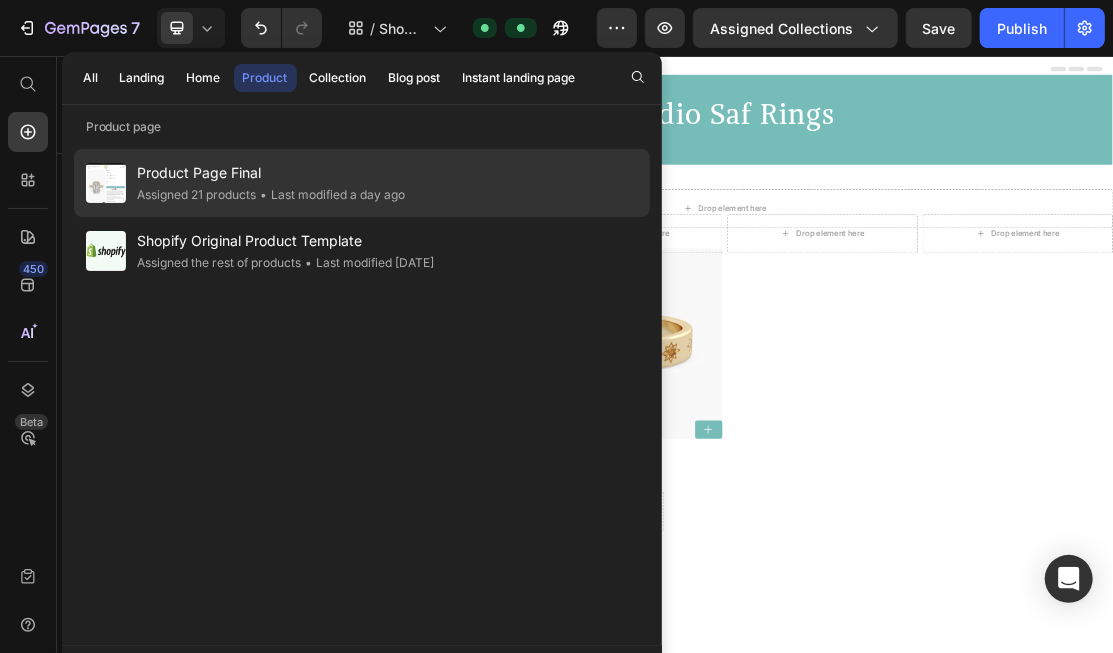 click on "Product Page Final" at bounding box center [272, 173] 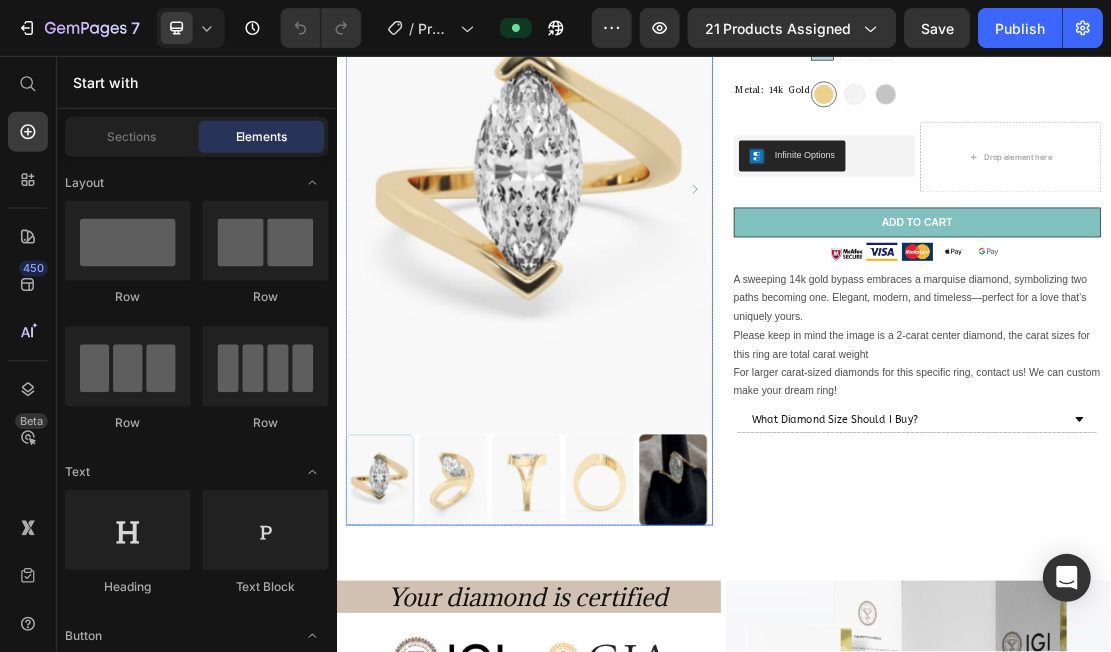 scroll, scrollTop: 0, scrollLeft: 0, axis: both 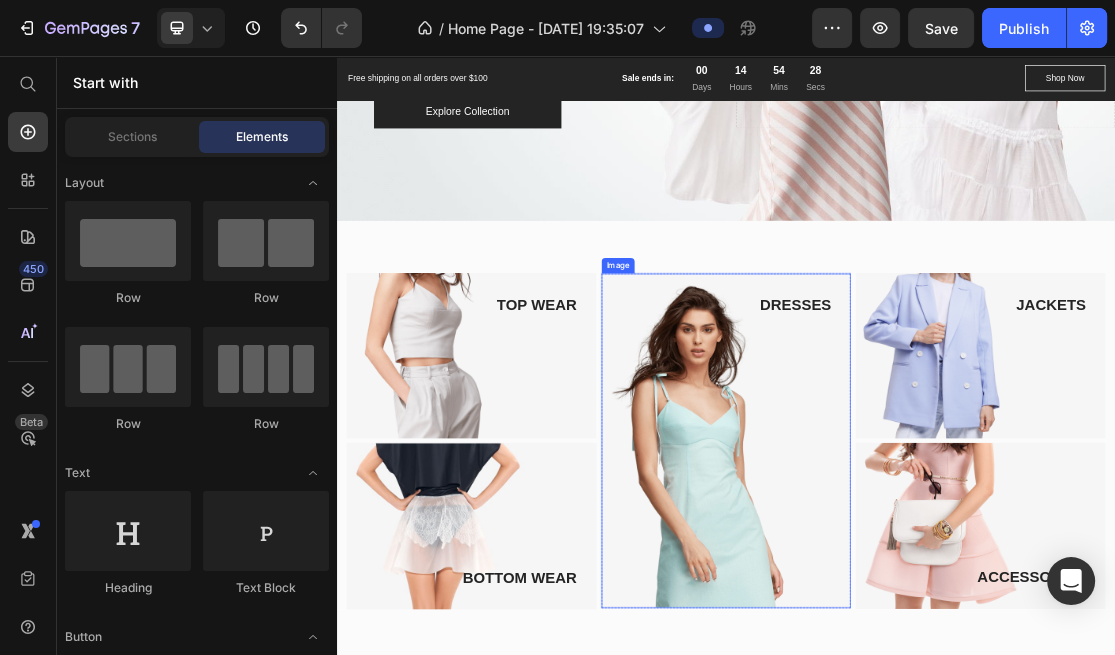 click at bounding box center [937, 648] 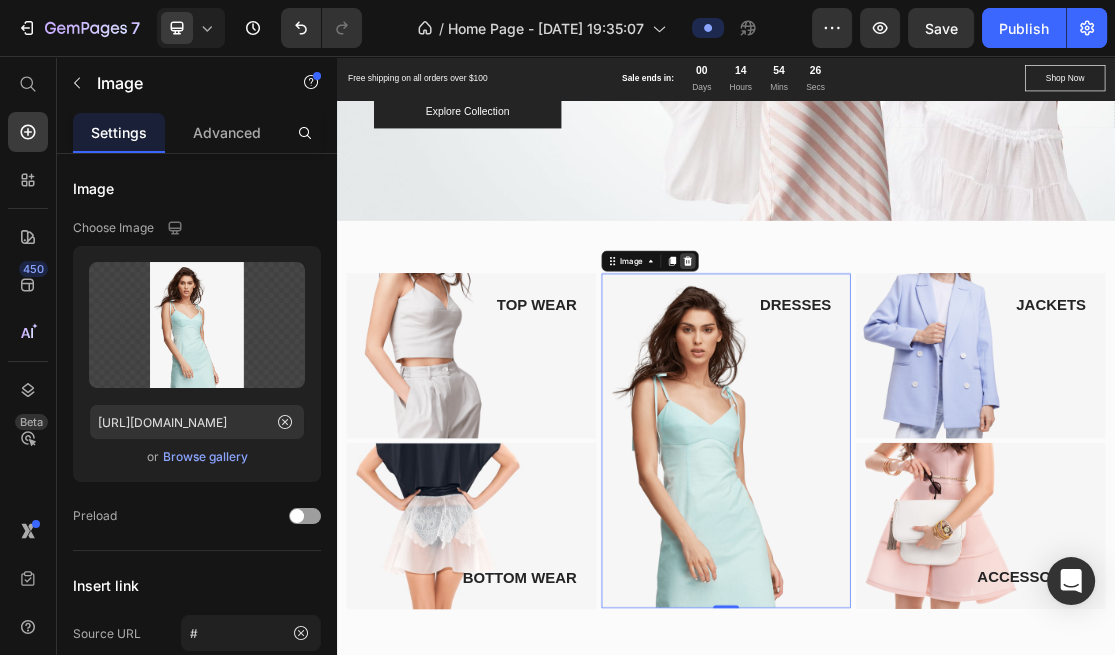 click at bounding box center [878, 371] 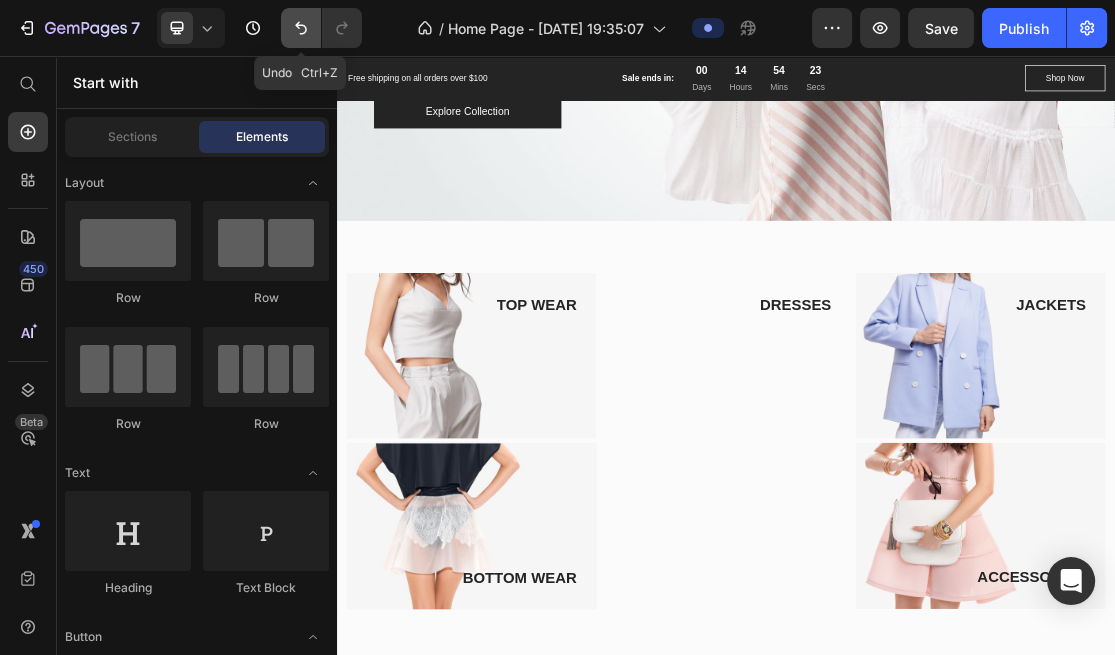 click 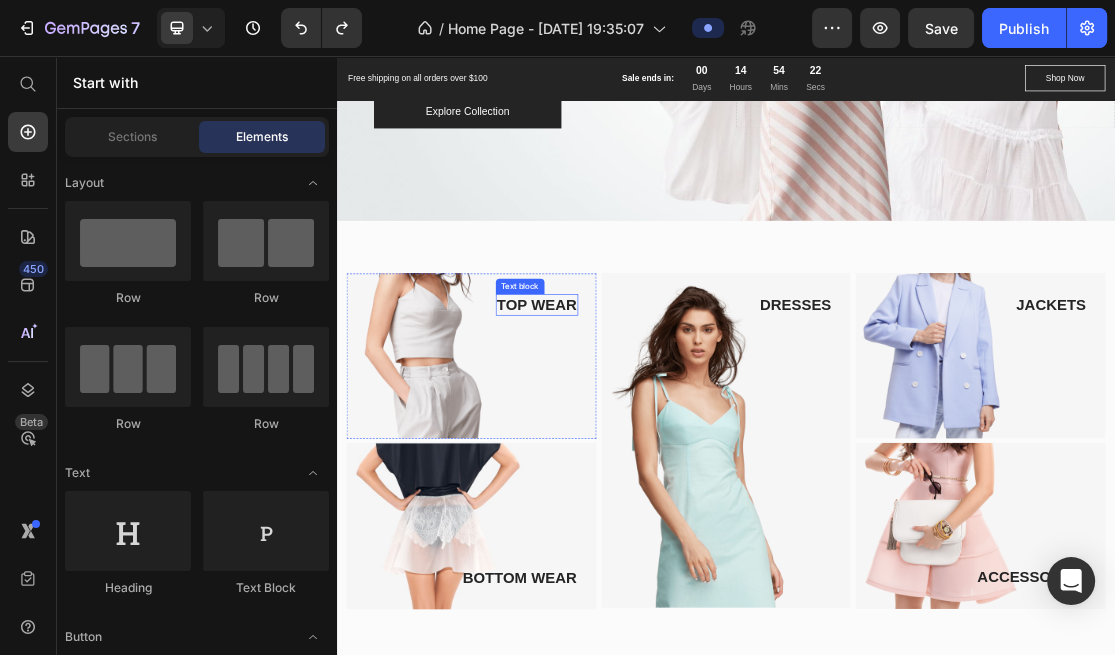 click on "TOP WEAR" at bounding box center [645, 439] 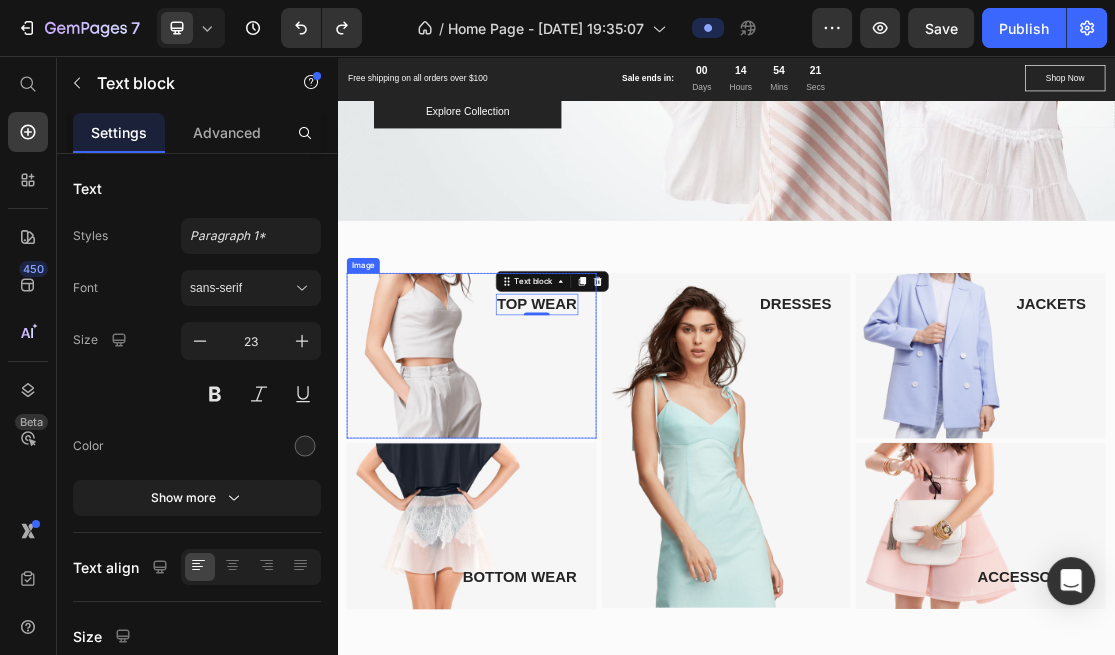 click at bounding box center [544, 518] 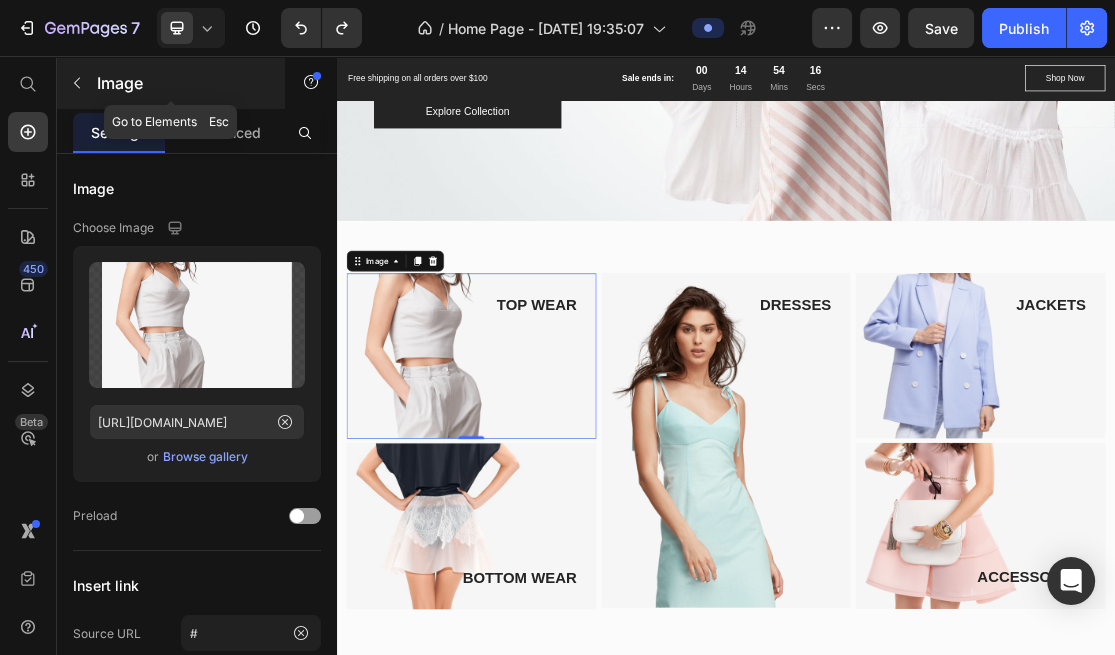 click at bounding box center (77, 83) 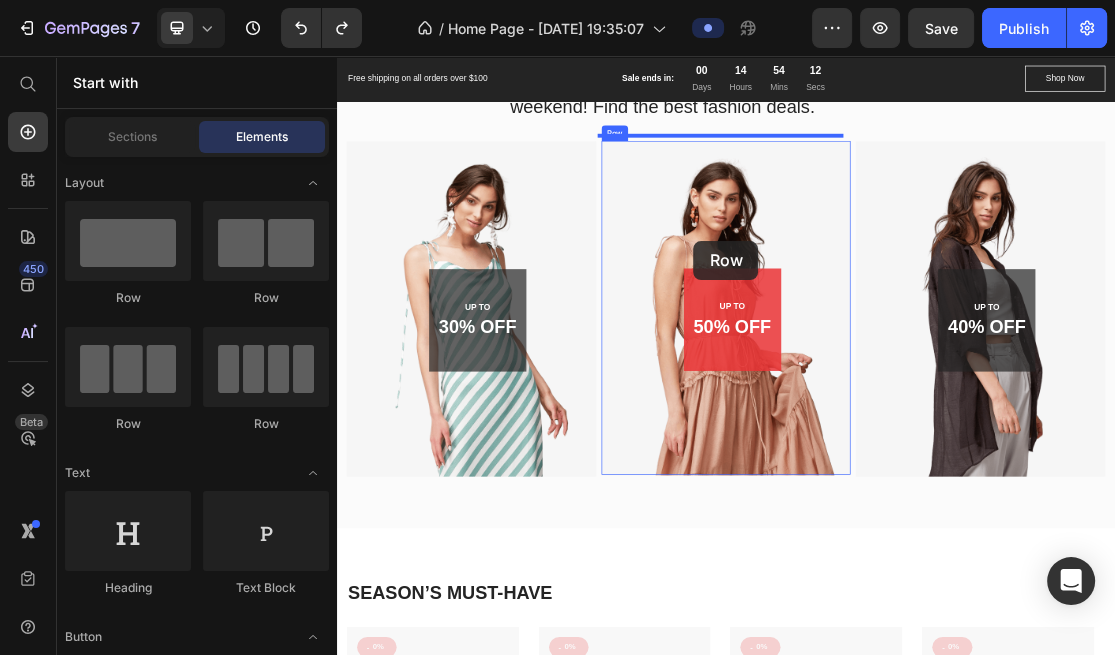 scroll, scrollTop: 1242, scrollLeft: 0, axis: vertical 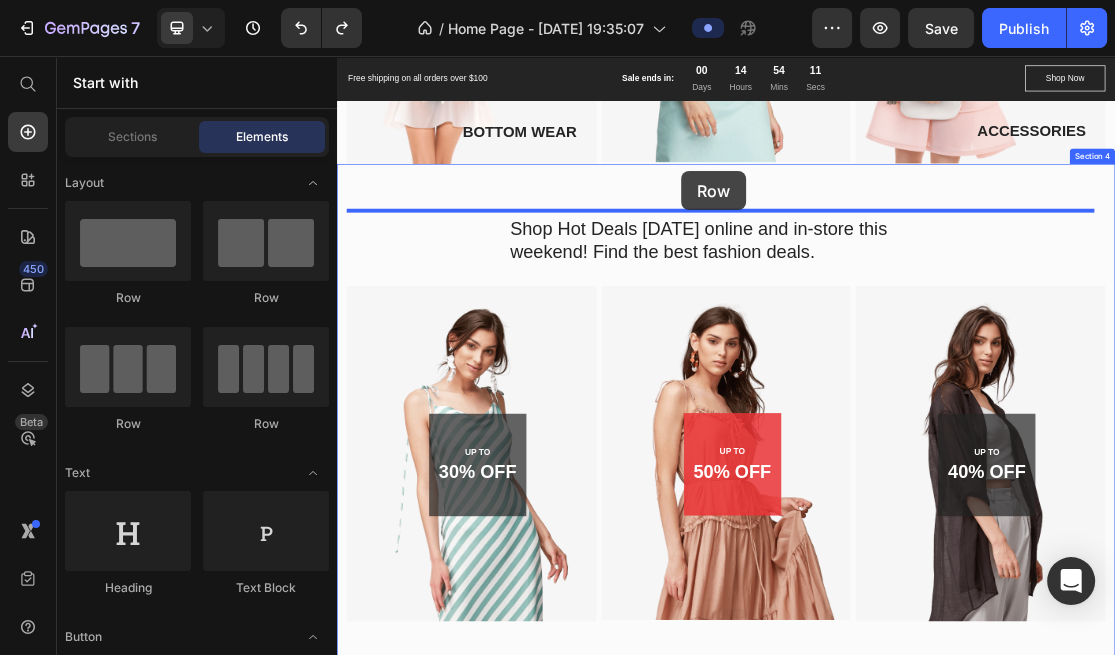 drag, startPoint x: 401, startPoint y: 543, endPoint x: 867, endPoint y: 235, distance: 558.5875 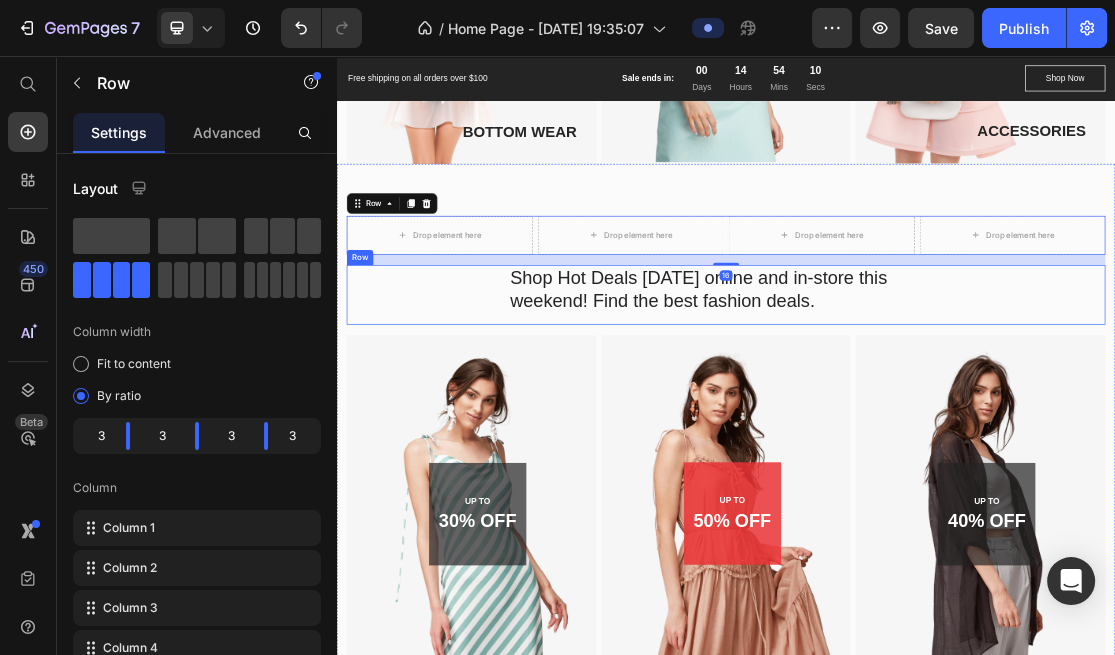 scroll, scrollTop: 909, scrollLeft: 0, axis: vertical 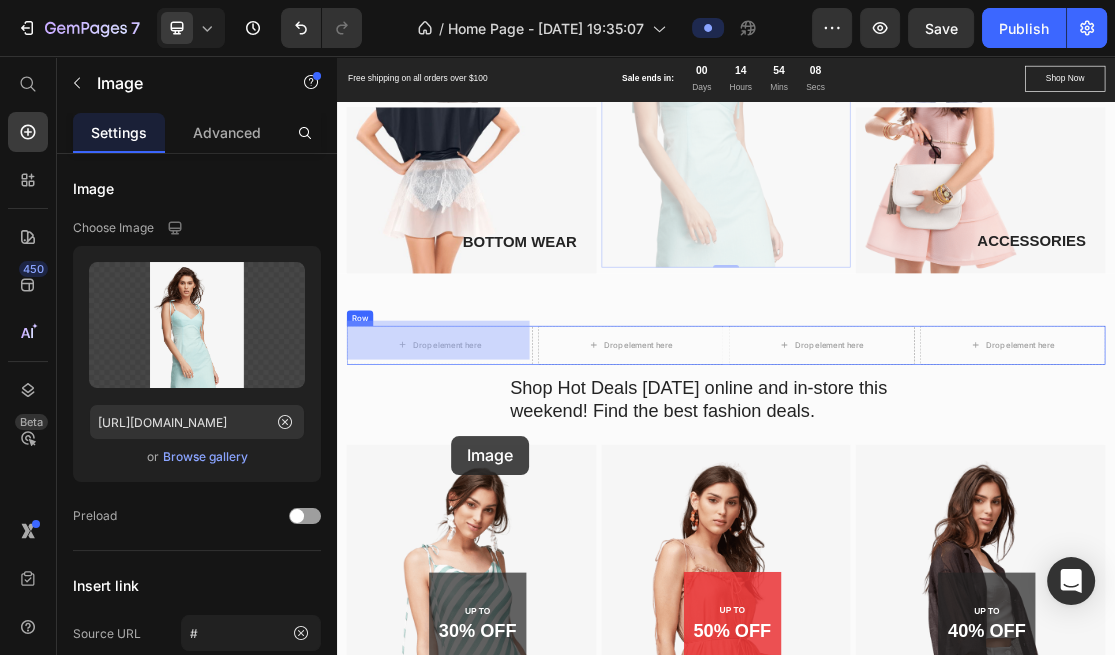drag, startPoint x: 838, startPoint y: 294, endPoint x: 513, endPoint y: 642, distance: 476.16068 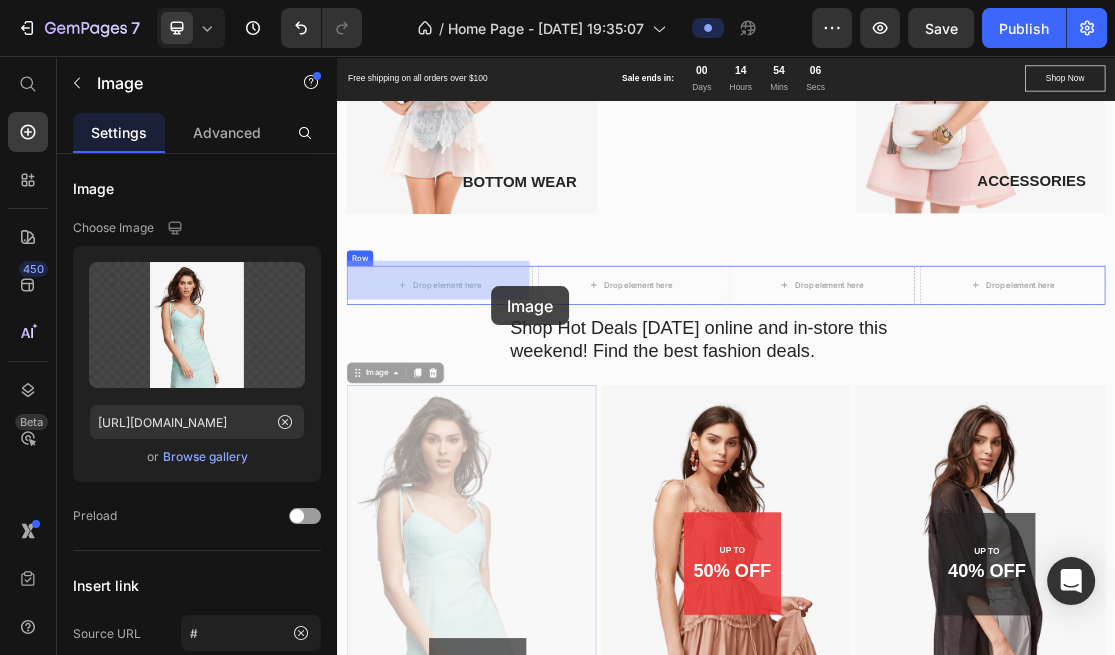 drag, startPoint x: 509, startPoint y: 653, endPoint x: 575, endPoint y: 411, distance: 250.8386 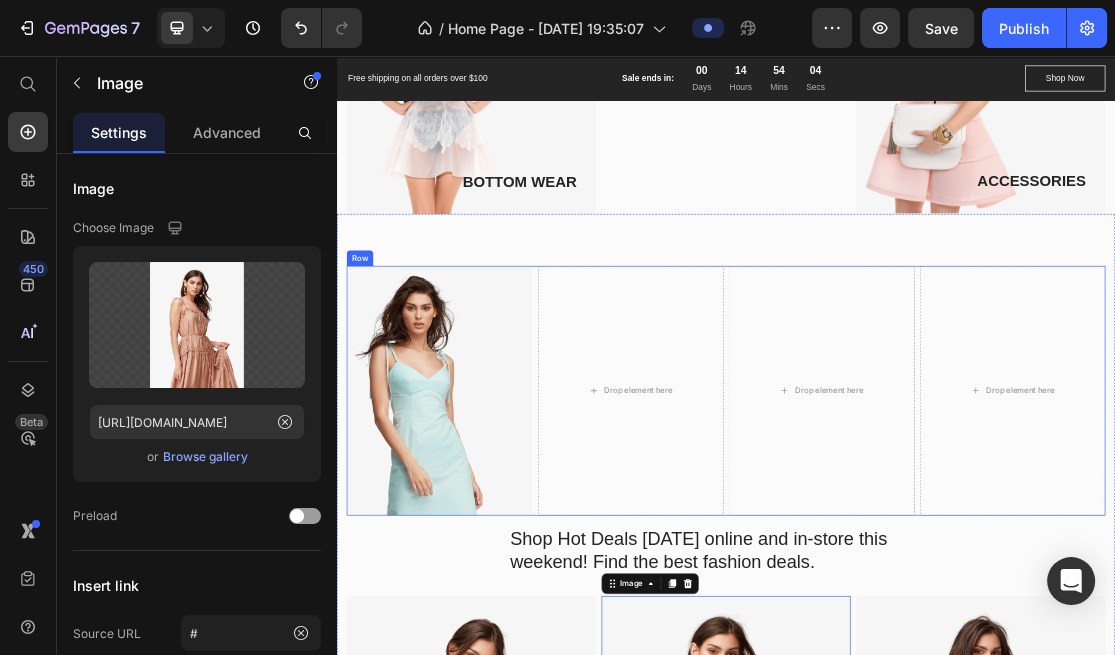 scroll, scrollTop: 1276, scrollLeft: 0, axis: vertical 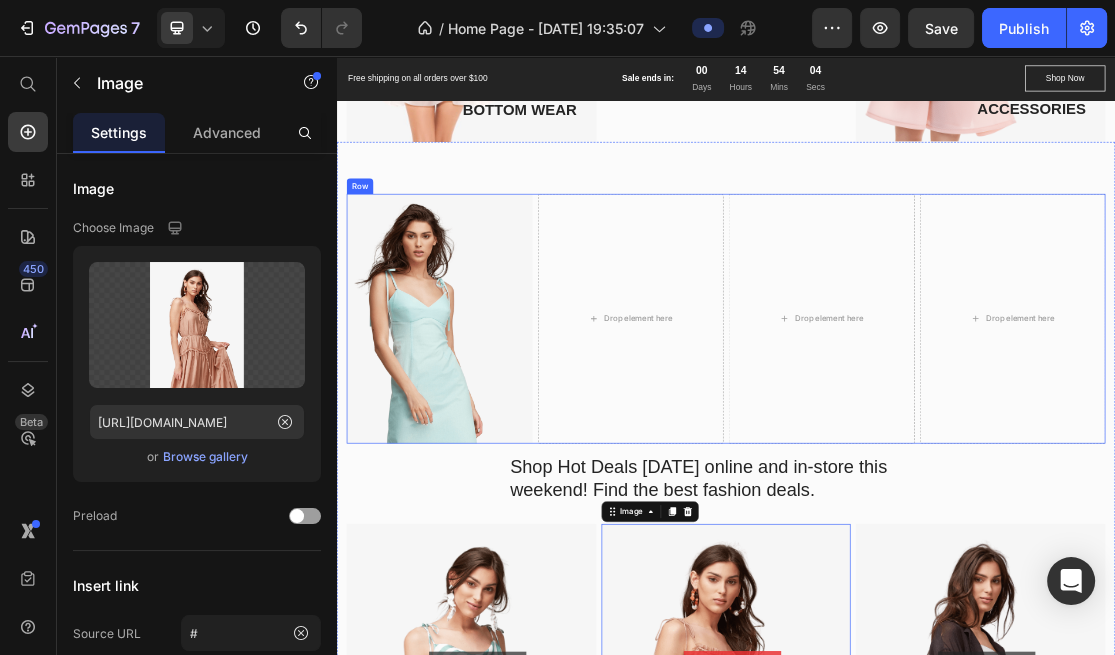 drag, startPoint x: 820, startPoint y: 619, endPoint x: 820, endPoint y: 491, distance: 128 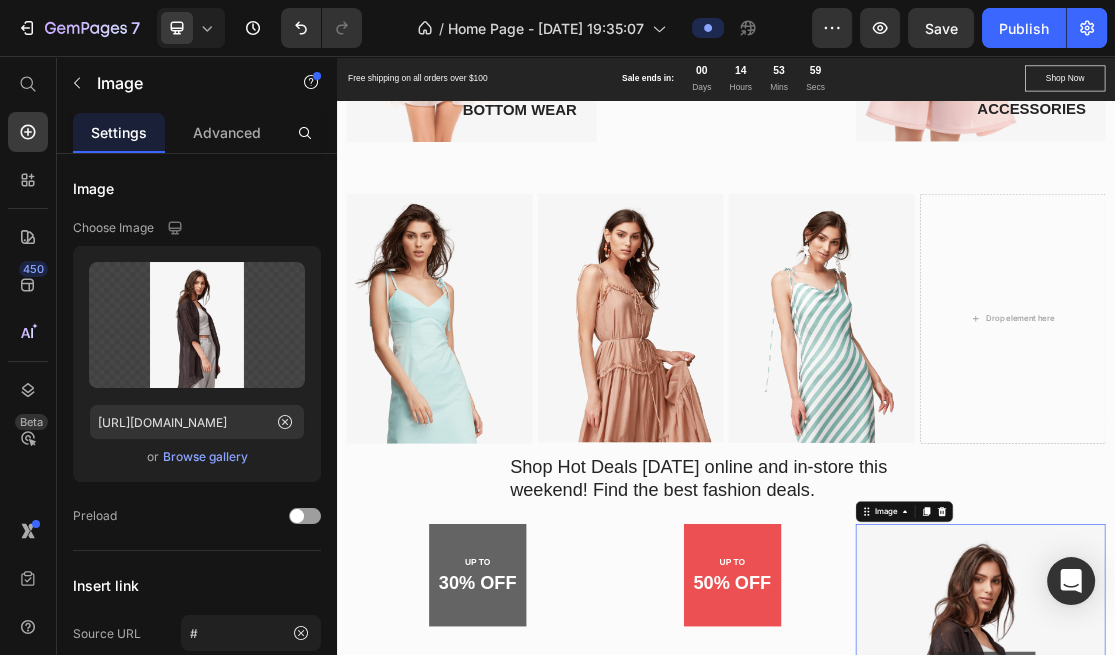 drag, startPoint x: 1277, startPoint y: 821, endPoint x: 1330, endPoint y: 584, distance: 242.85387 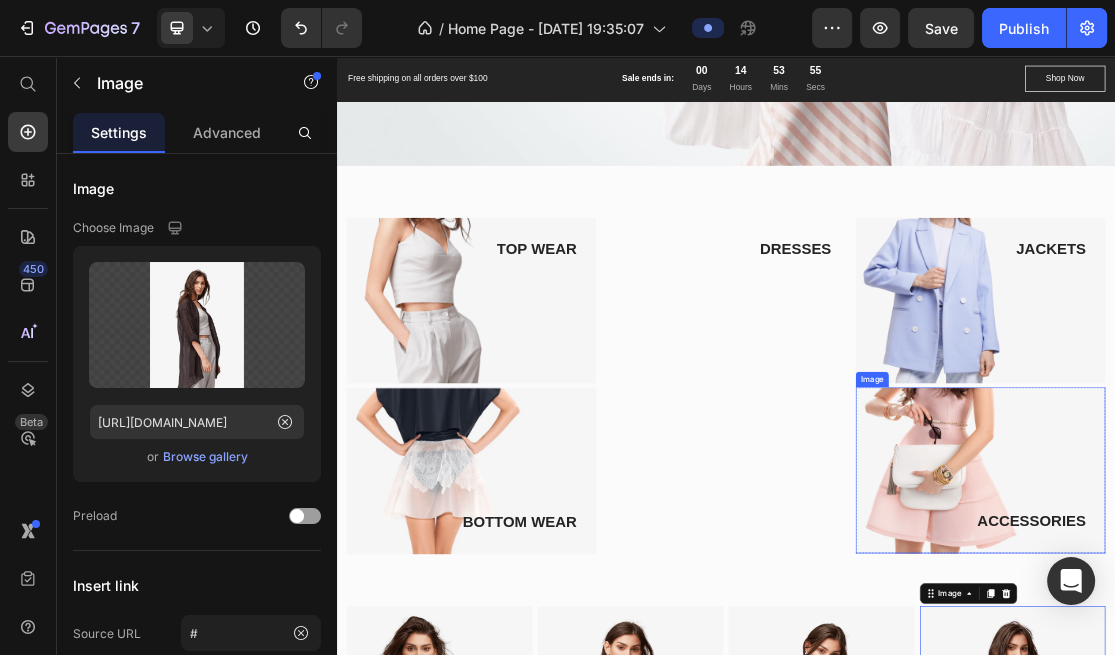 scroll, scrollTop: 609, scrollLeft: 0, axis: vertical 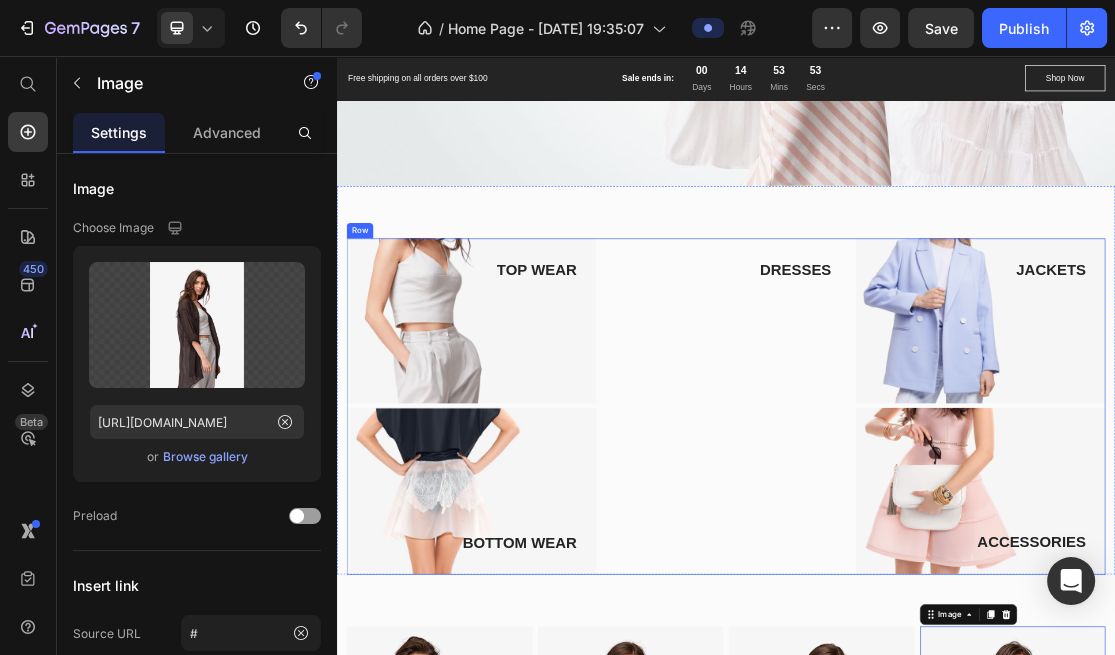 click on "DRESSES Text block Row" at bounding box center (937, 595) 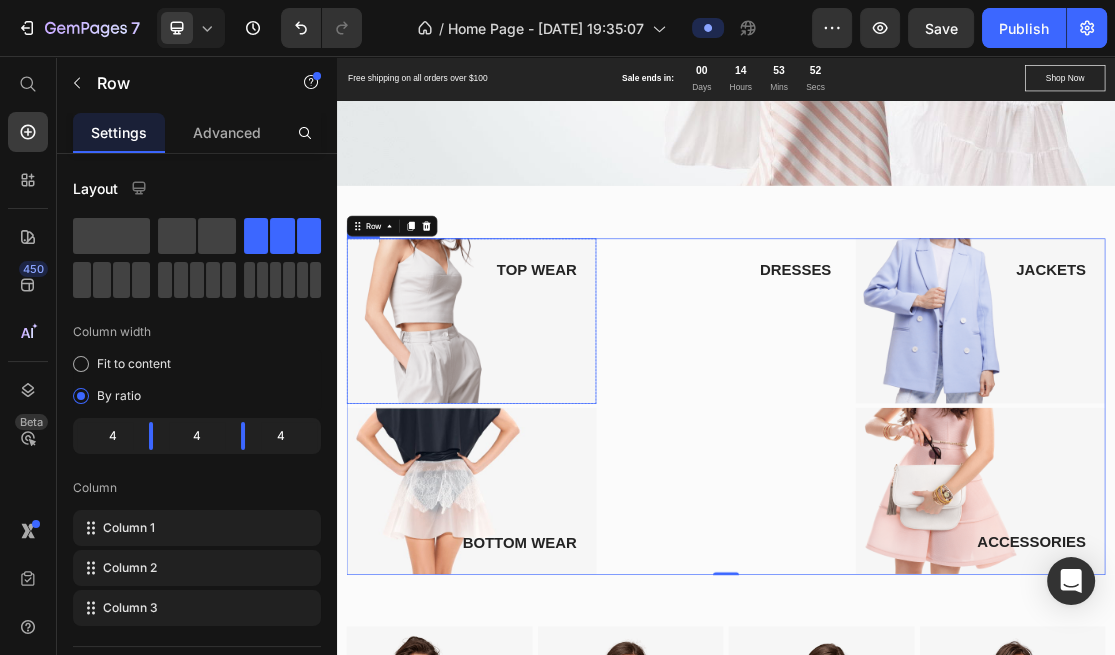 click at bounding box center (544, 464) 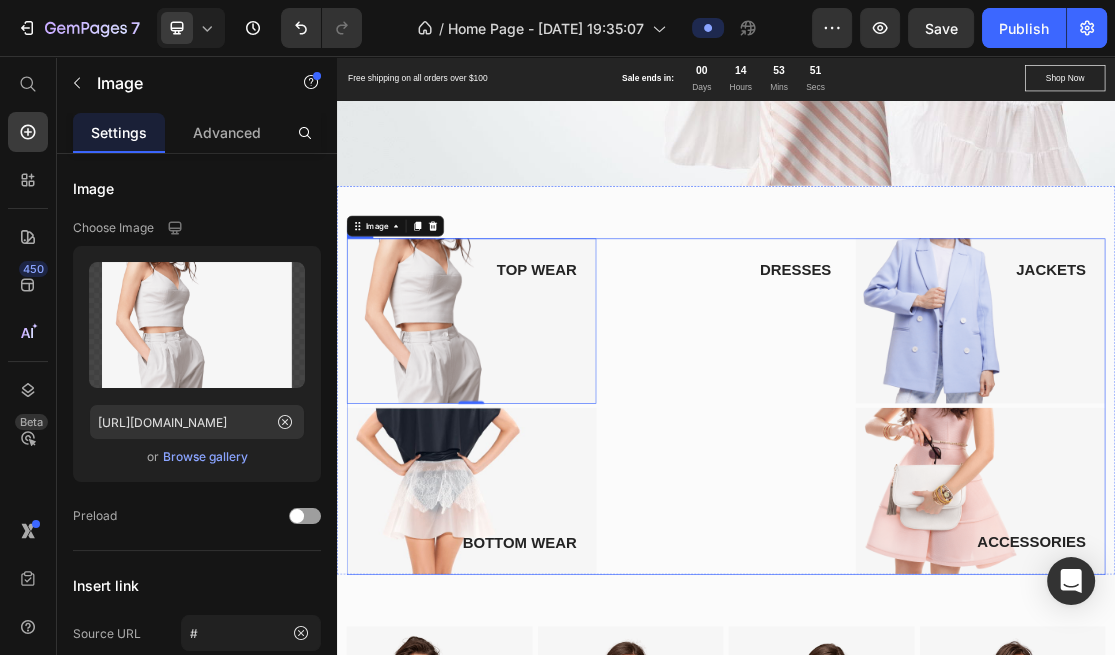 click on "DRESSES Text block Row" at bounding box center (937, 595) 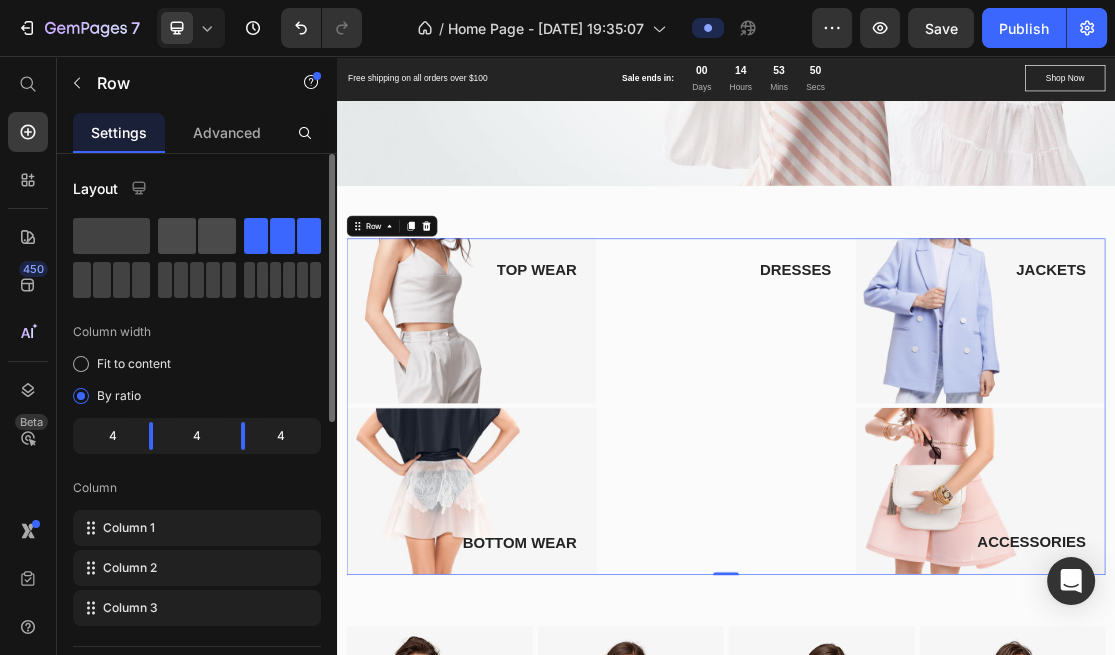 click 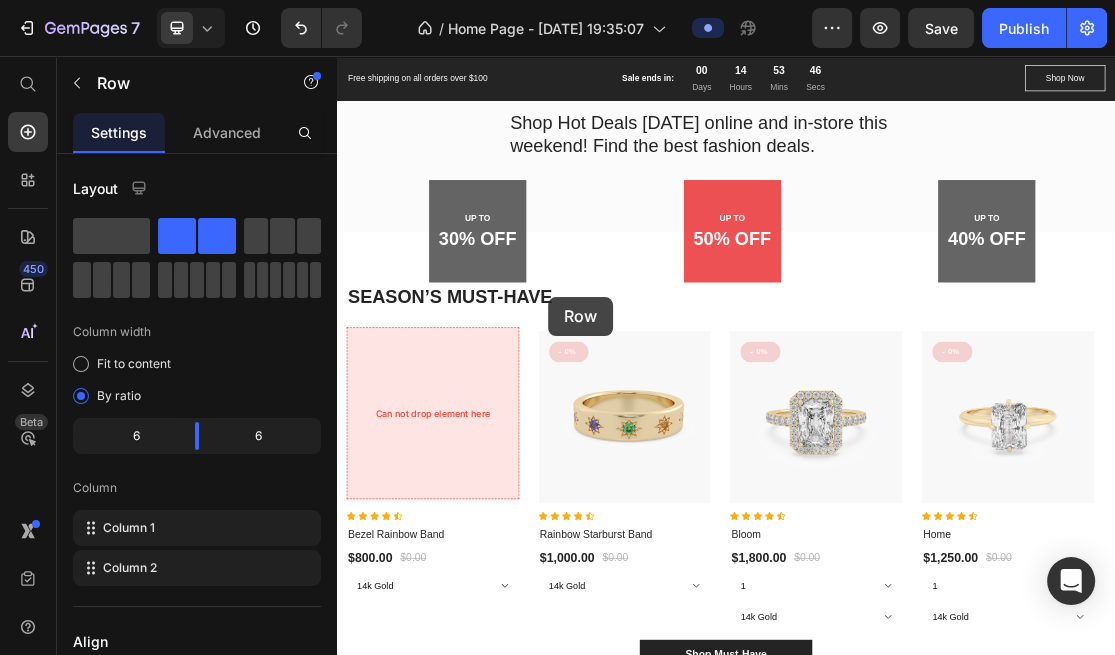 scroll, scrollTop: 2092, scrollLeft: 0, axis: vertical 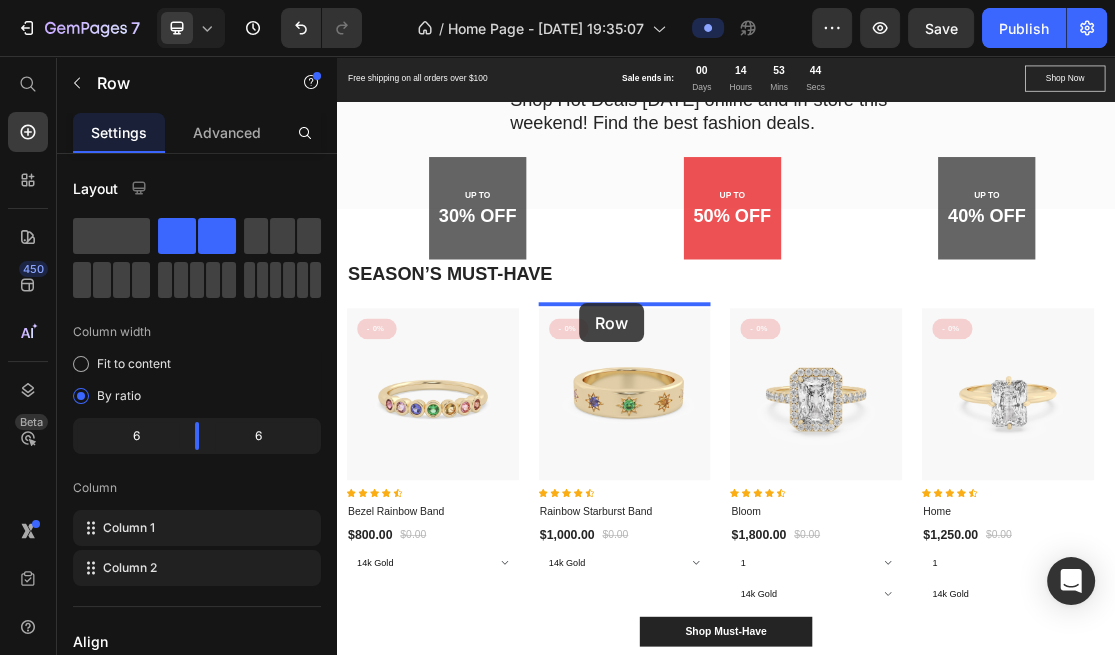 drag, startPoint x: 392, startPoint y: 325, endPoint x: 710, endPoint y: 437, distance: 337.14685 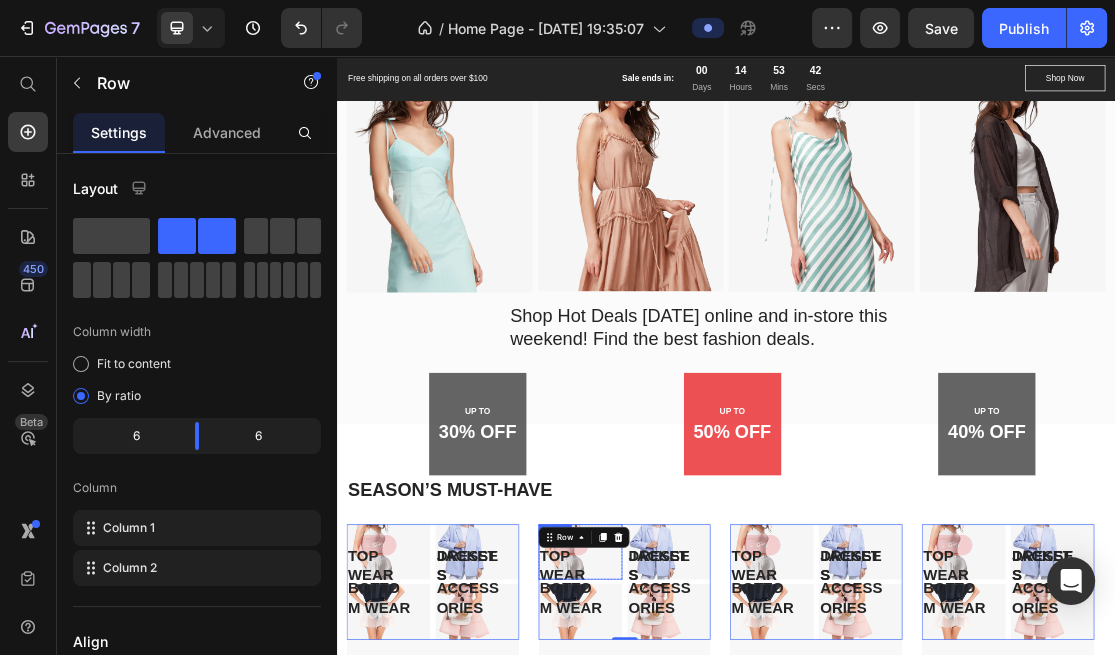 scroll, scrollTop: 1272, scrollLeft: 0, axis: vertical 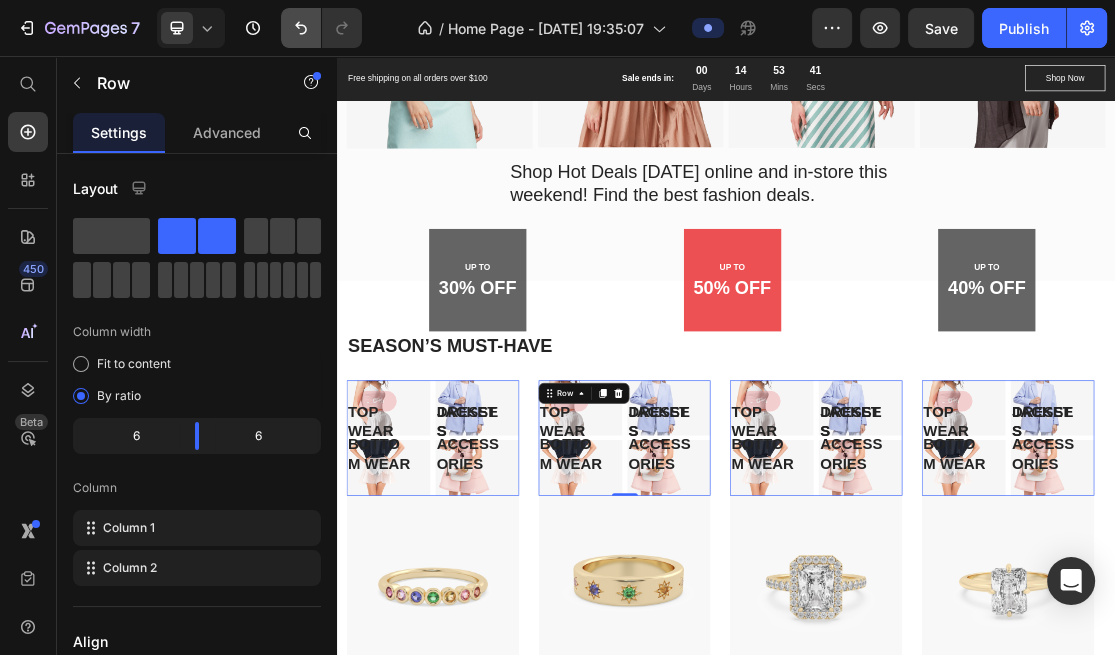 click 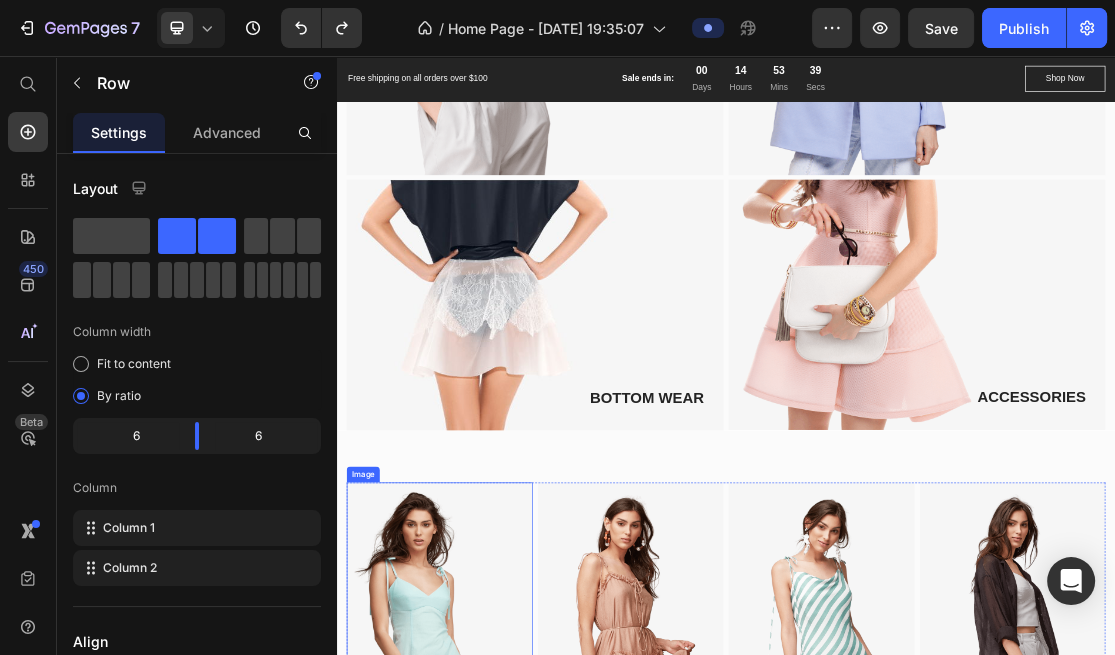scroll, scrollTop: 648, scrollLeft: 0, axis: vertical 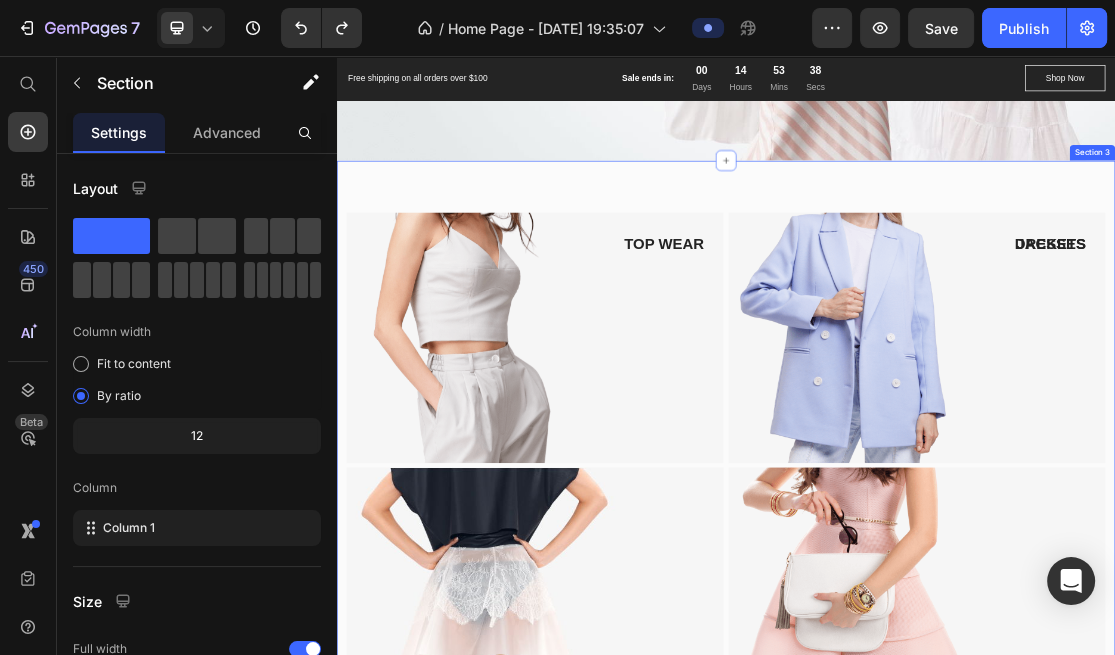 click on "TOP WEAR Text block Image Row BOTTOM WEAR Text block Image Row DRESSES Text block Row JACKETS Text block Image Row ACCESSORIES Text block Image Row Row Section 3" at bounding box center (937, 647) 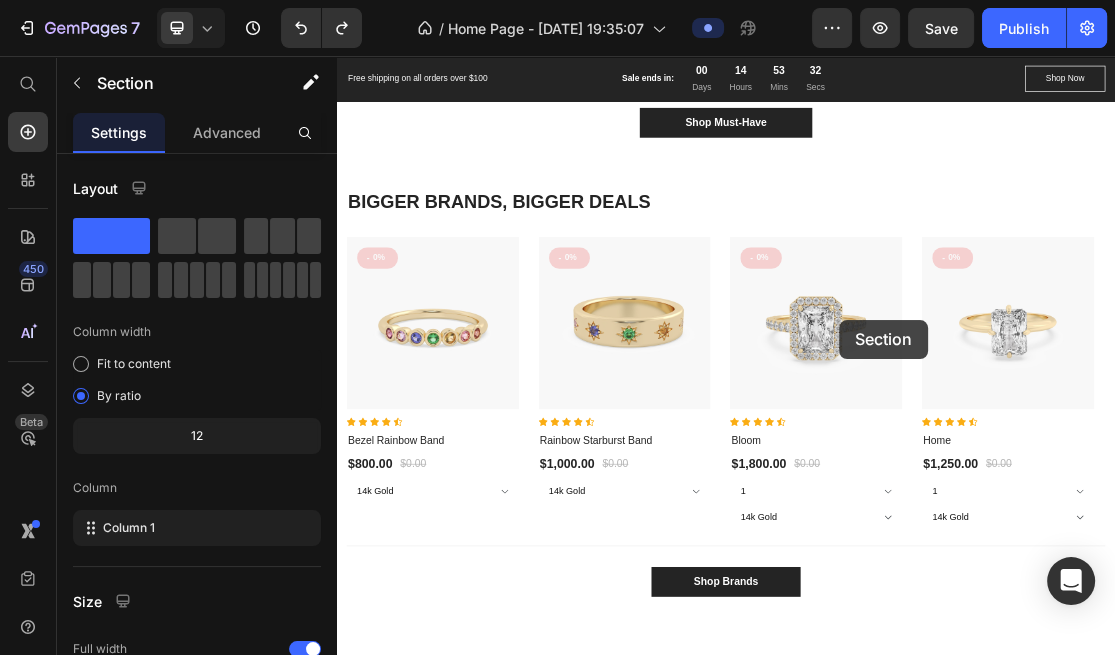scroll, scrollTop: 3537, scrollLeft: 0, axis: vertical 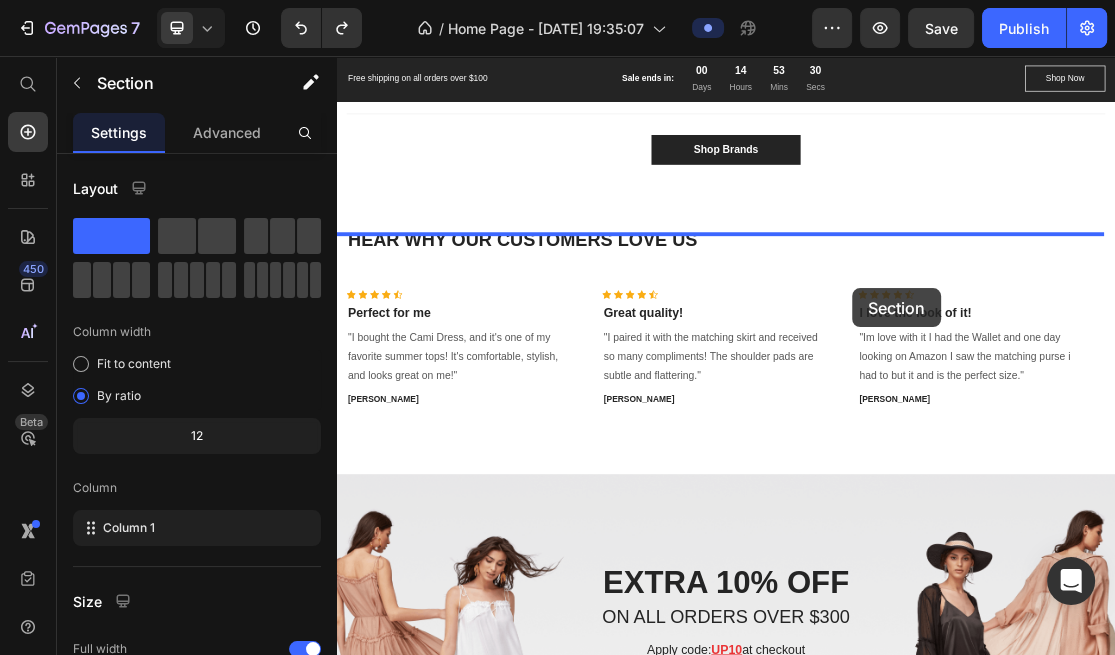 drag, startPoint x: 1146, startPoint y: 198, endPoint x: 1132, endPoint y: 414, distance: 216.45323 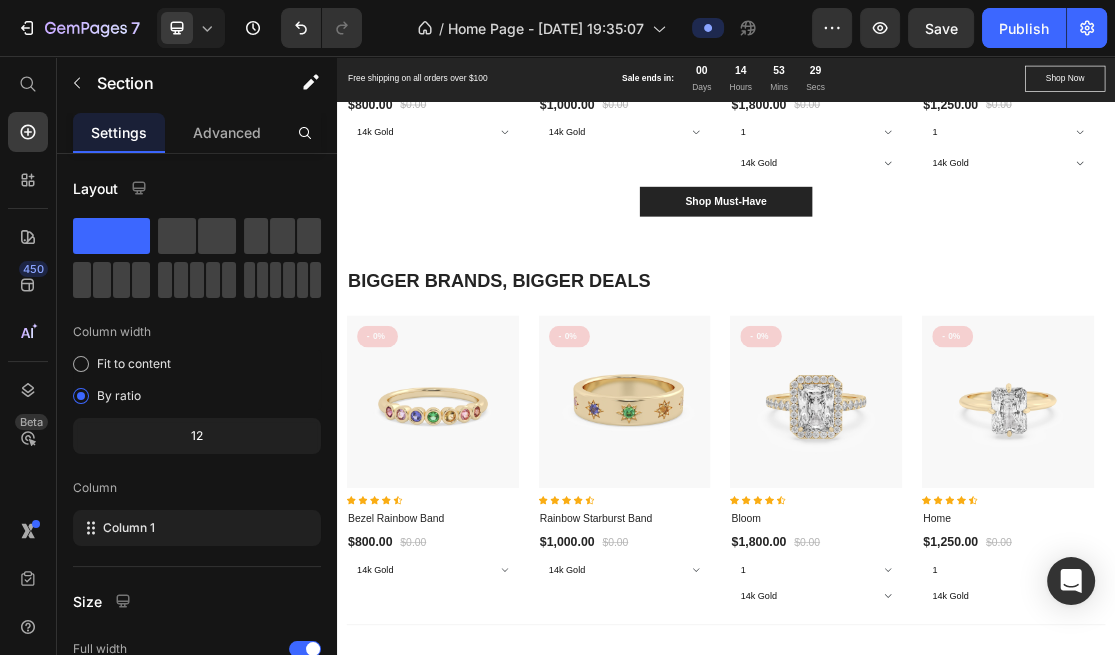 scroll, scrollTop: 1688, scrollLeft: 0, axis: vertical 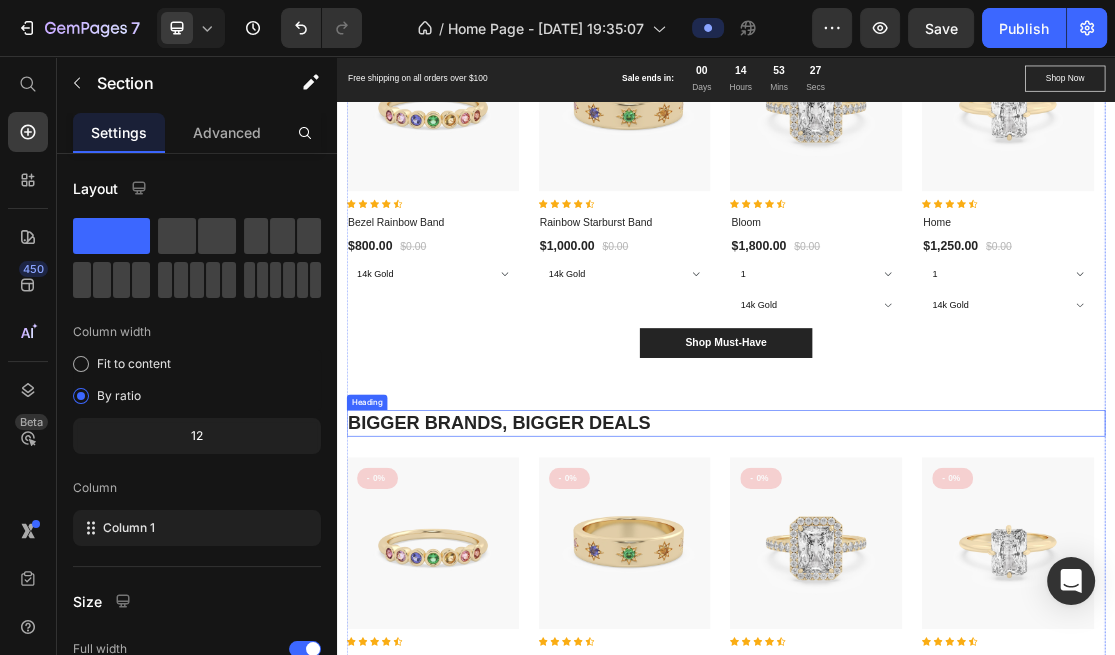 click on "BIGGER BRANDS, BIGGER DEALS" at bounding box center [937, 621] 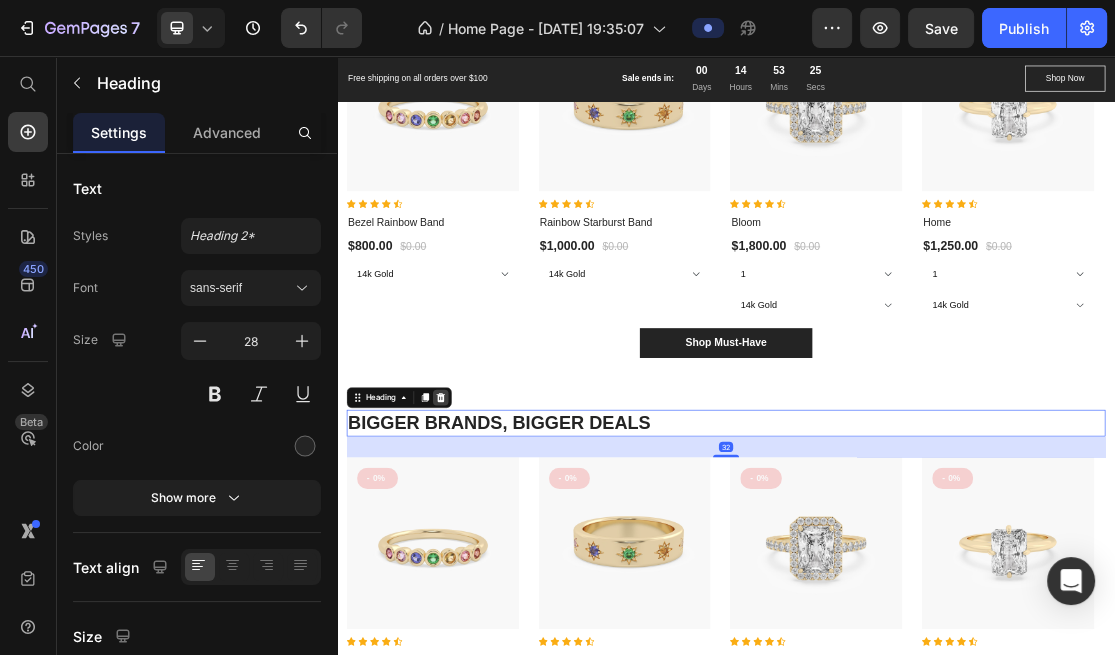 click at bounding box center [497, 582] 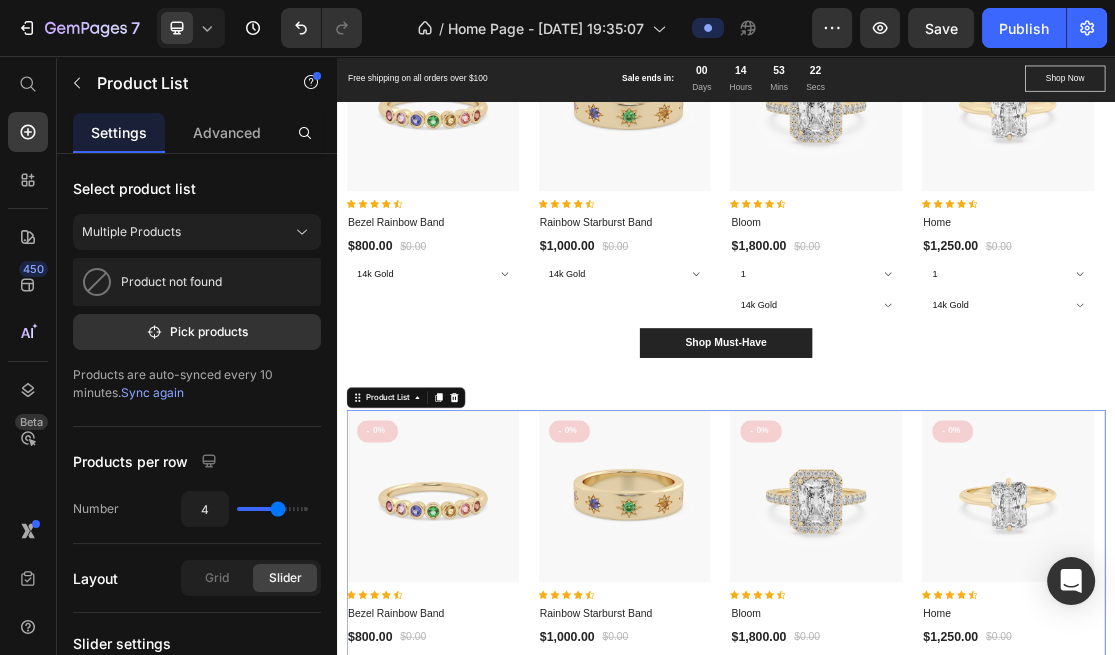 click 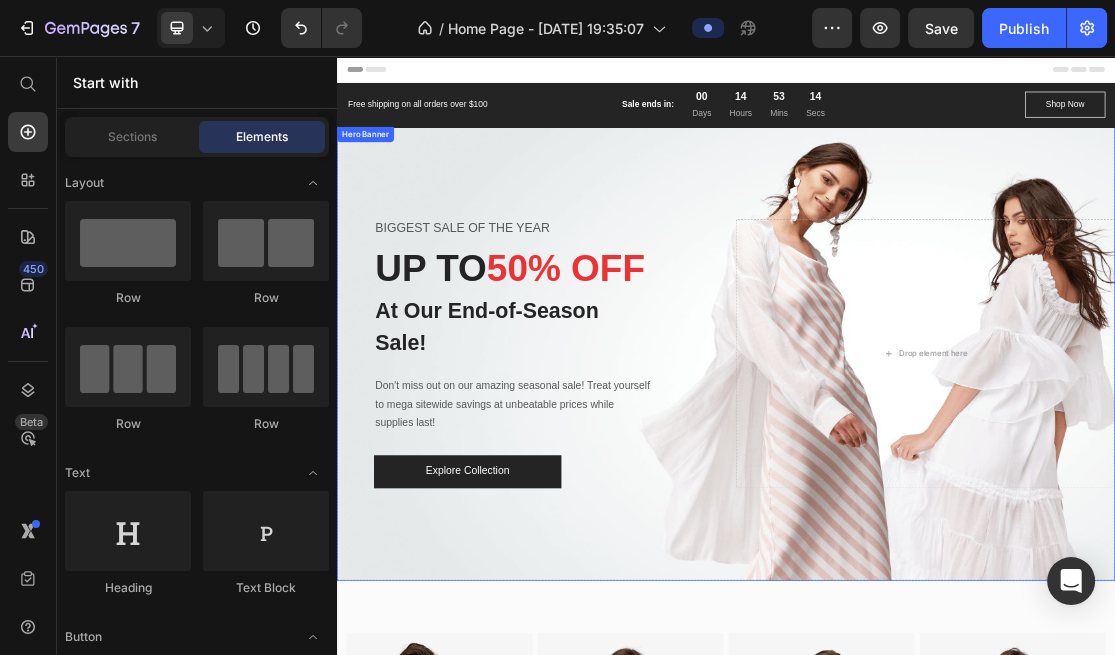 scroll, scrollTop: 222, scrollLeft: 0, axis: vertical 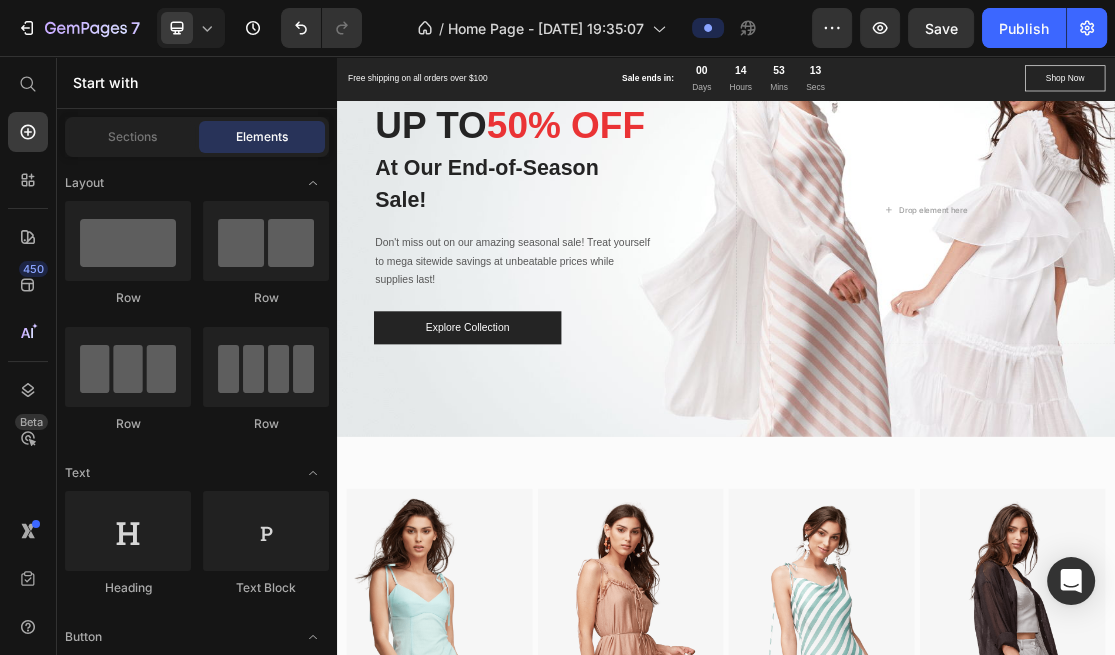 click on "Sections Elements" at bounding box center [197, 137] 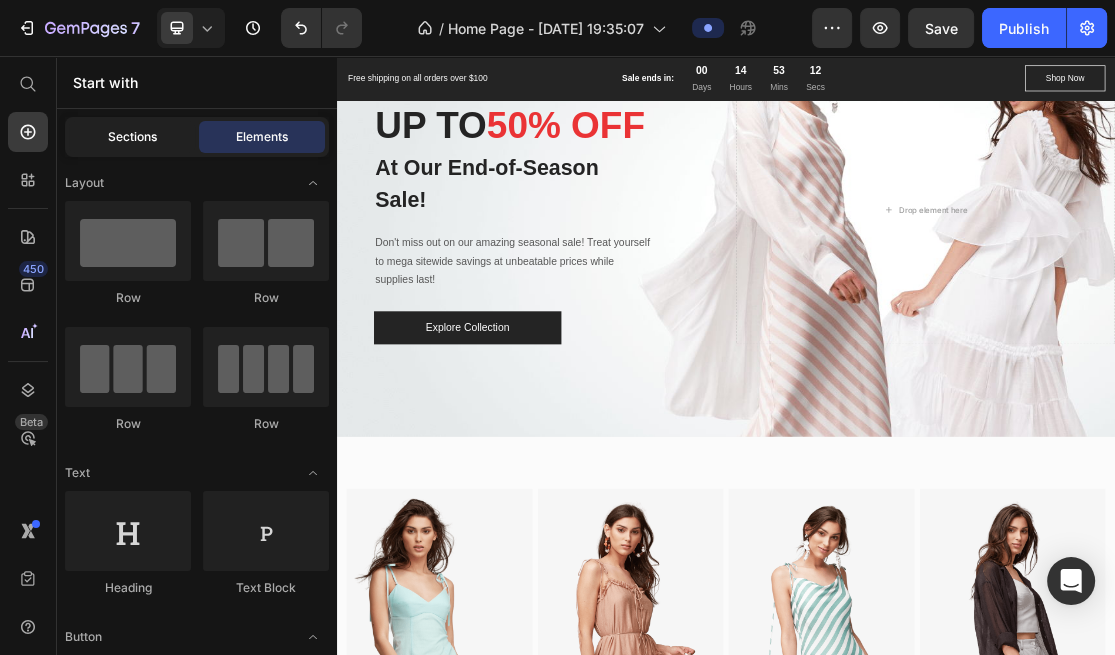 click on "Sections" at bounding box center [132, 137] 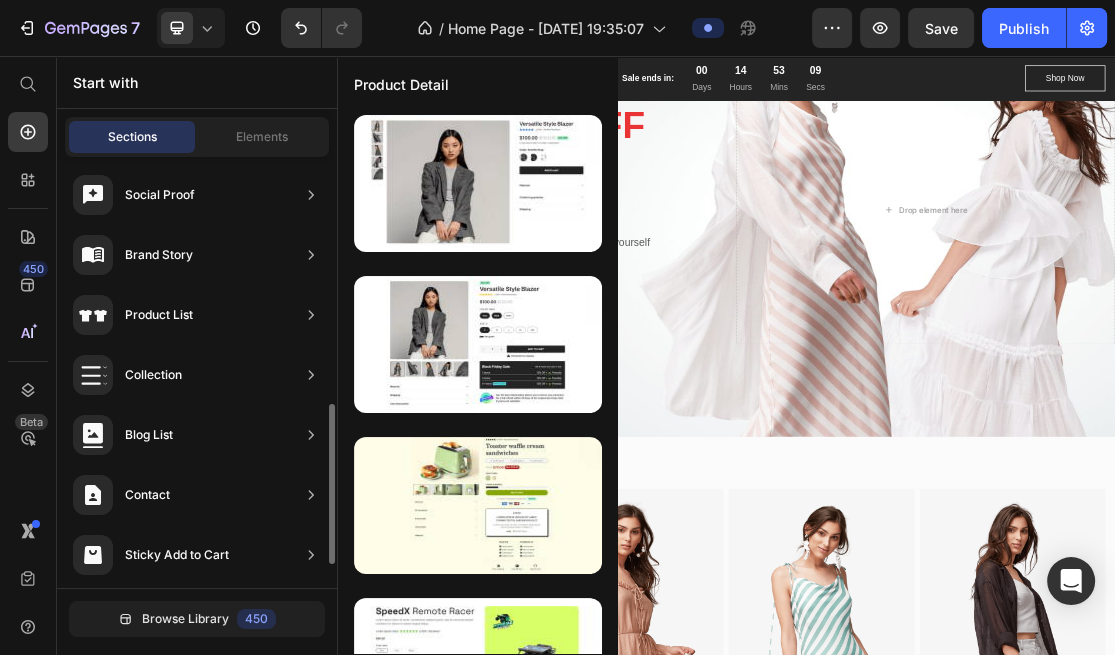 scroll, scrollTop: 728, scrollLeft: 0, axis: vertical 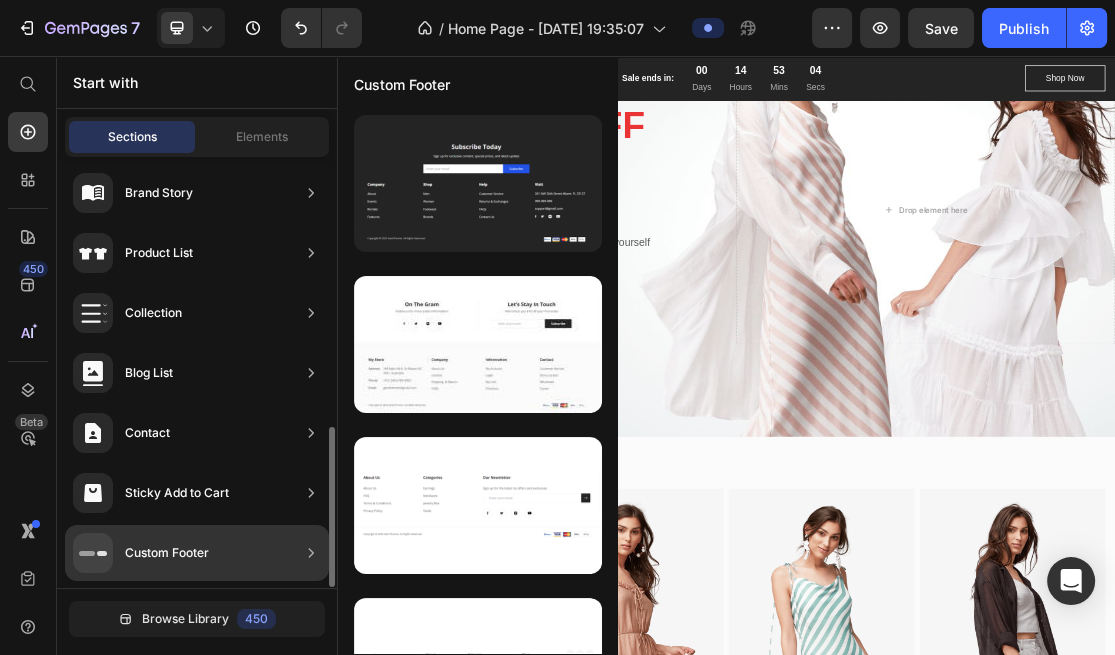 click on "Custom Footer" 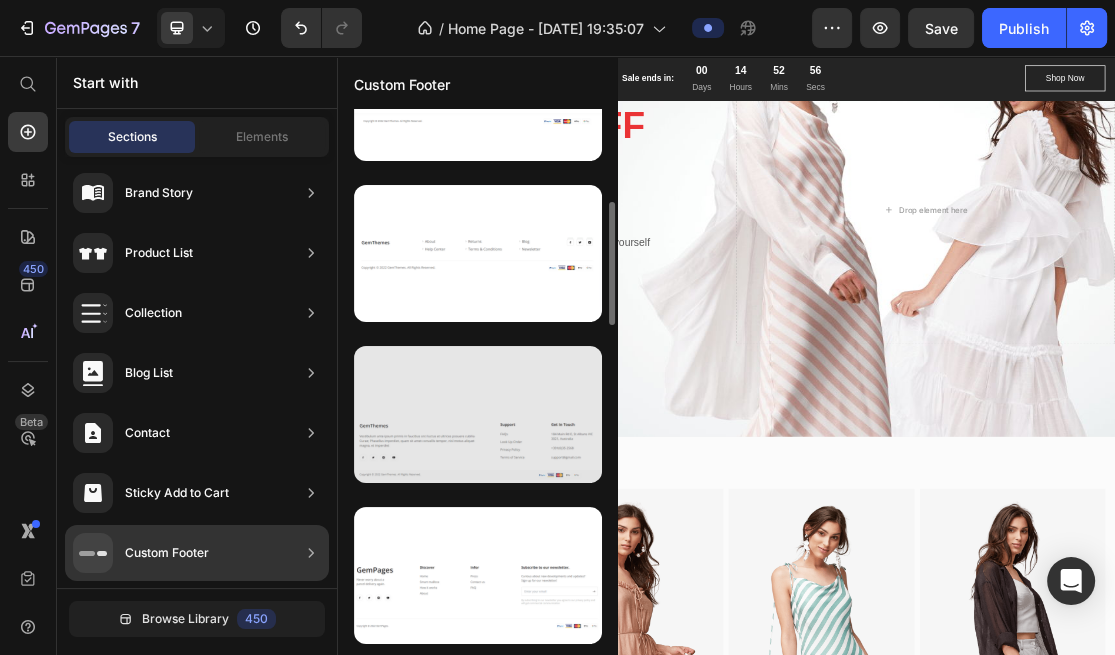 scroll, scrollTop: 0, scrollLeft: 0, axis: both 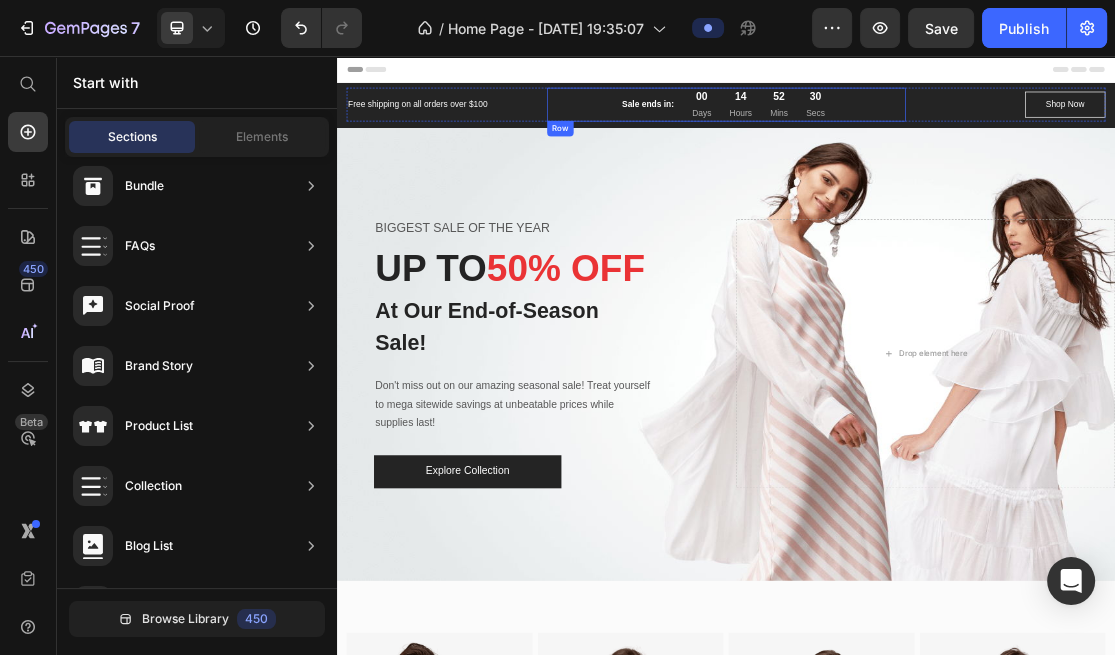 click on "Sale ends in: Text block 00 Days 14 Hours 52 Mins 30 Secs CountDown Timer Row" at bounding box center (937, 131) 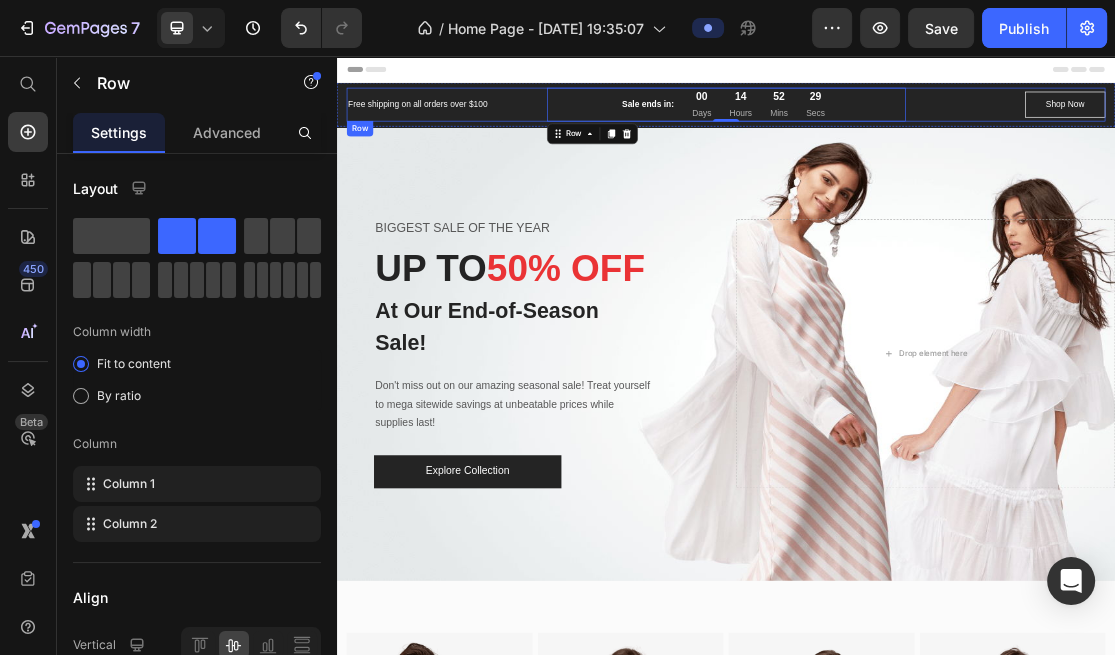 click on "Free shipping on all orders over $100 Text block Sale ends in: Text block 00 Days 14 Hours 52 Mins 29 Secs CountDown Timer Row   0 Shop Now Button Row" at bounding box center [937, 131] 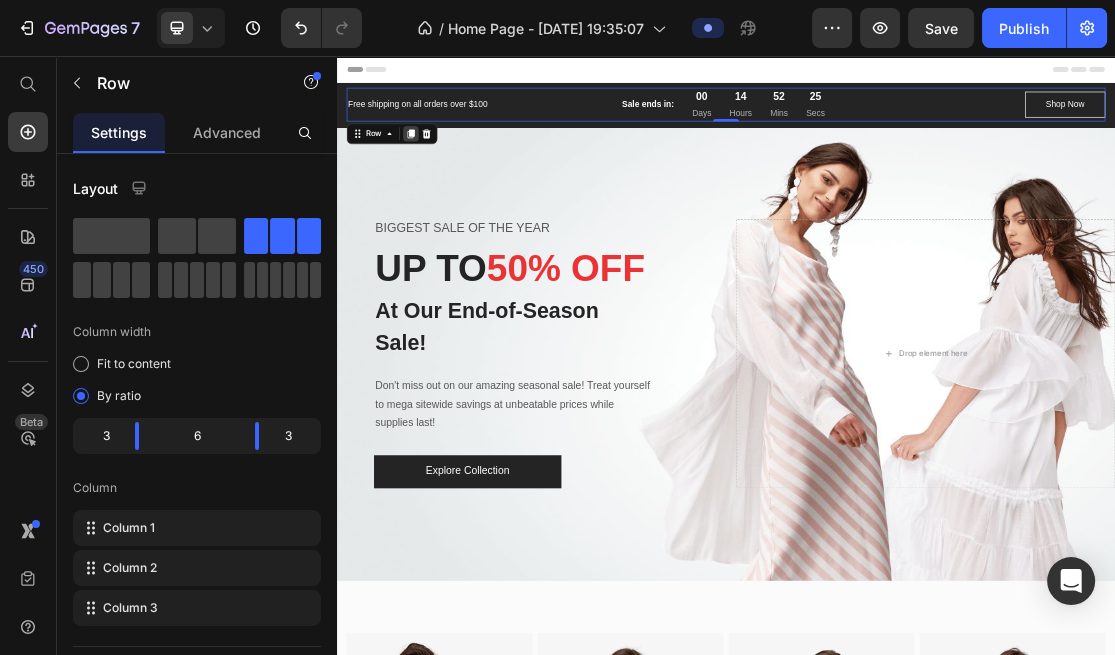 click 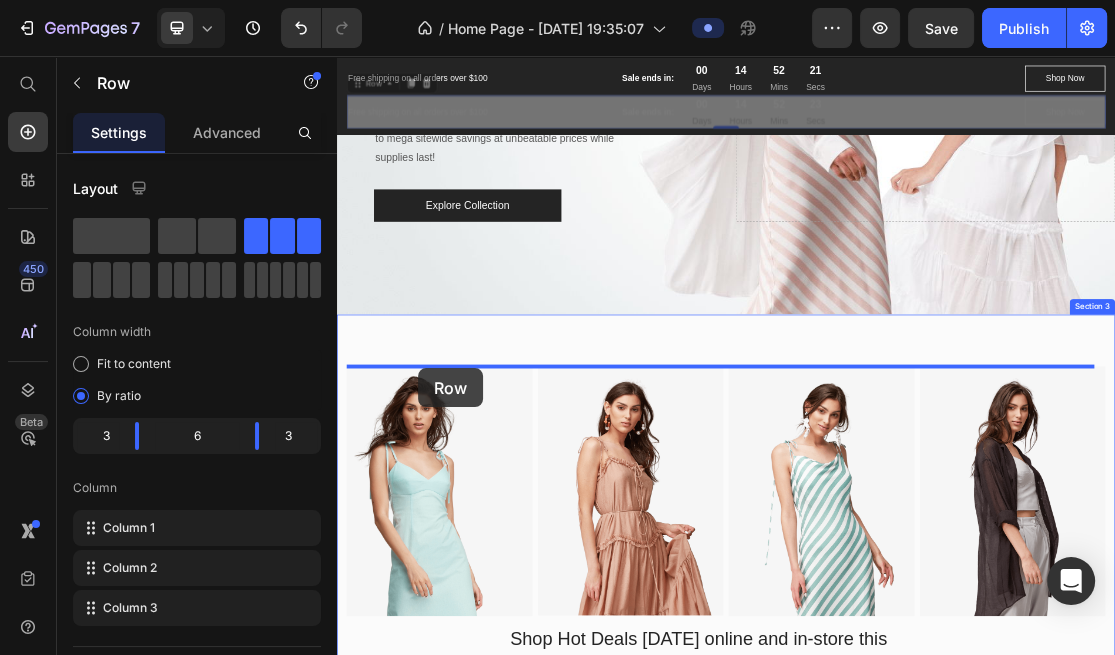 scroll, scrollTop: 472, scrollLeft: 0, axis: vertical 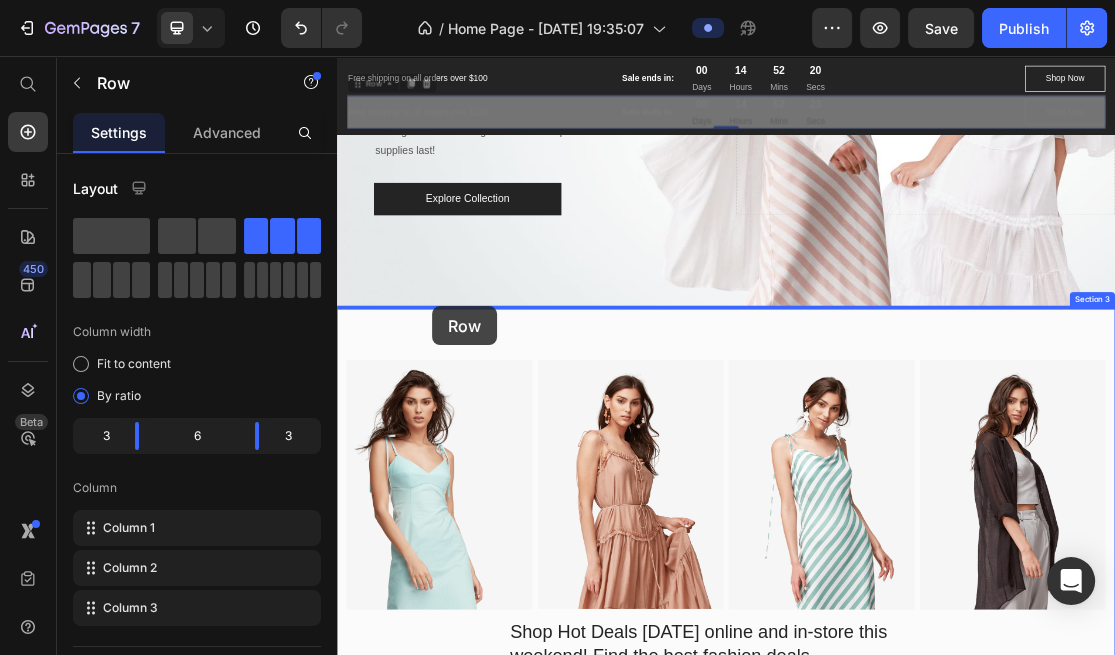 drag, startPoint x: 392, startPoint y: 142, endPoint x: 483, endPoint y: 447, distance: 318.28604 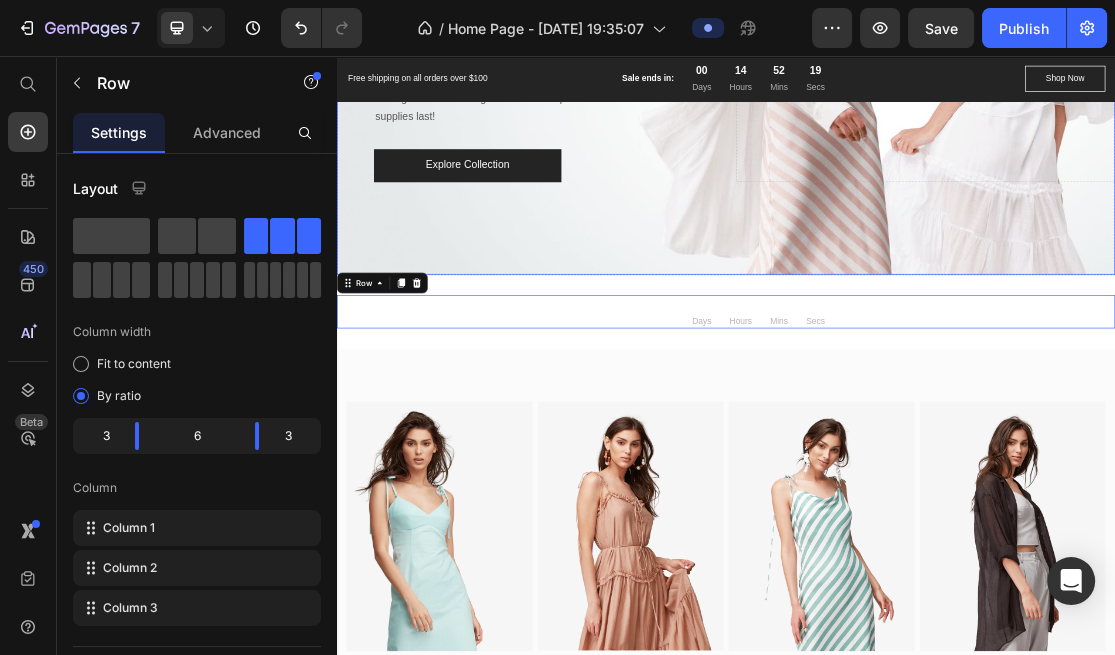 scroll, scrollTop: 420, scrollLeft: 0, axis: vertical 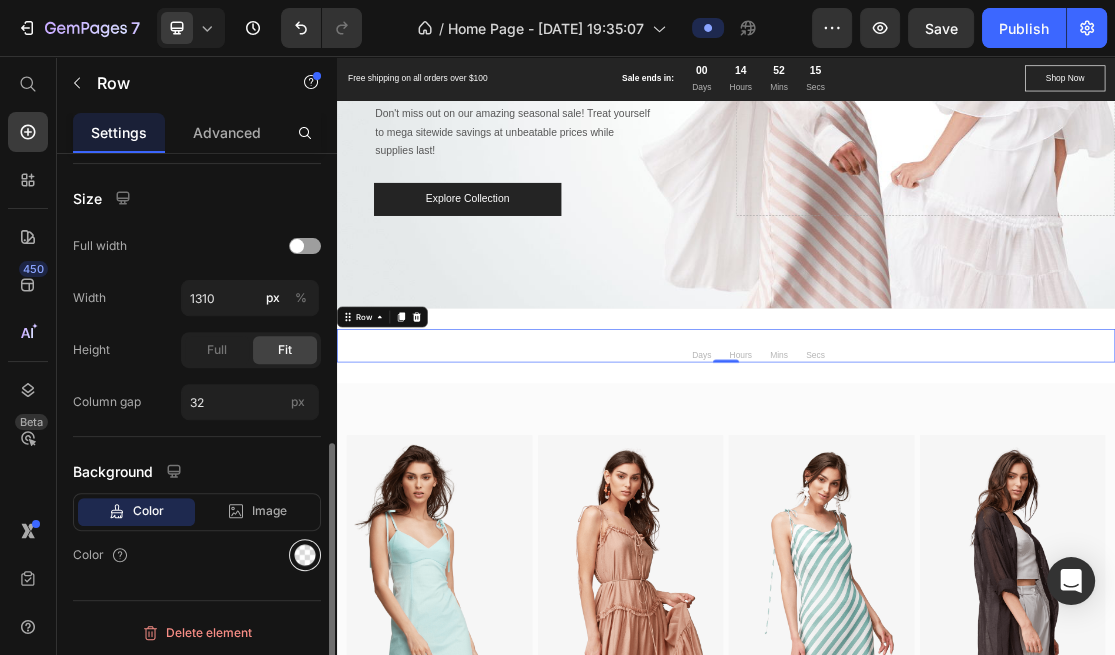 click 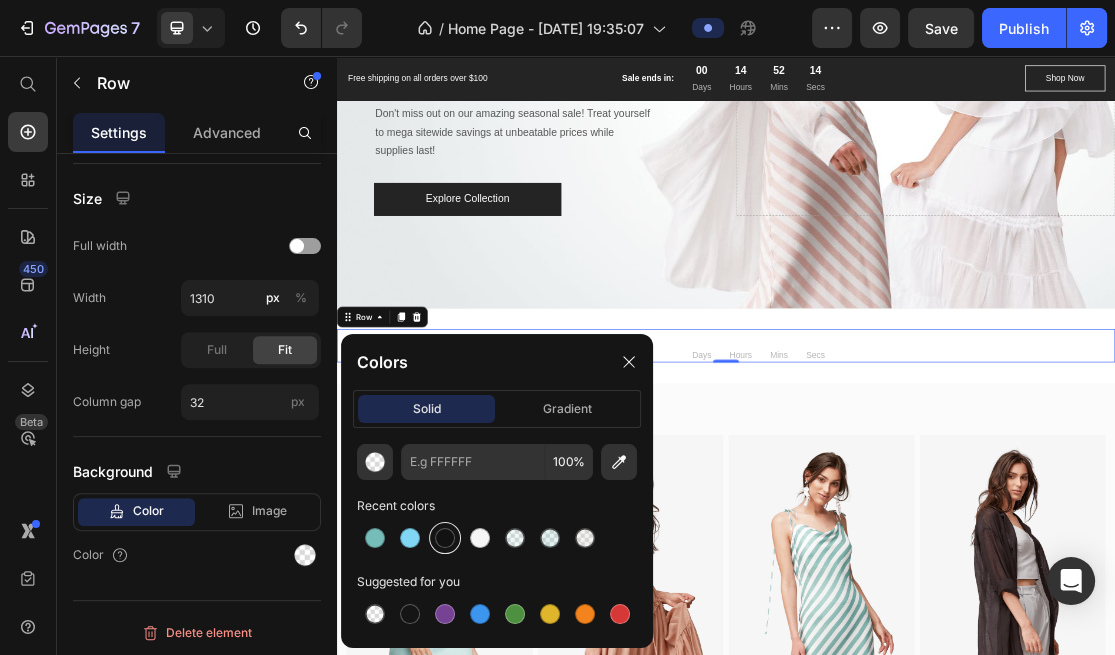 click at bounding box center (445, 538) 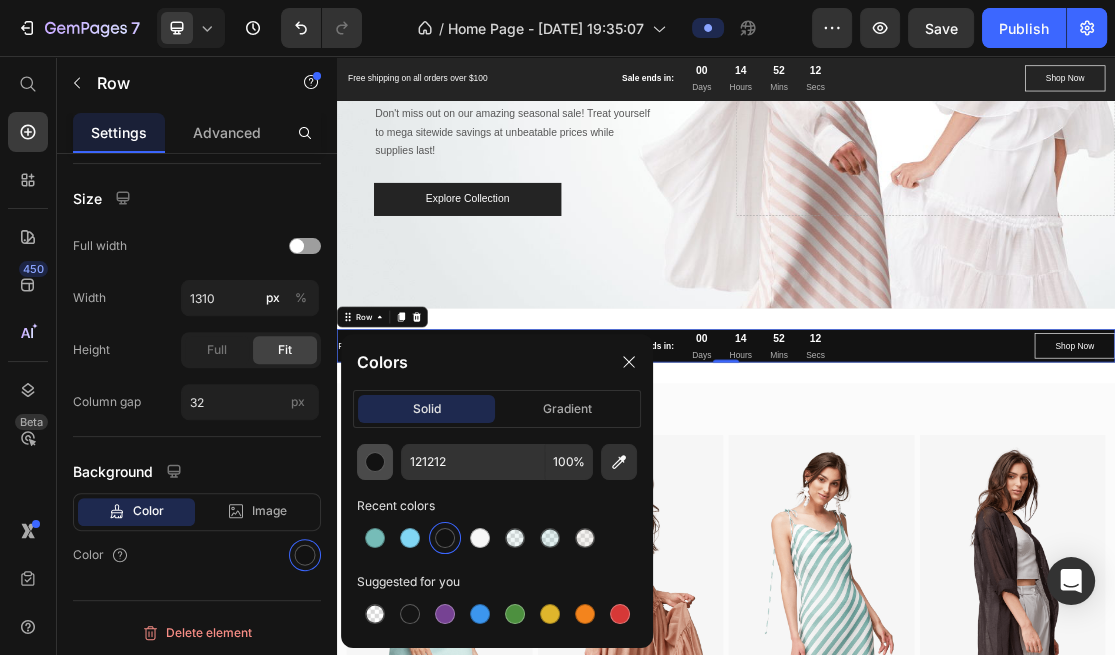 click at bounding box center [375, 462] 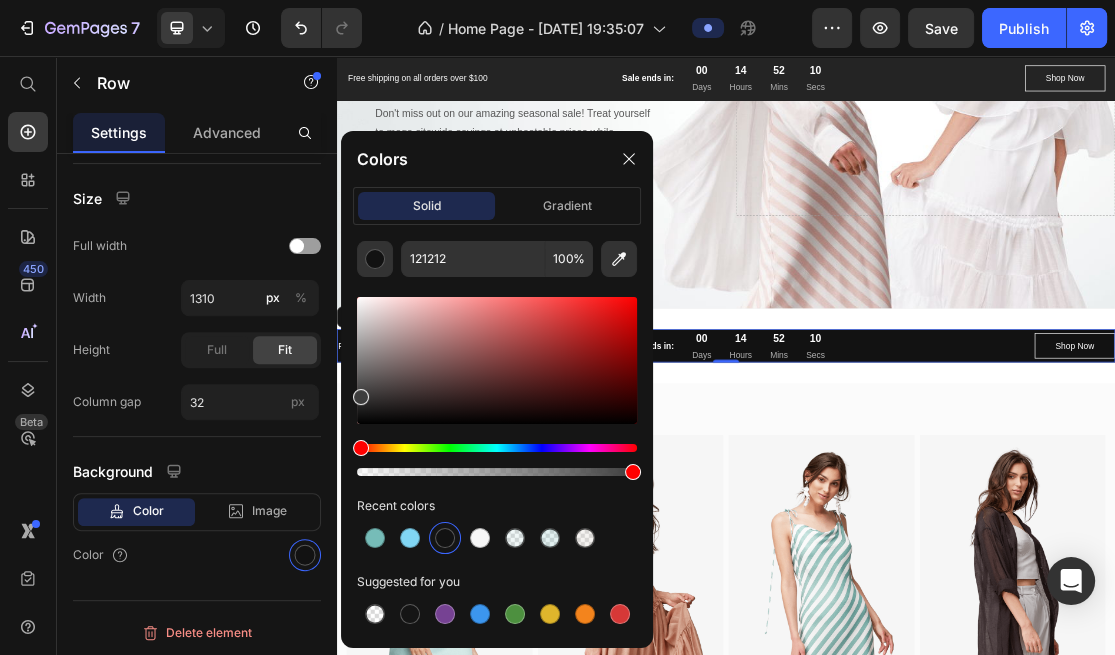click at bounding box center [497, 360] 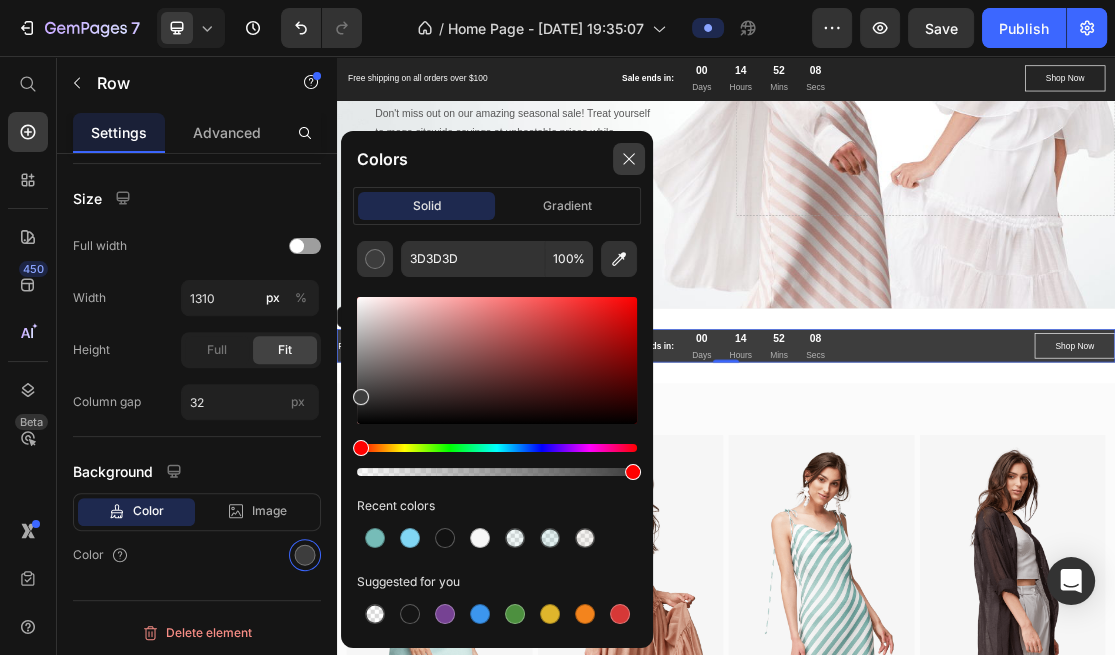 click 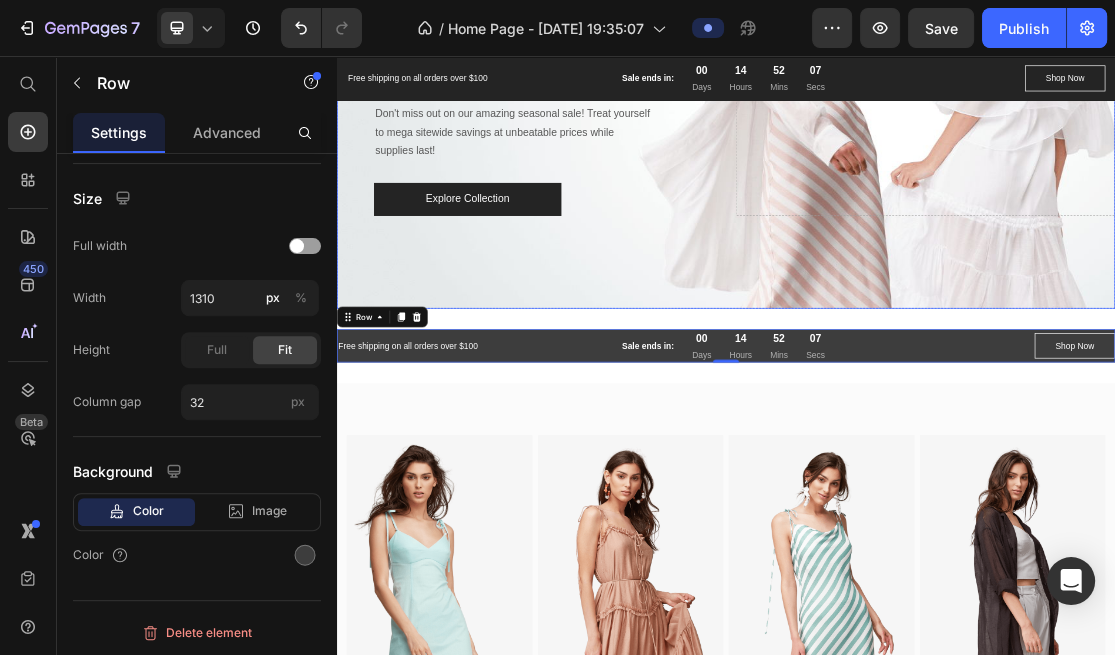 click at bounding box center (937, 95) 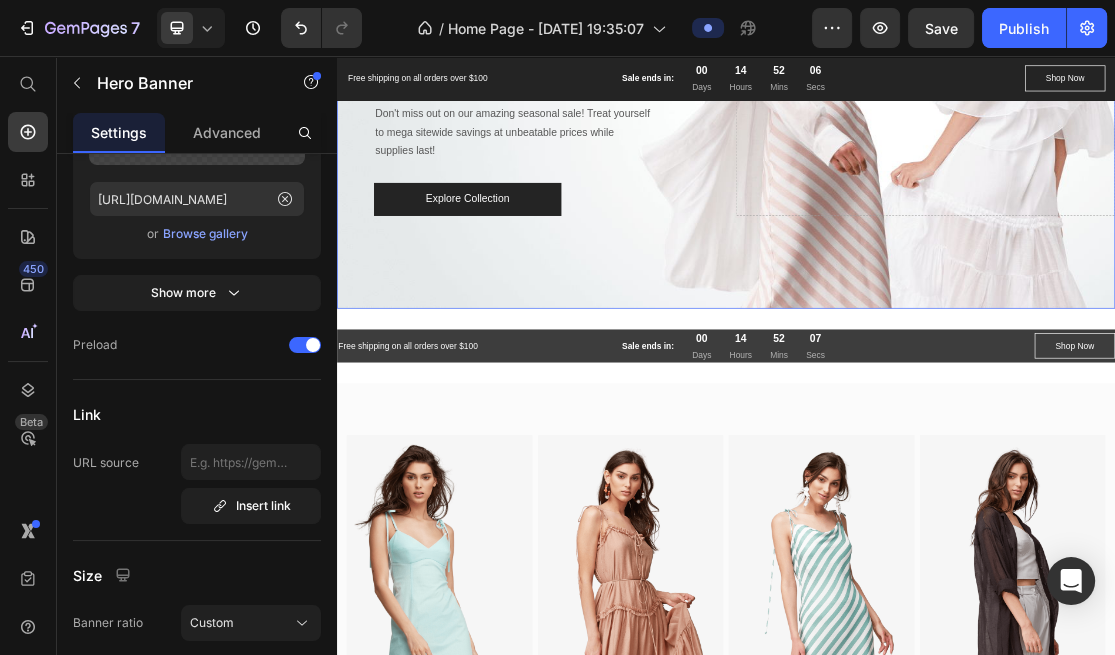 scroll, scrollTop: 0, scrollLeft: 0, axis: both 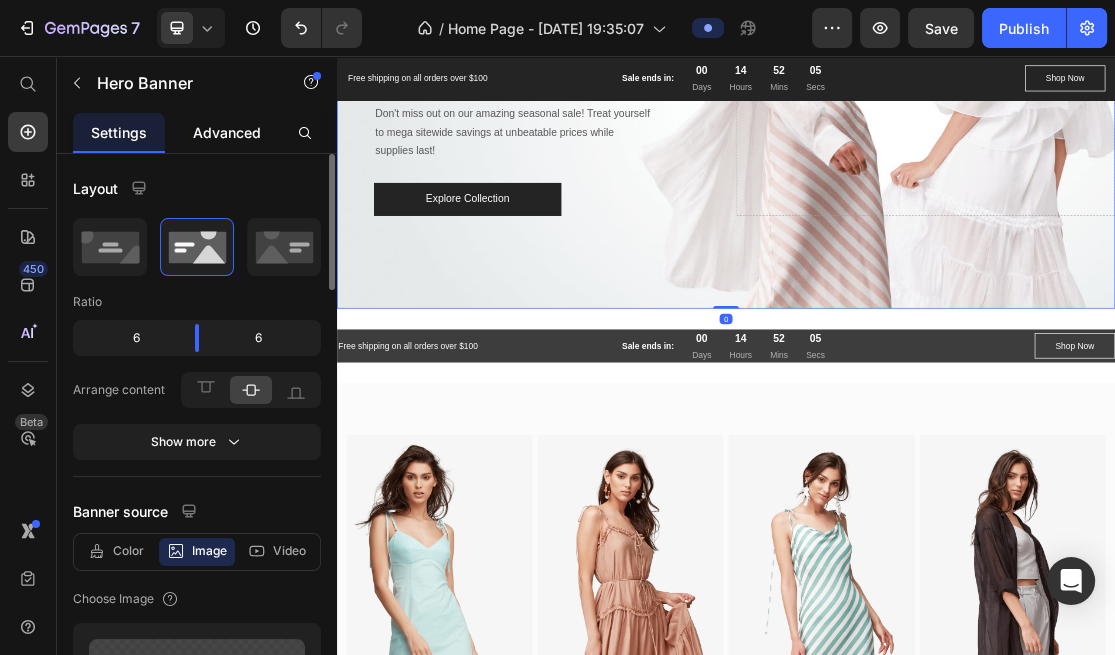 click on "Advanced" at bounding box center [227, 132] 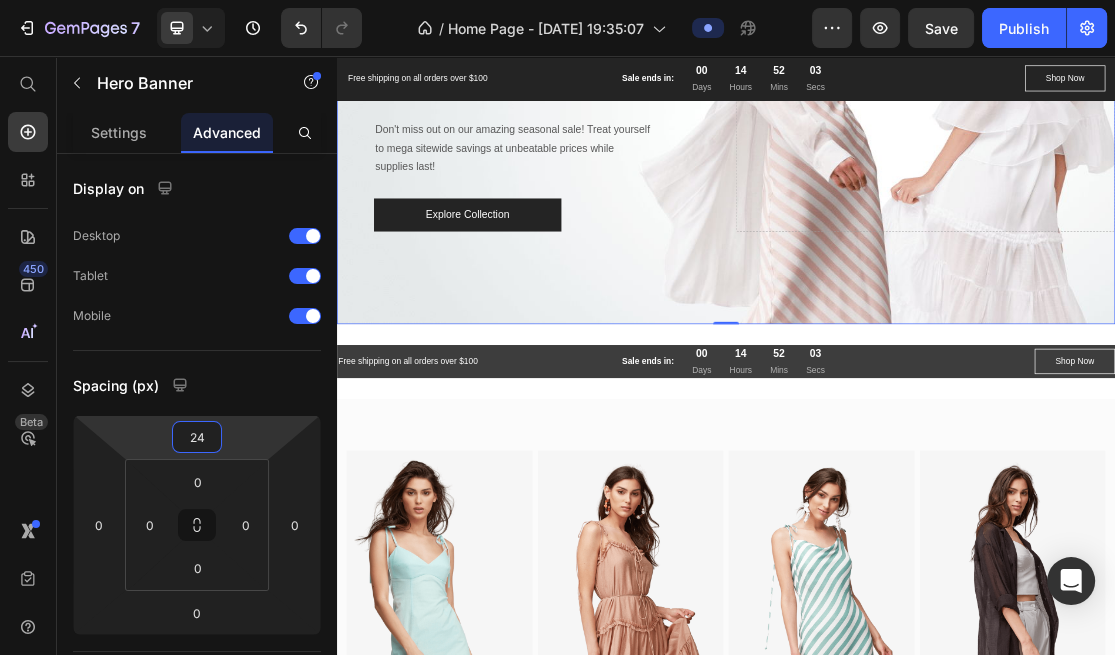 type on "-4" 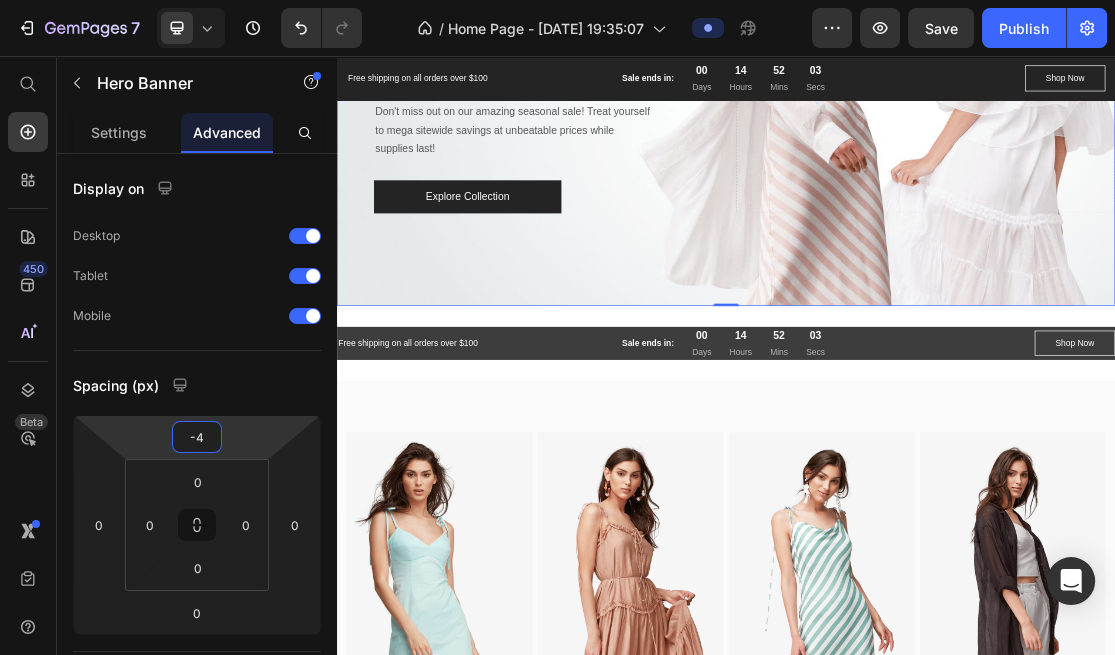 click on "7  Version history  /  Home Page - [DATE] 19:35:07 Preview  Save   Publish  450 Beta Start with Sections Elements Hero Section Product Detail Brands Trusted Badges Guarantee Product Breakdown How to use Testimonials Compare Bundle FAQs Social Proof Brand Story Product List Collection Blog List Contact Sticky Add to Cart Custom Footer Browse Library 450 Layout
Row
Row
Row
Row Text
Heading
Text Block Button
Button
Button
Sticky Back to top Media
Image" at bounding box center (557, 0) 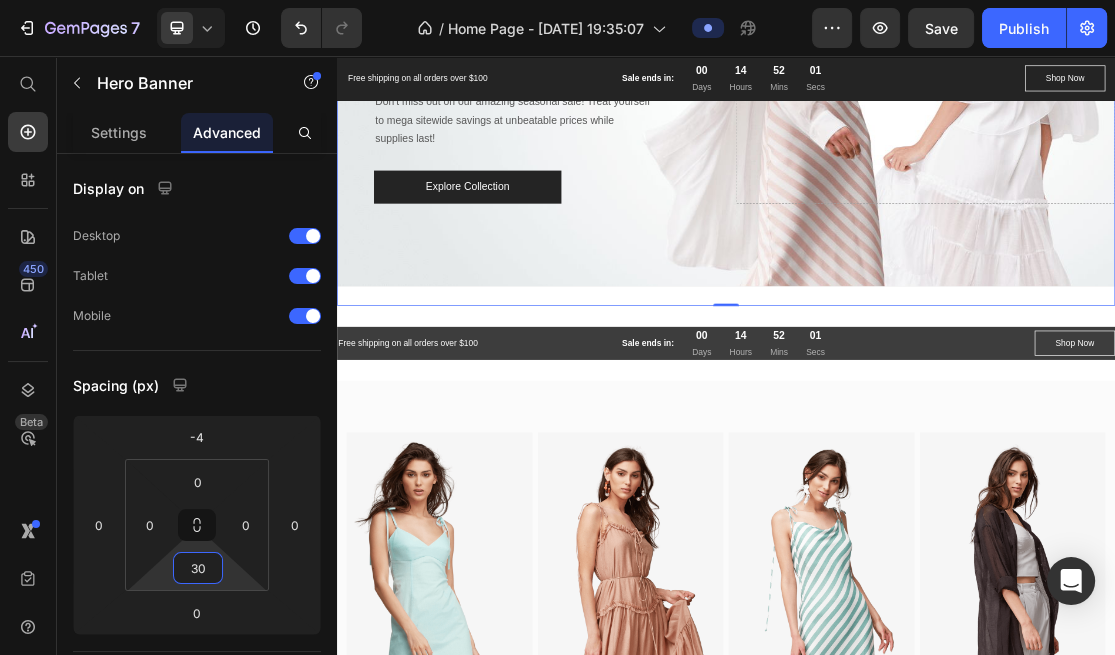 type on "0" 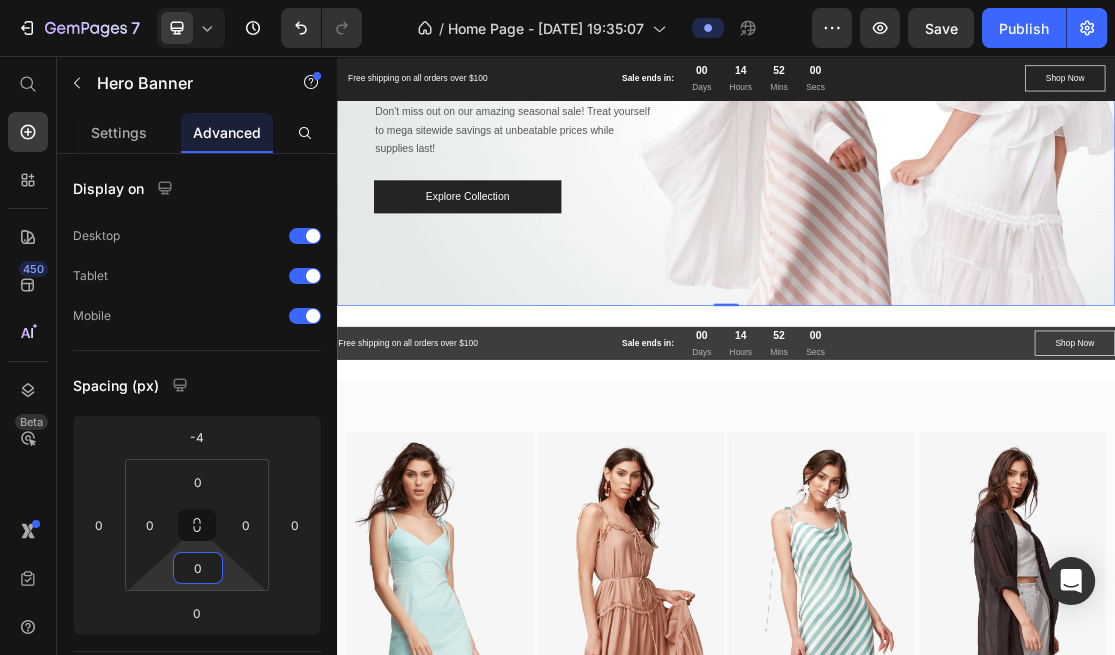 drag, startPoint x: 223, startPoint y: 566, endPoint x: 229, endPoint y: 613, distance: 47.38143 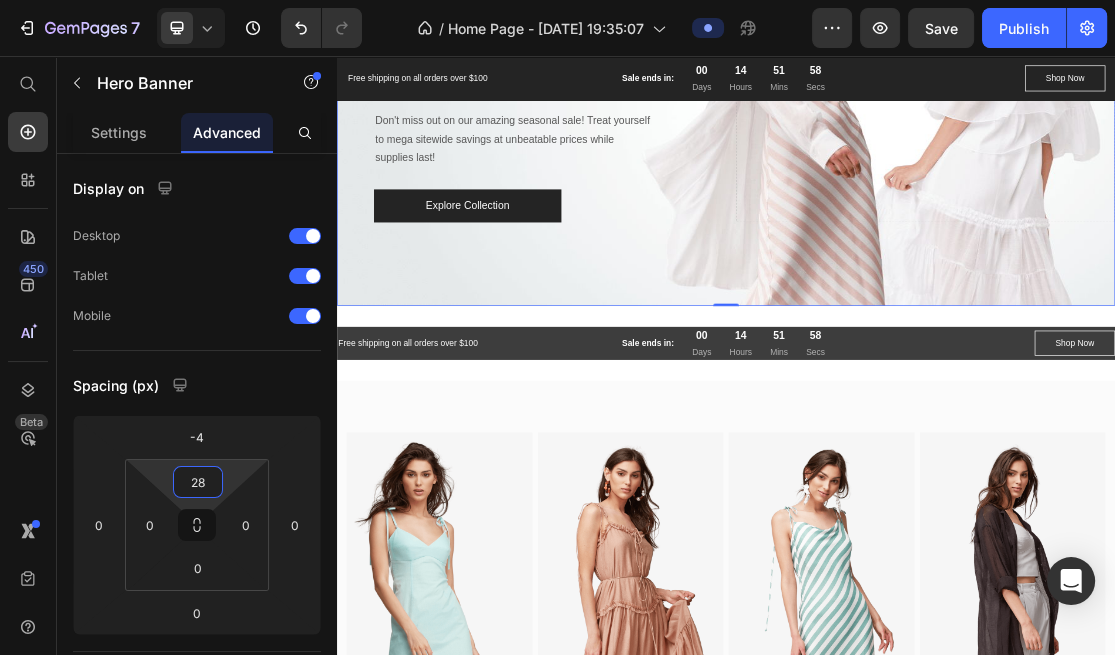 type on "0" 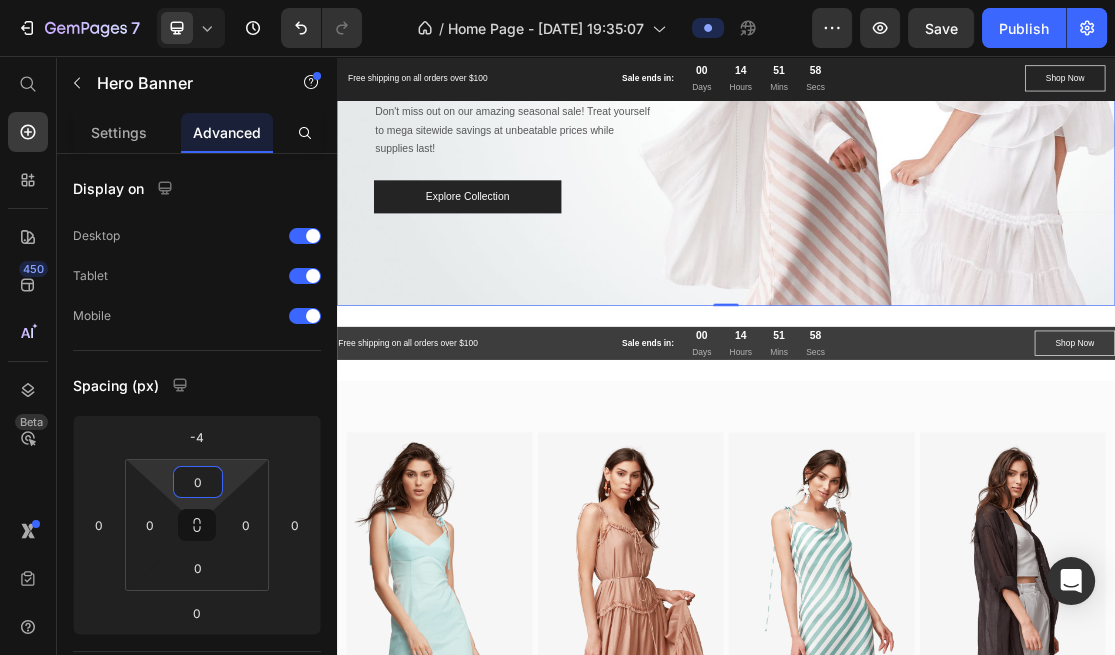 drag, startPoint x: 232, startPoint y: 482, endPoint x: 227, endPoint y: 527, distance: 45.276924 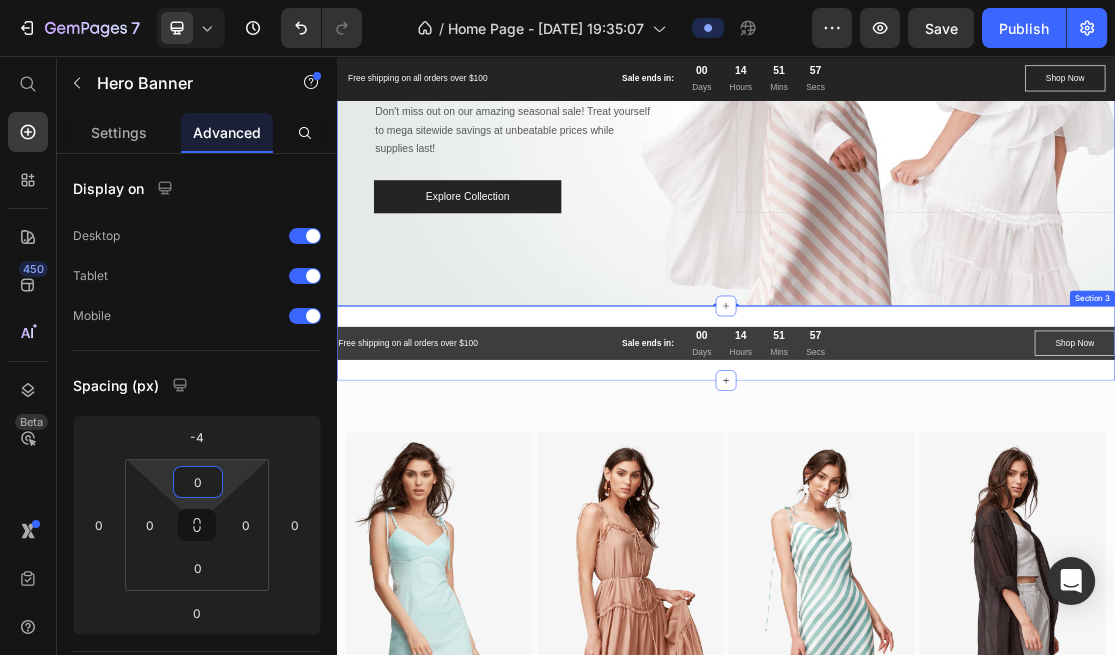 click on "Free shipping on all orders over $100 Text block Sale ends in: Text block 00 Days 14 Hours 51 Mins 57 Secs CountDown Timer Row Shop Now Button Row" at bounding box center [937, 499] 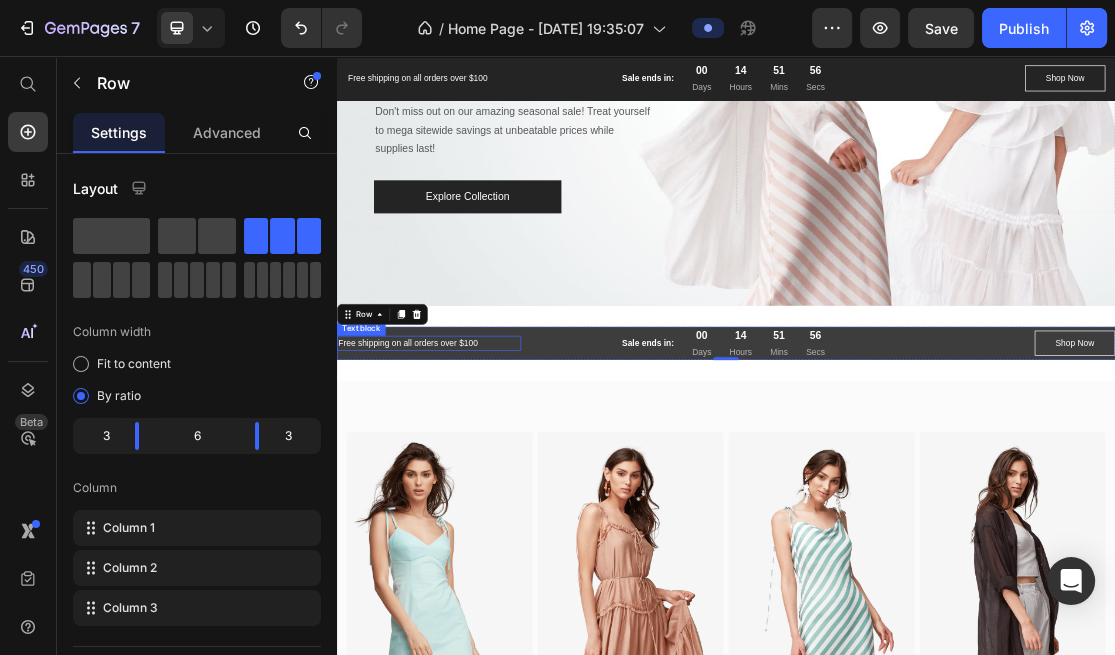 click on "Free shipping on all orders over $100" at bounding box center [479, 499] 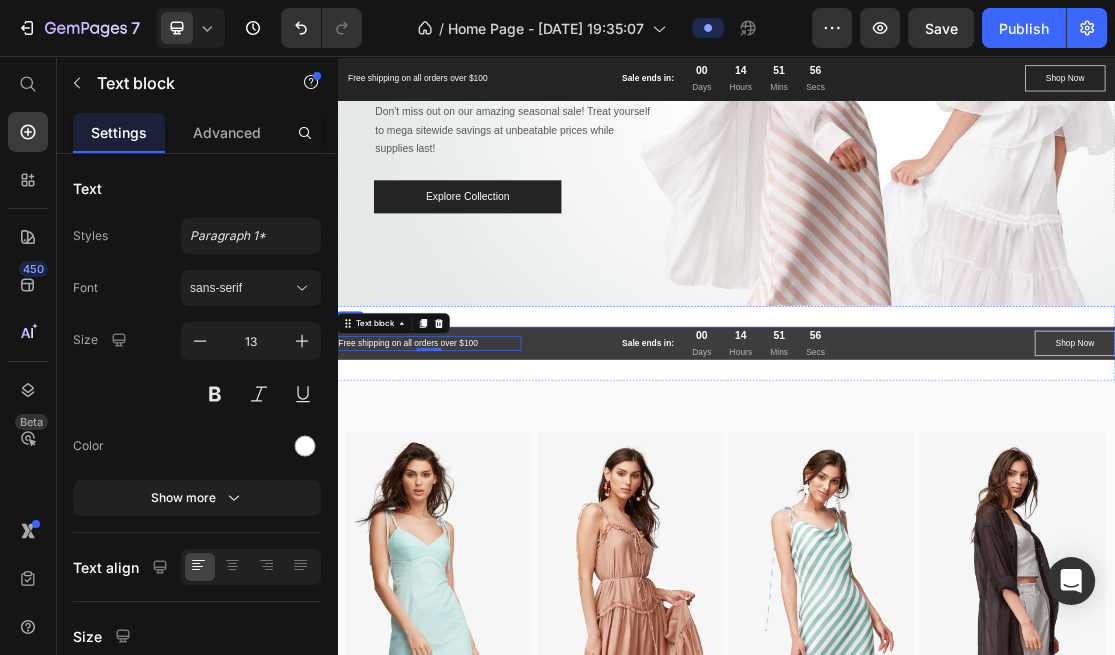 click on "Free shipping on all orders over $100 Text block   0 Sale ends in: Text block 00 Days 14 Hours 51 Mins 56 Secs CountDown Timer Row Shop Now Button Row Section 3" at bounding box center (937, 499) 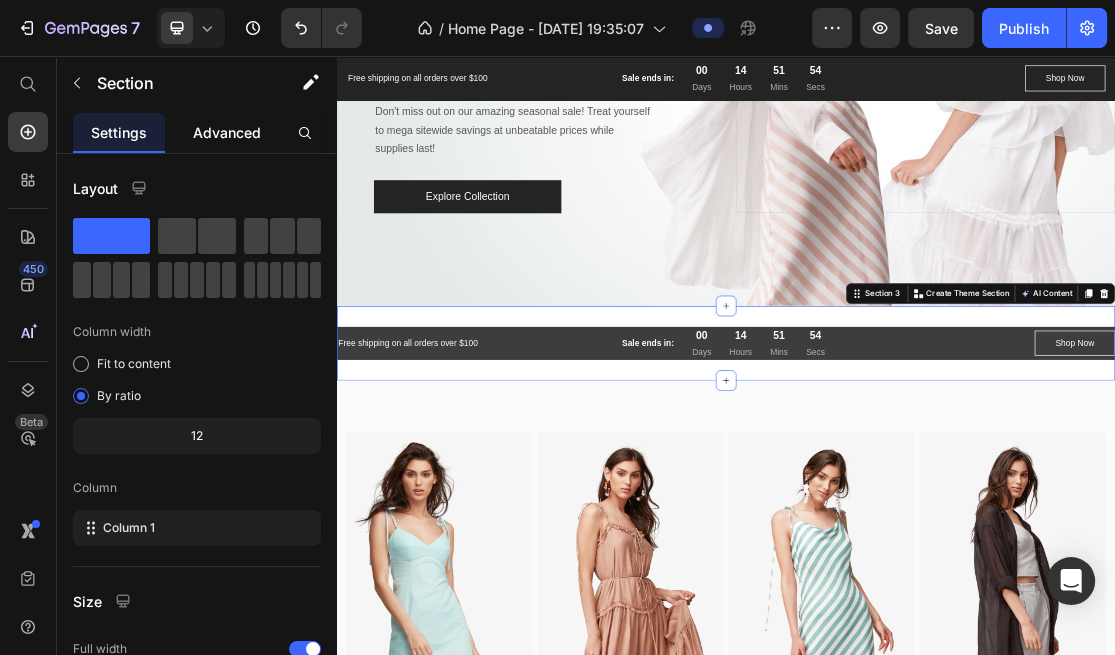 click on "Advanced" at bounding box center (227, 132) 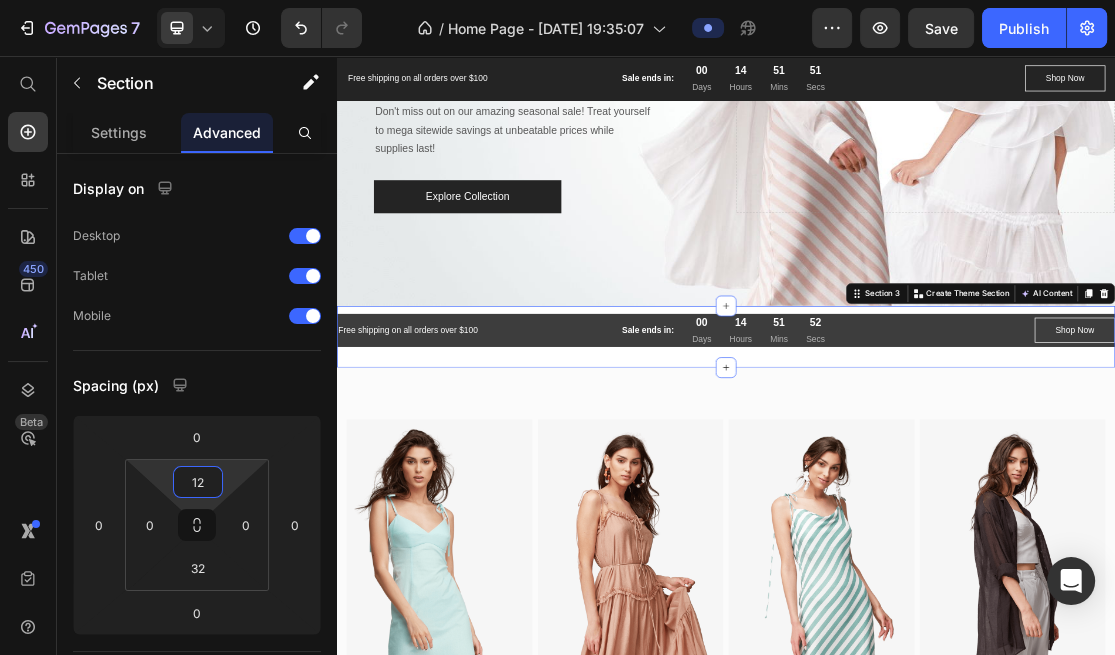 type on "0" 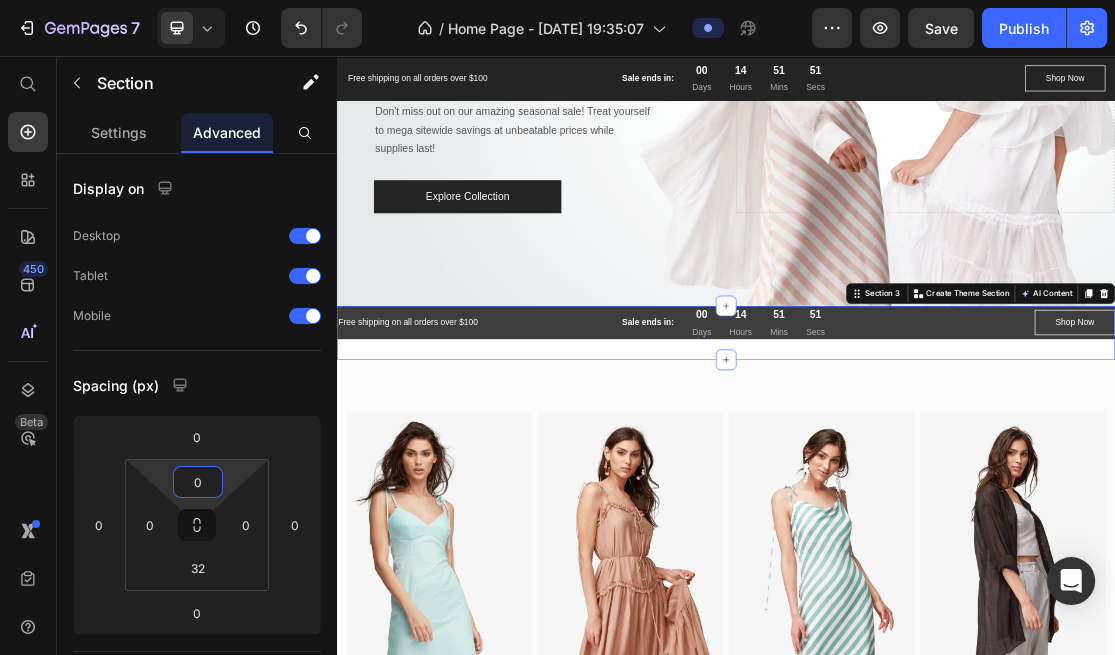 click on "7  Version history  /  Home Page - [DATE] 19:35:07 Preview  Save   Publish  450 Beta Start with Sections Elements Hero Section Product Detail Brands Trusted Badges Guarantee Product Breakdown How to use Testimonials Compare Bundle FAQs Social Proof Brand Story Product List Collection Blog List Contact Sticky Add to Cart Custom Footer Browse Library 450 Layout
Row
Row
Row
Row Text
Heading
Text Block Button
Button
Button
Sticky Back to top Media
Image" at bounding box center (557, 0) 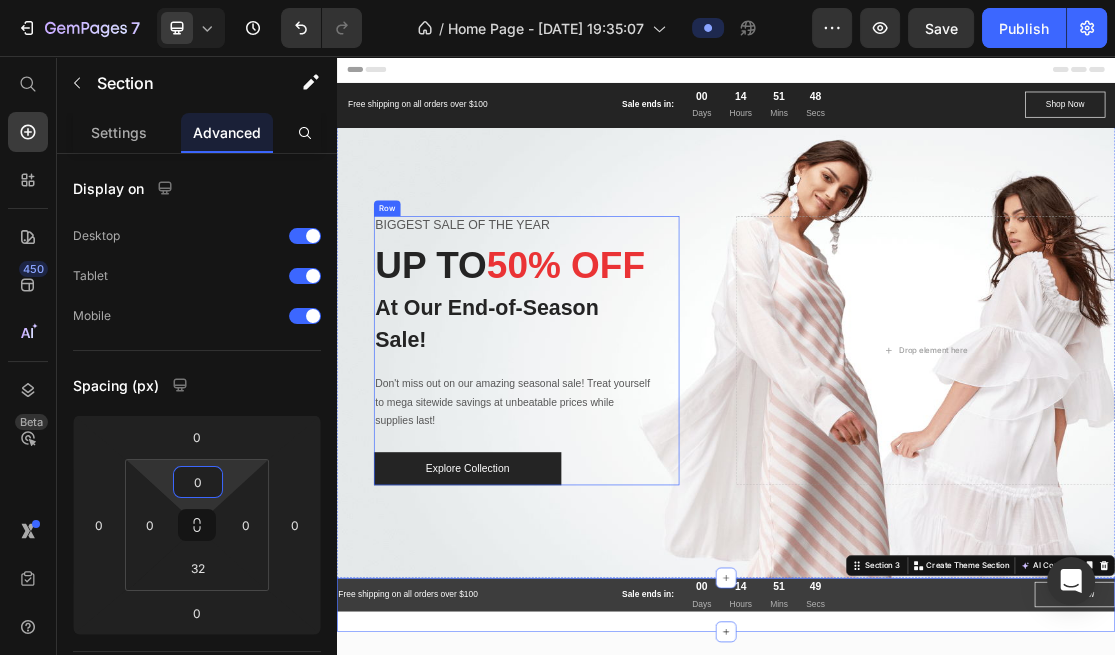 scroll, scrollTop: 333, scrollLeft: 0, axis: vertical 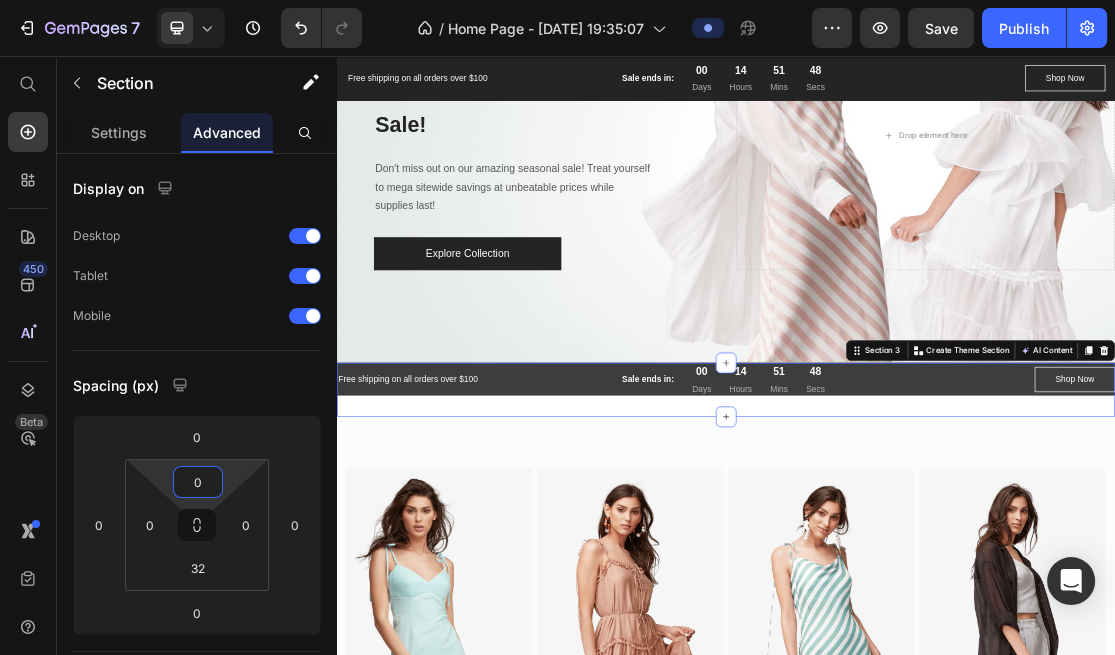 click on "Free shipping on all orders over $100 Text block Sale ends in: Text block 00 Days 14 Hours 51 Mins 48 Secs CountDown Timer Row Shop Now Button Row Section 3   Create Theme Section AI Content Write with GemAI What would you like to describe here? Tone and Voice Persuasive Product Bezel Rainbow Band Show more Generate" at bounding box center [937, 570] 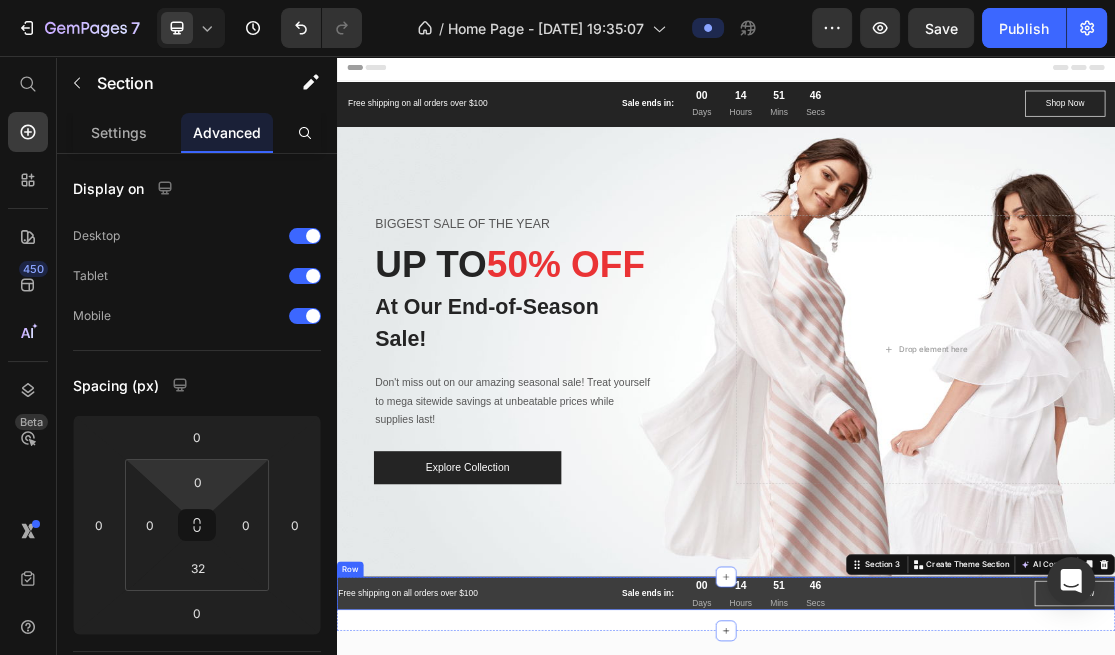 scroll, scrollTop: 0, scrollLeft: 0, axis: both 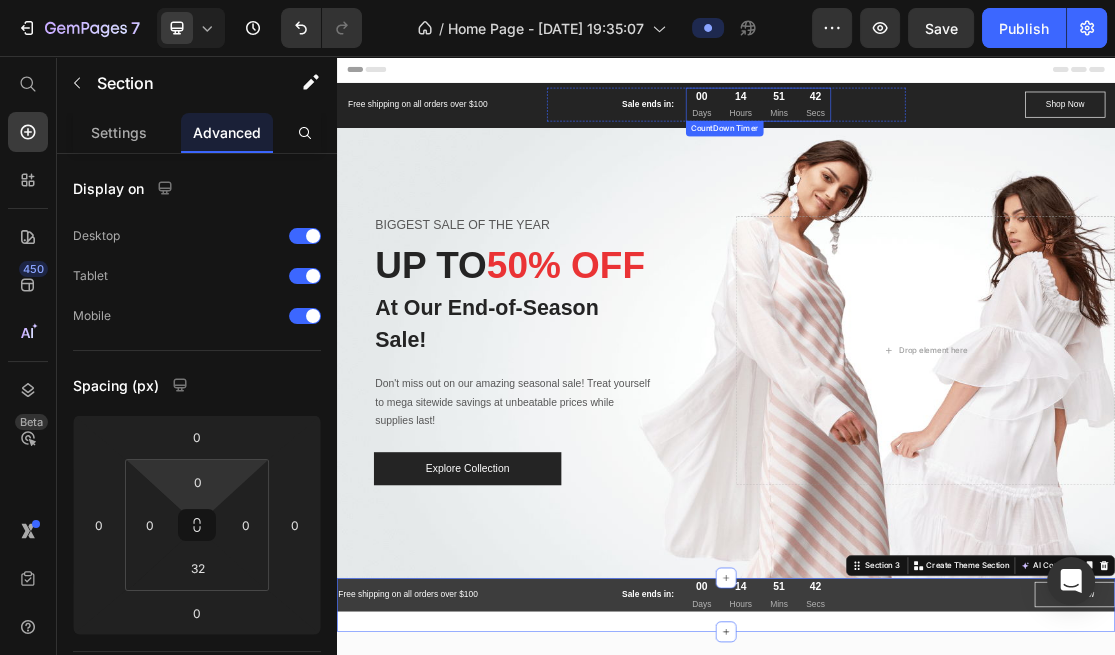 click on "00" at bounding box center [900, 119] 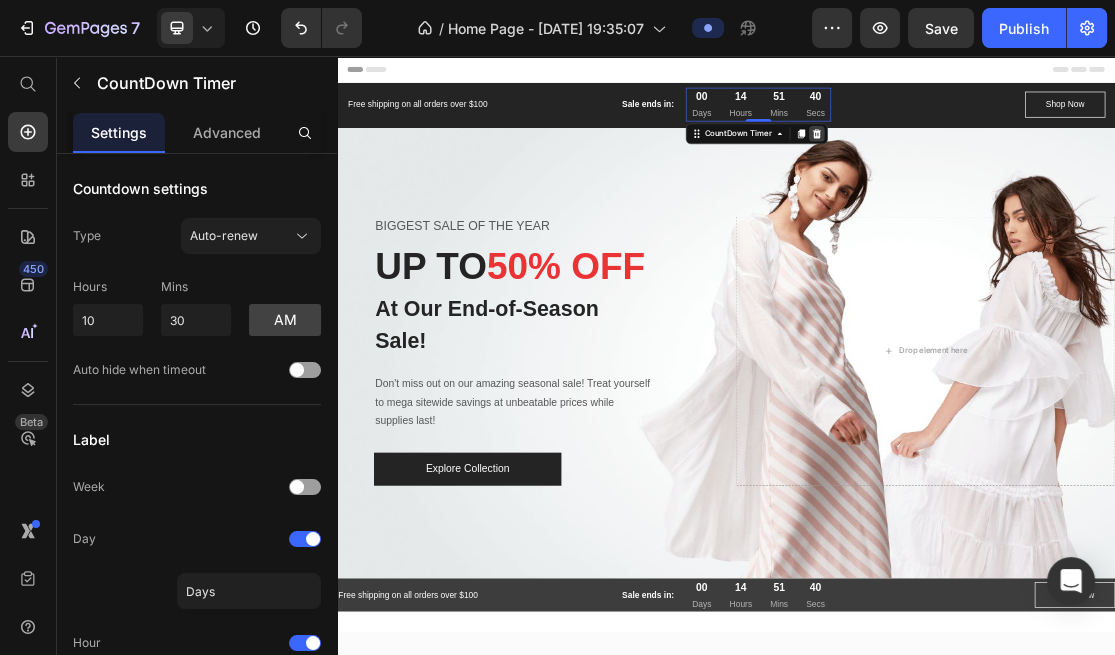 click 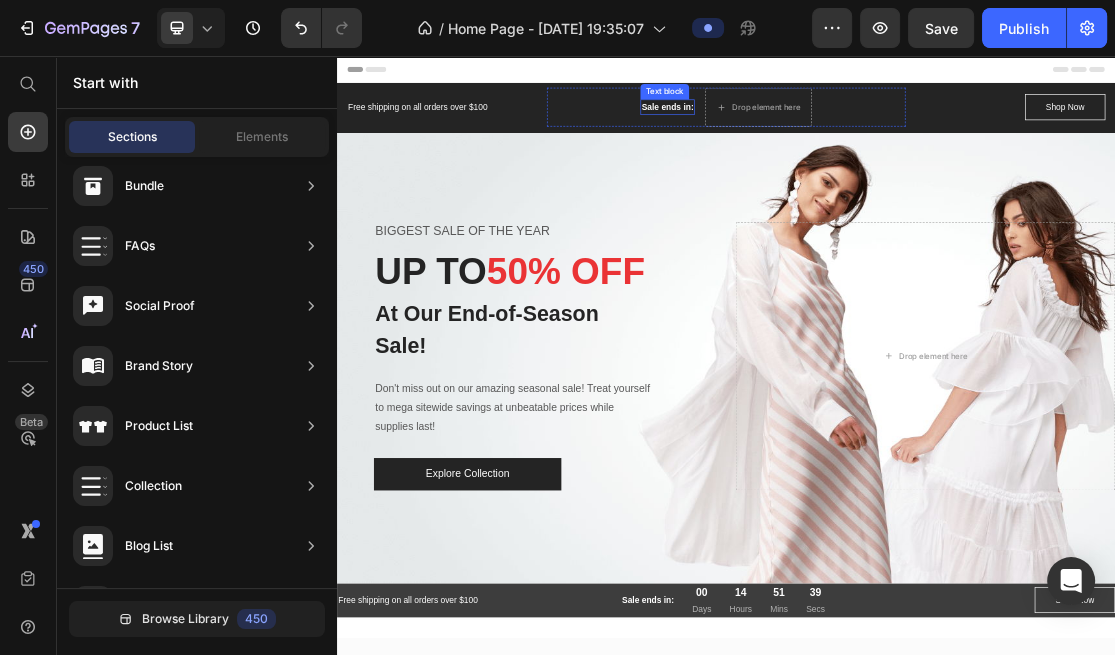 click on "Sale ends in:" at bounding box center [847, 135] 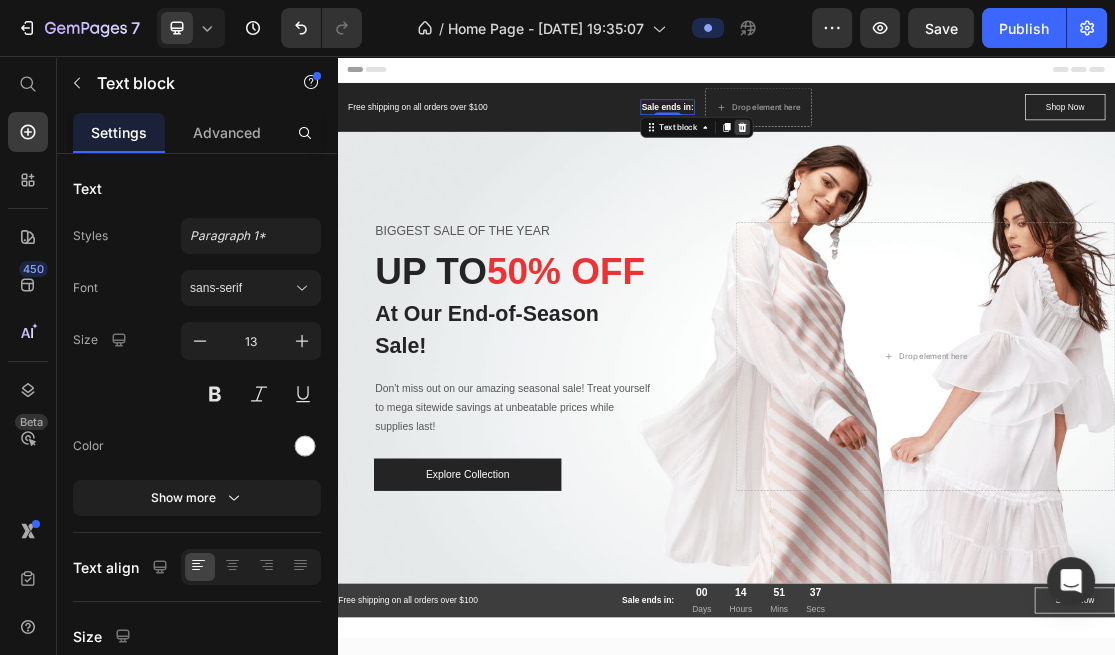click 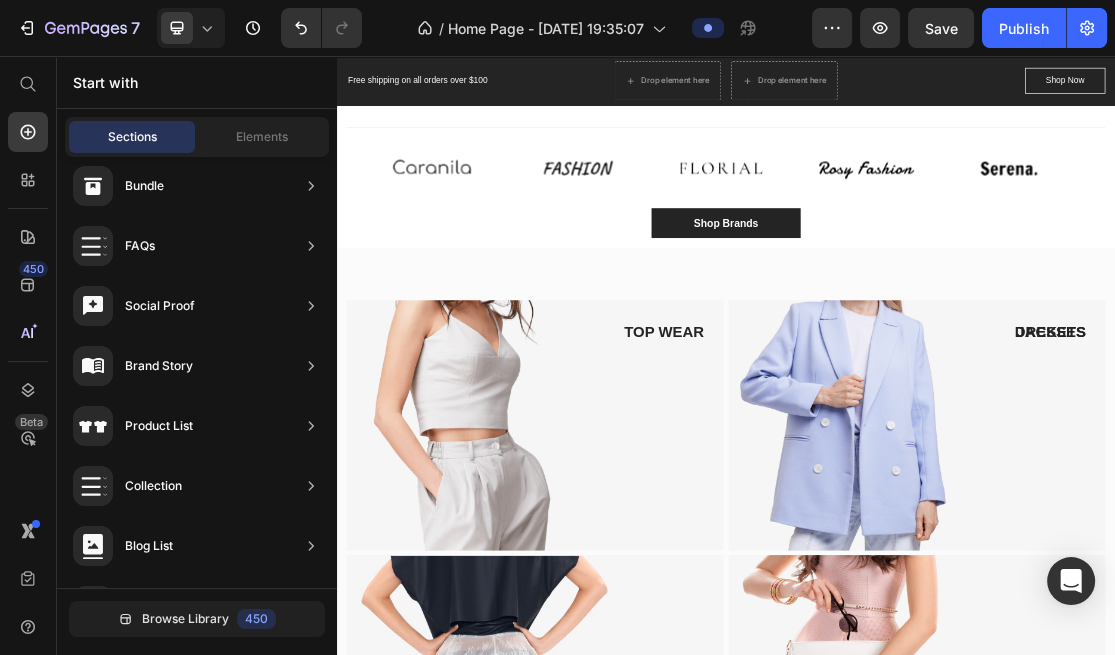 scroll, scrollTop: 2000, scrollLeft: 0, axis: vertical 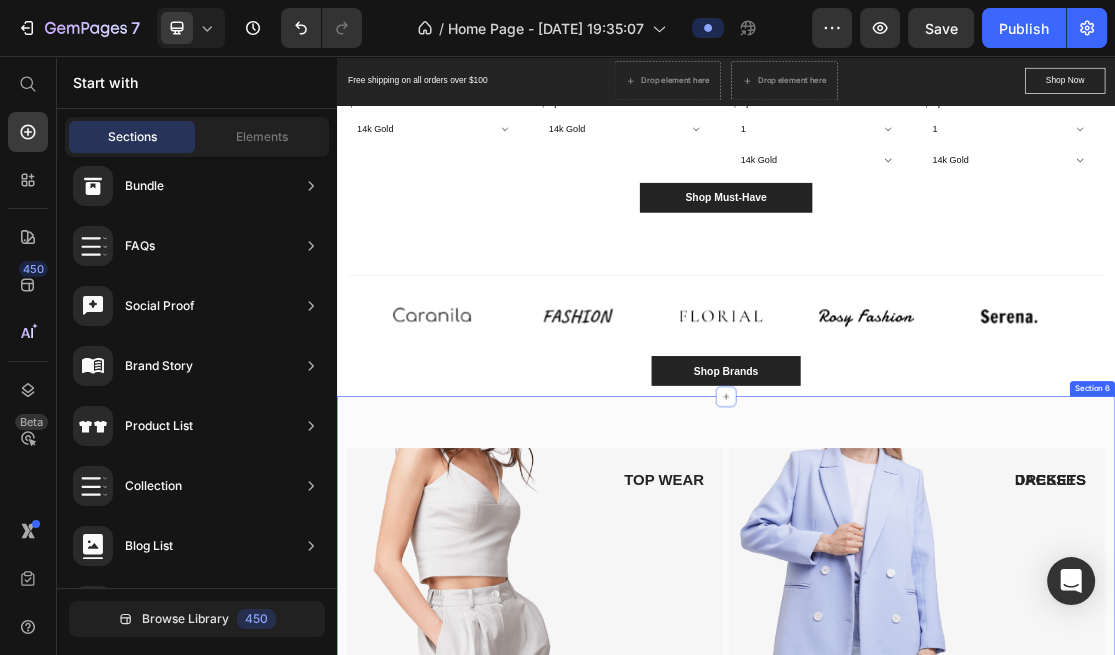 click on "TOP WEAR Text block Image Row BOTTOM WEAR Text block Image Row DRESSES Text block Row JACKETS Text block Image Row ACCESSORIES Text block Image Row Row Section 6" at bounding box center [937, 1010] 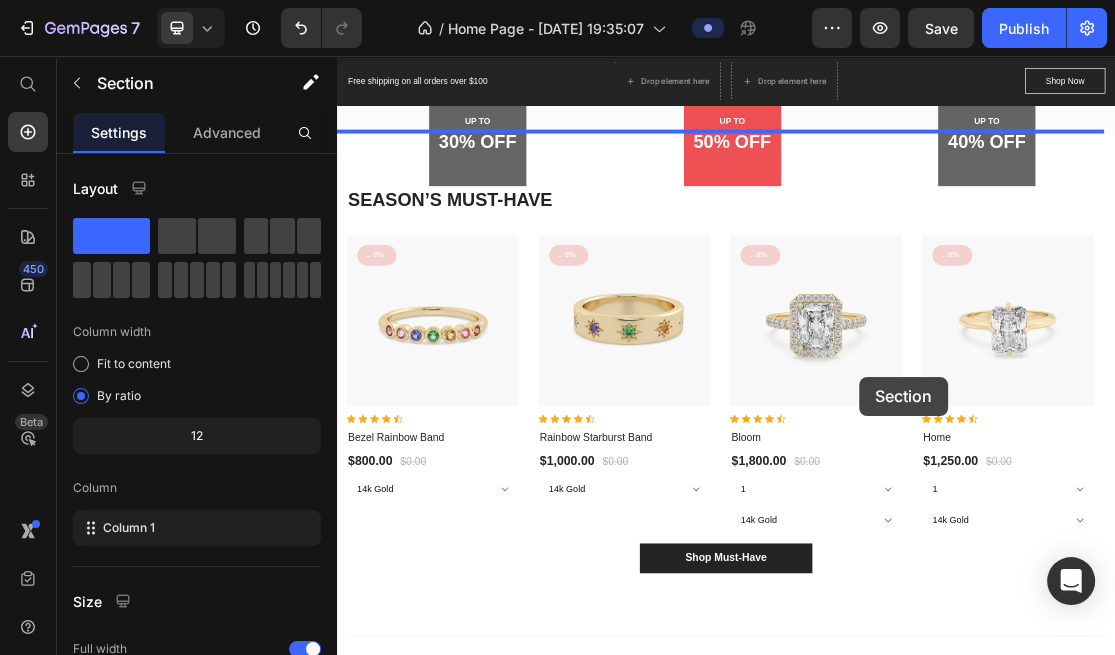 scroll, scrollTop: 1000, scrollLeft: 0, axis: vertical 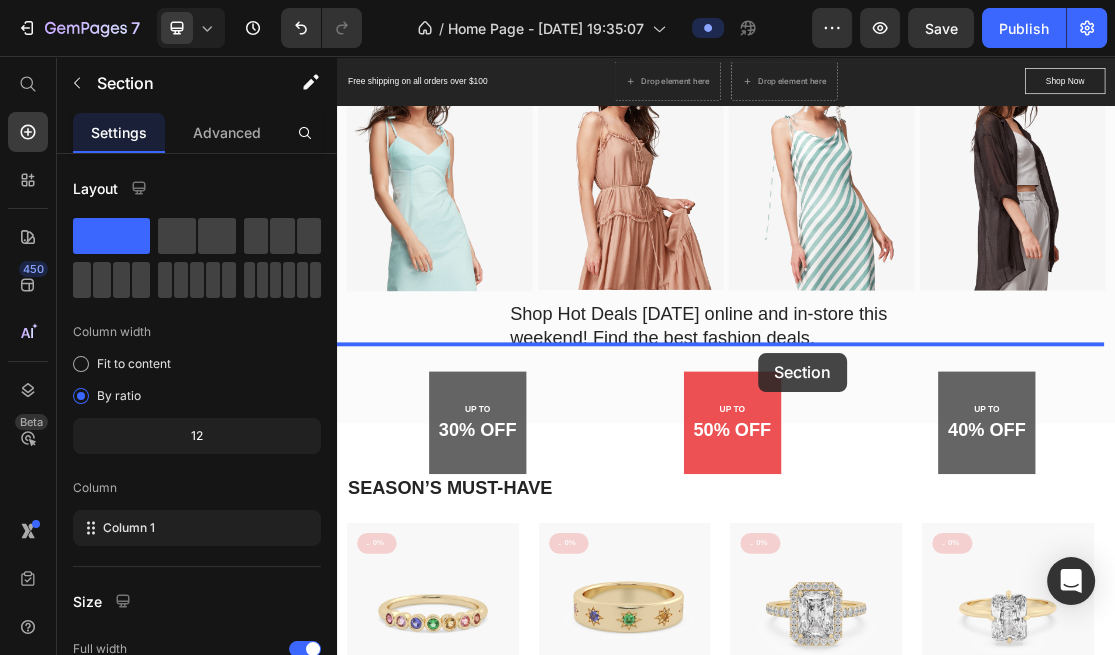 drag, startPoint x: 1140, startPoint y: 560, endPoint x: 987, endPoint y: 514, distance: 159.76546 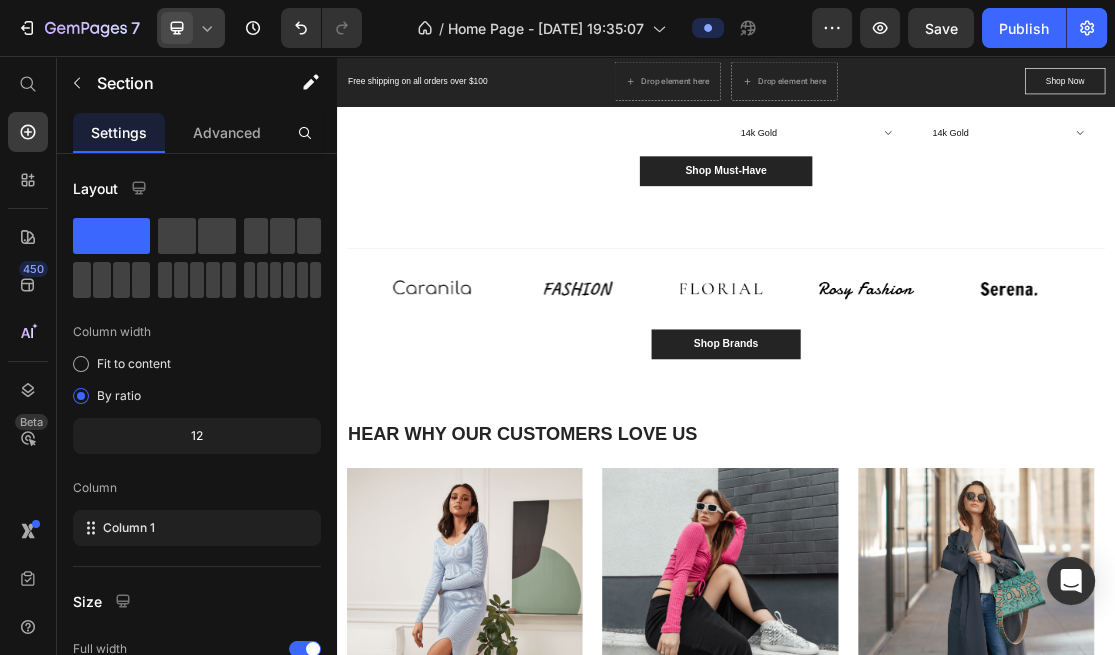 scroll, scrollTop: 2848, scrollLeft: 0, axis: vertical 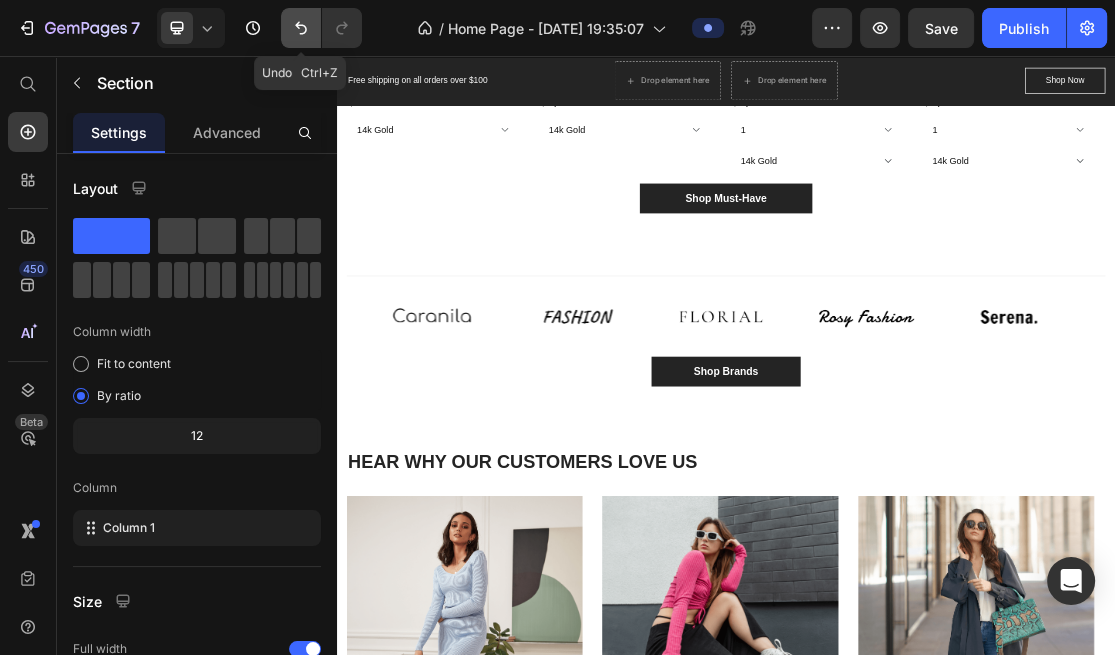 click 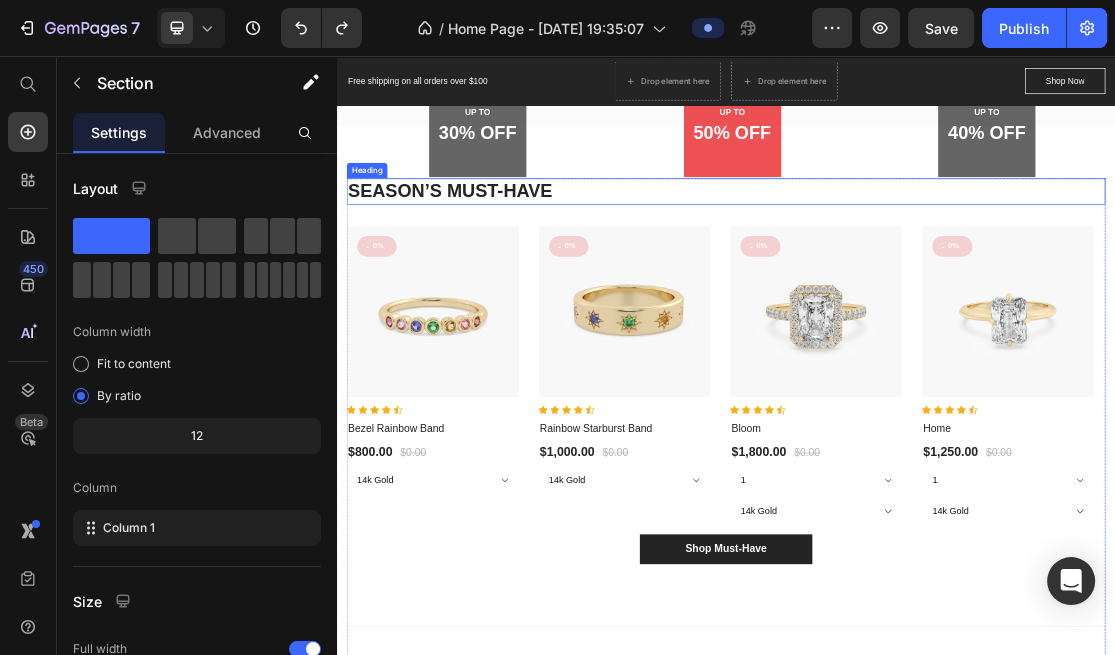 scroll, scrollTop: 1333, scrollLeft: 0, axis: vertical 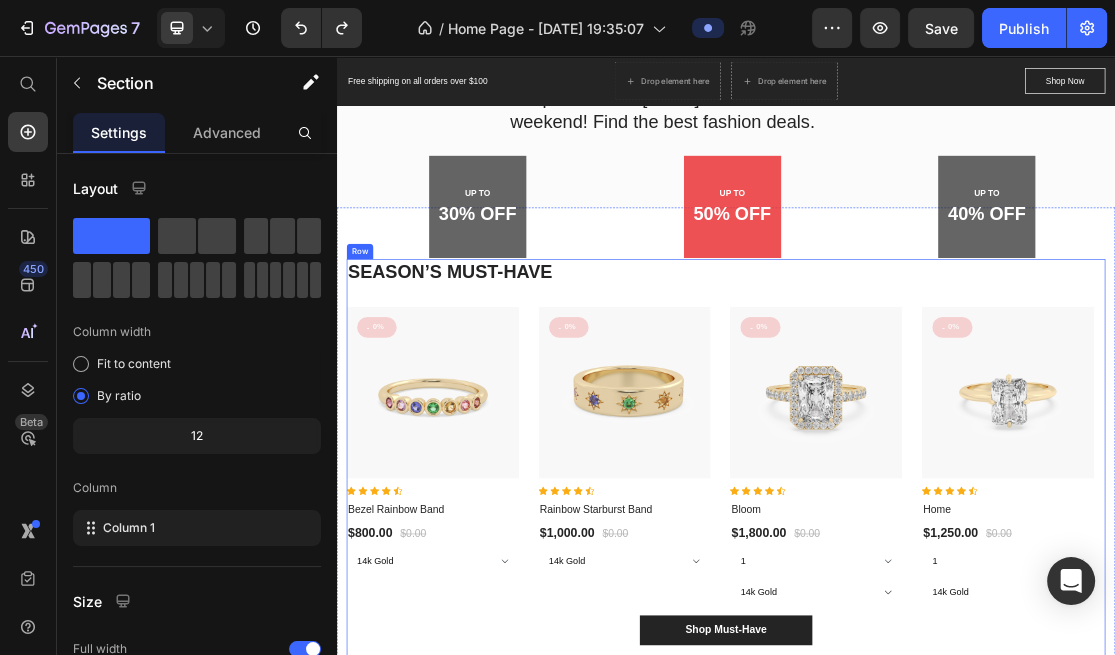 click on "SEASON’S MUST-HAVE Heading - 0% (P) Tag Row Product Images                Icon                Icon                Icon                Icon
Icon Icon List Hoz Bezel Rainbow Band (P) Title $800.00 (P) Price $0.00 (P) Price Row 14k Gold 14k White Platinum (P) Variants & Swatches - 0% (P) Tag Row Product Images                Icon                Icon                Icon                Icon
Icon Icon List Hoz Rainbow Starburst Band (P) Title $1,000.00 (P) Price $0.00 (P) Price Row 14k Gold 14k White Platinum (P) Variants & Swatches - 0% (P) Tag Row Product Images                Icon                Icon                Icon                Icon
Icon Icon List Hoz Bloom (P) Title $1,800.00 (P) Price $0.00 (P) Price Row 1 1.5 2 2.5 14k Gold 14k White Platinum (P) Variants & Swatches - 0% (P) Tag Row Product Images                Icon                Icon                Icon                Icon
Icon Icon List Hoz Home (P) Title $1,250.00 (P) Price $0.00 1" at bounding box center [937, 799] 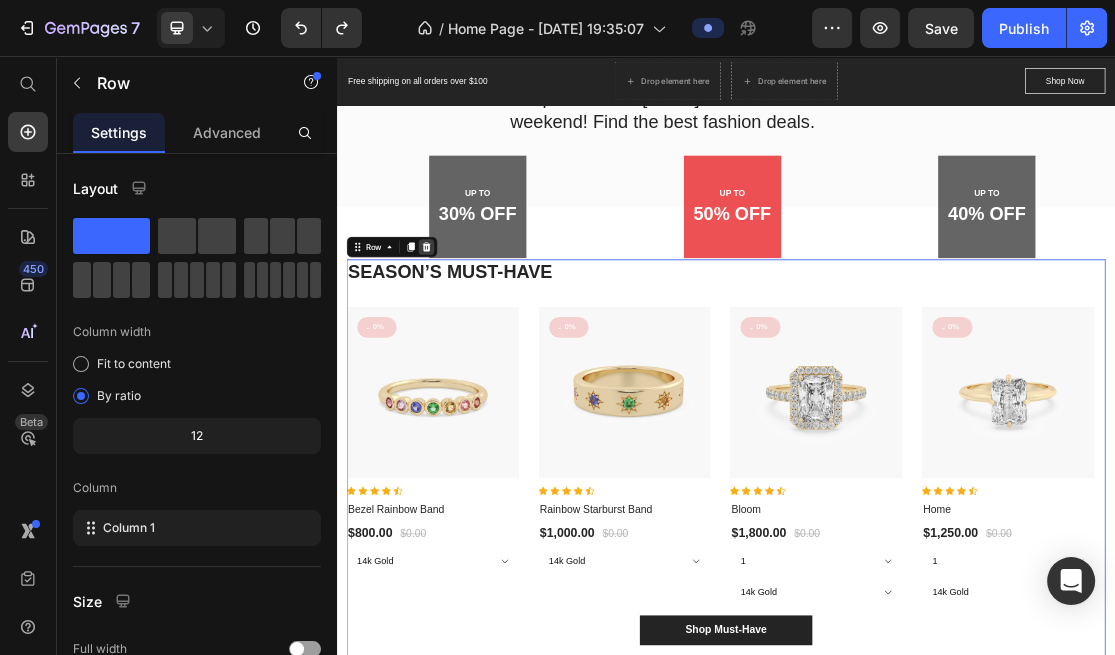 click 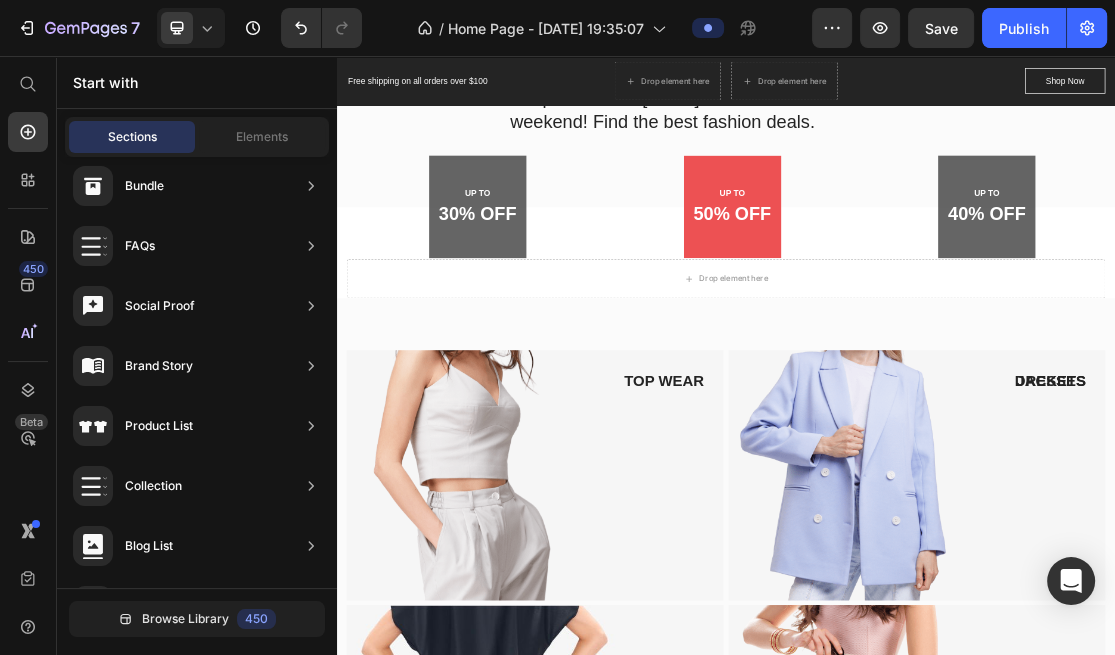 scroll, scrollTop: 1111, scrollLeft: 0, axis: vertical 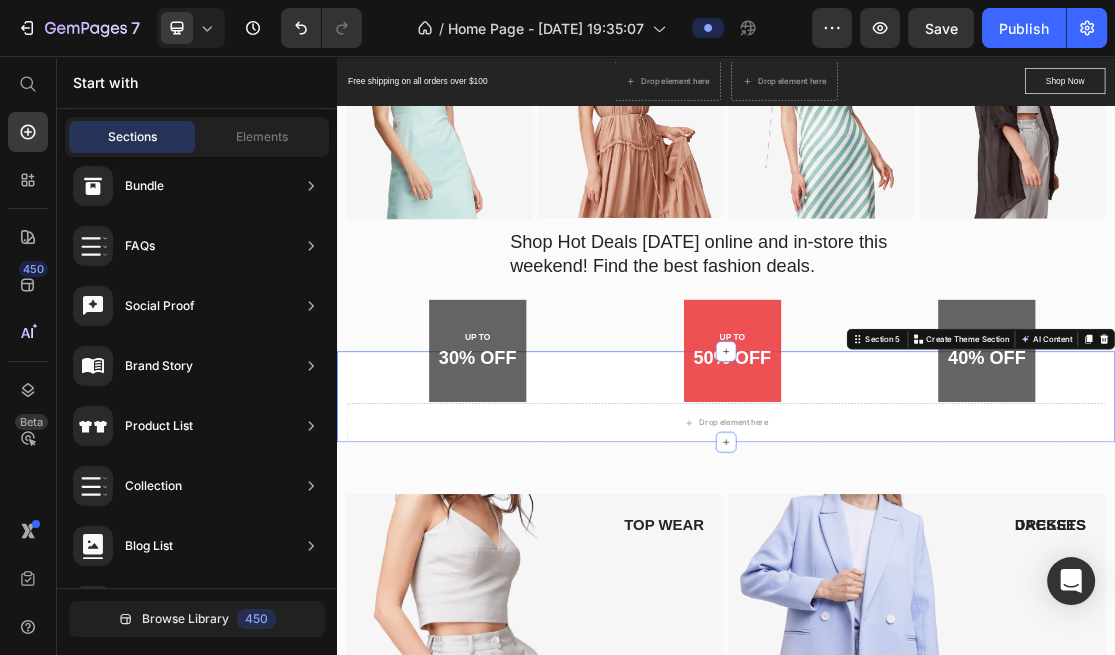 click on "Drop element here Section 5   Create Theme Section AI Content Write with GemAI What would you like to describe here? Tone and Voice Persuasive Product Show more Generate" at bounding box center [937, 581] 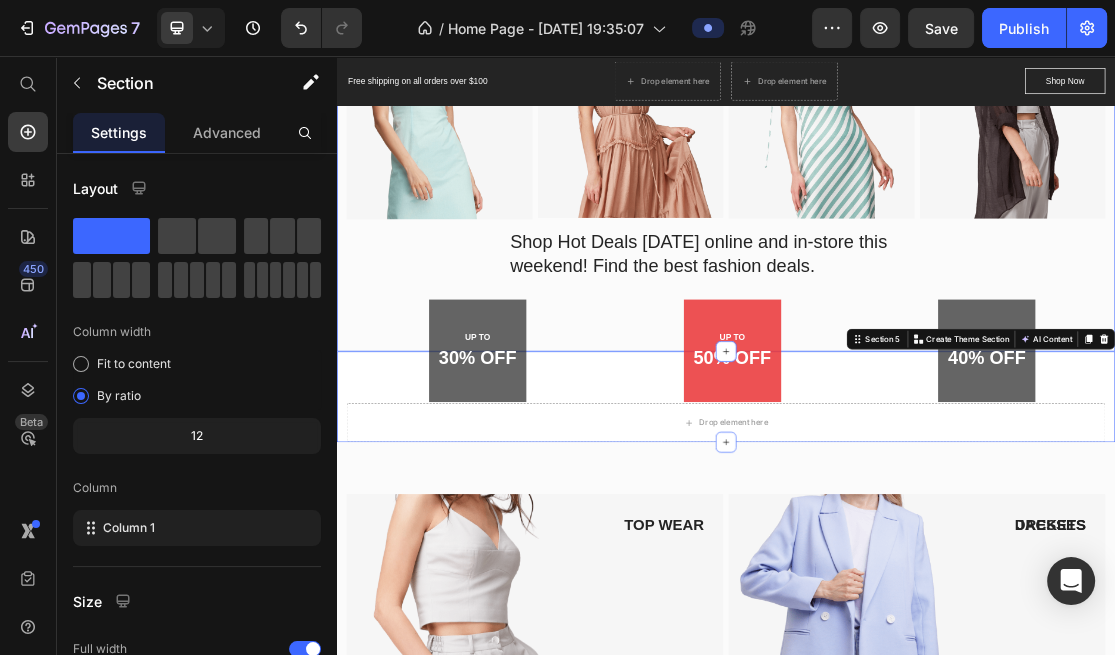 click on "Image Image Image Image Row Shop Hot Deals [DATE] online and in-store this weekend! Find the best fashion deals. Text block Row Row UP TO Text block 30% OFF Text block Row Row UP TO Text block 50% OFF Text block Row Row UP TO Text block 40% OFF Text block Row Row Row Section 4" at bounding box center [937, 177] 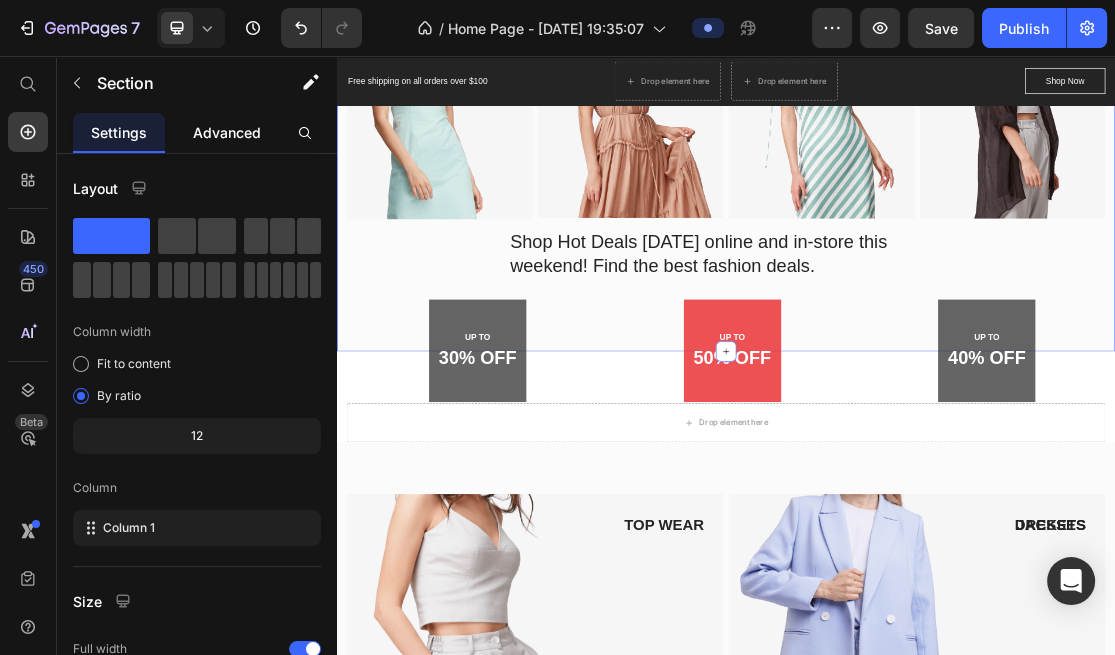 click on "Advanced" 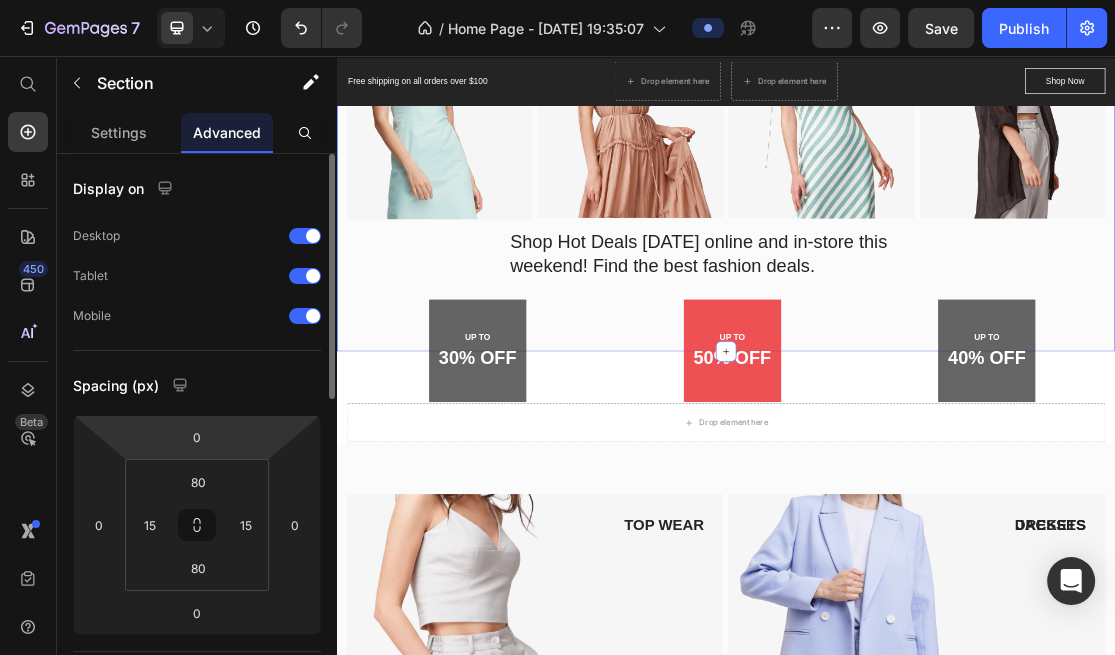 drag, startPoint x: 219, startPoint y: 466, endPoint x: 227, endPoint y: 452, distance: 16.124516 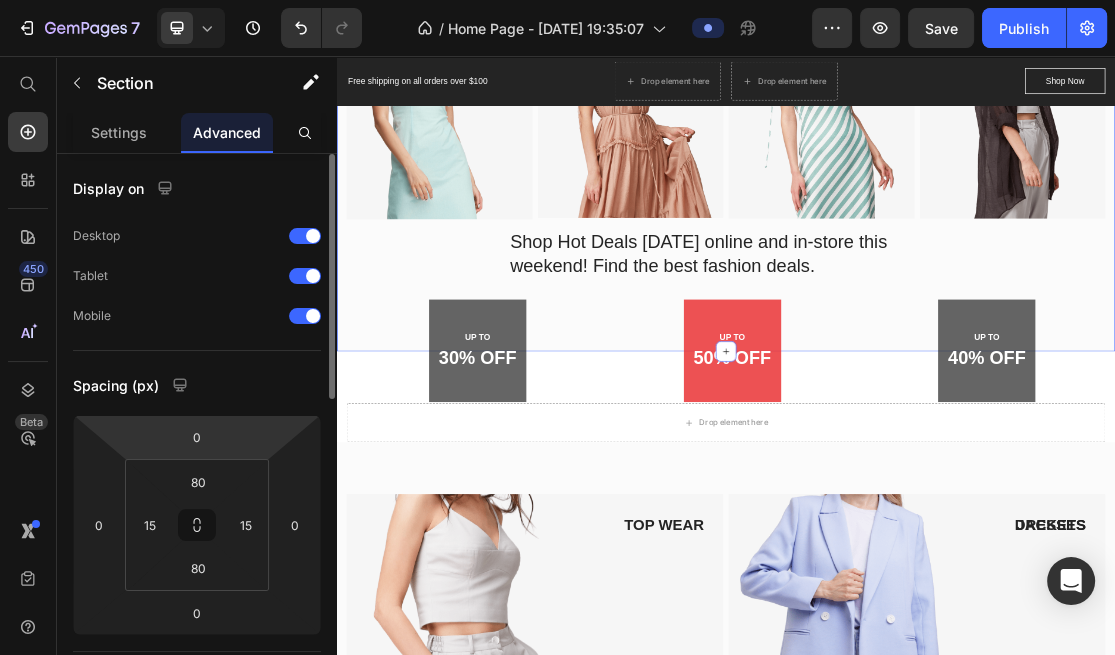 click on "0 0 0 0 80 15 80 15" 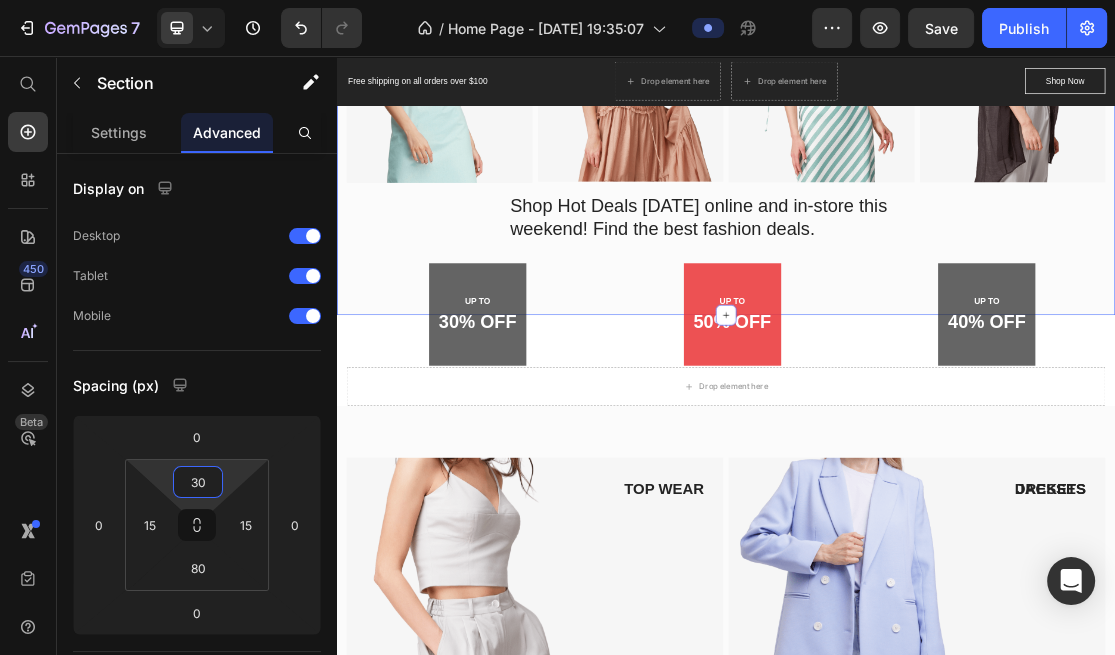 type on "32" 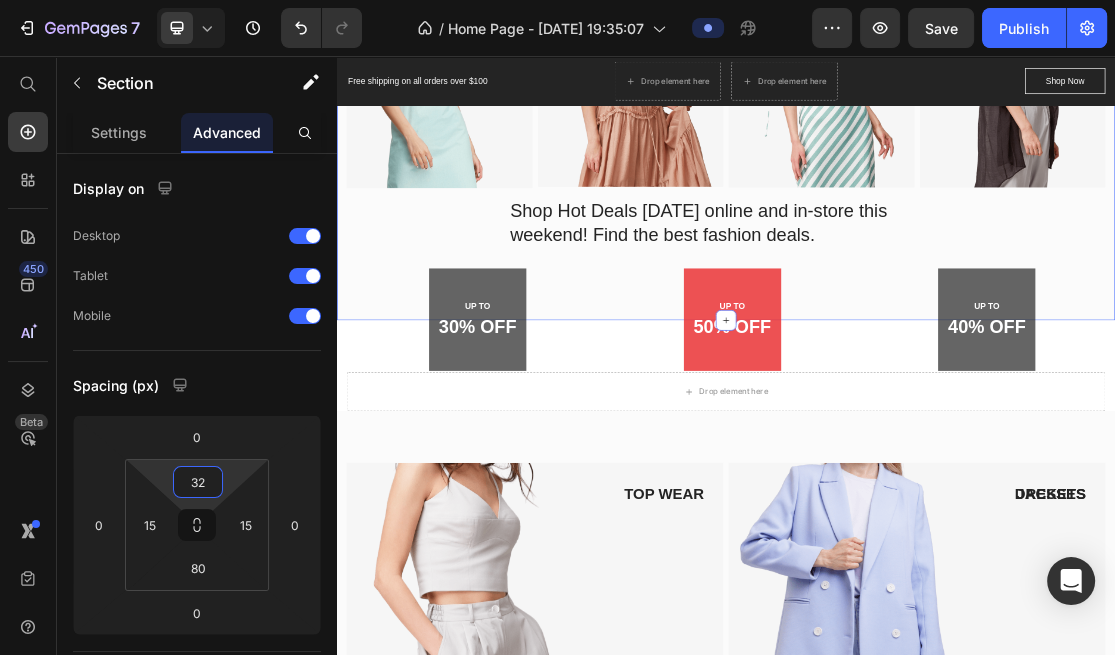 drag, startPoint x: 226, startPoint y: 477, endPoint x: 237, endPoint y: 460, distance: 20.248457 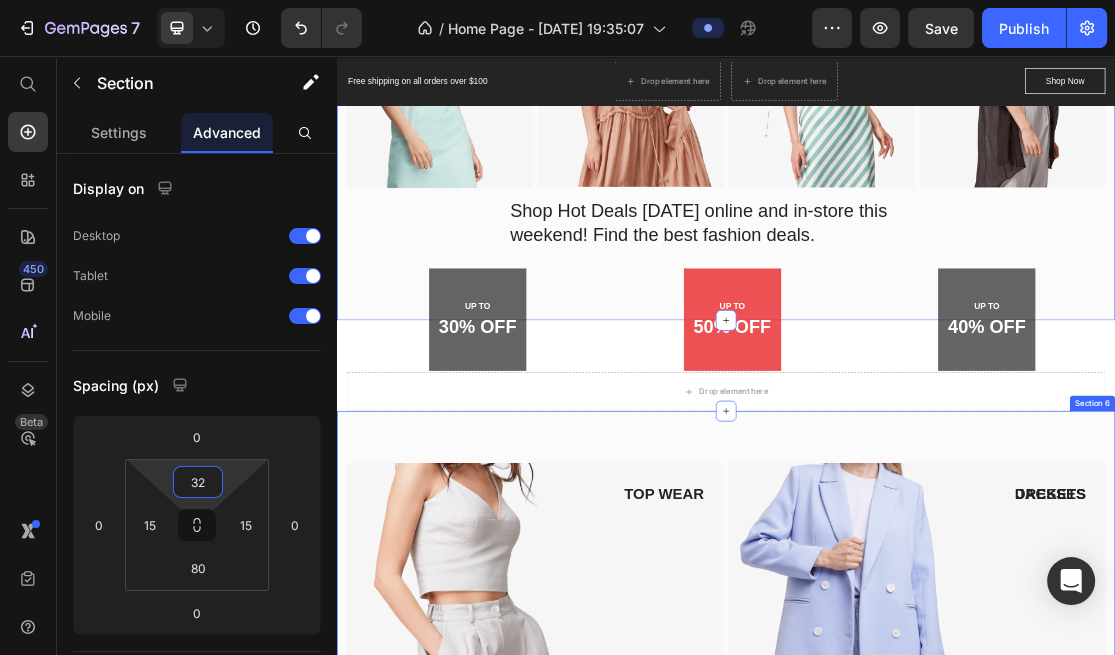 click on "Drop element here" at bounding box center (937, 573) 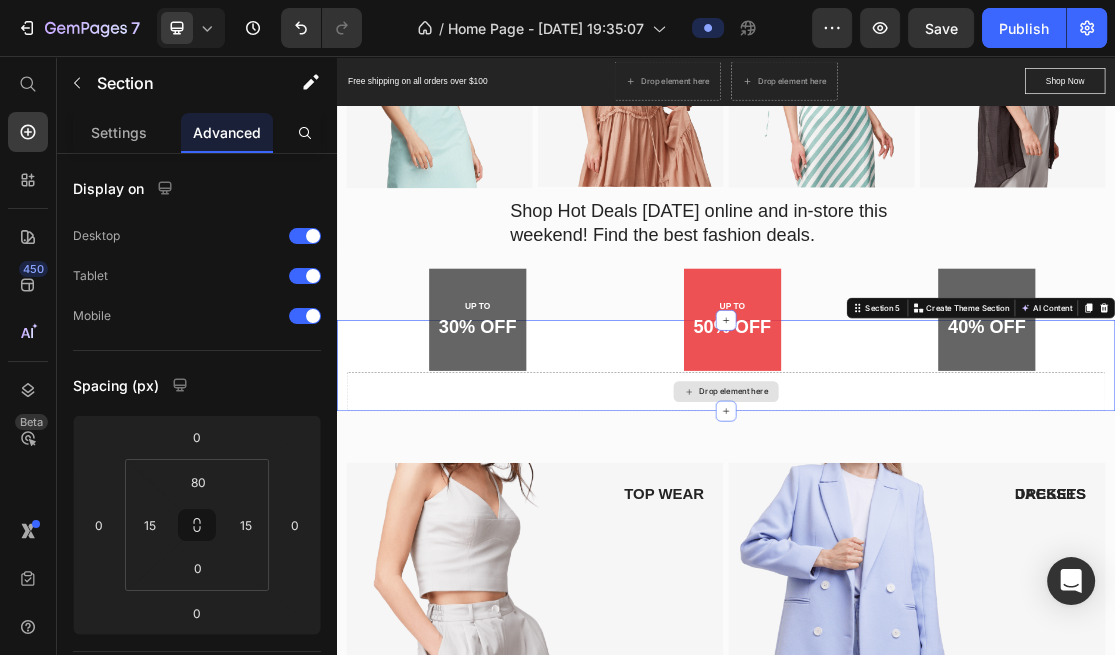 click on "Drop element here" at bounding box center [937, 573] 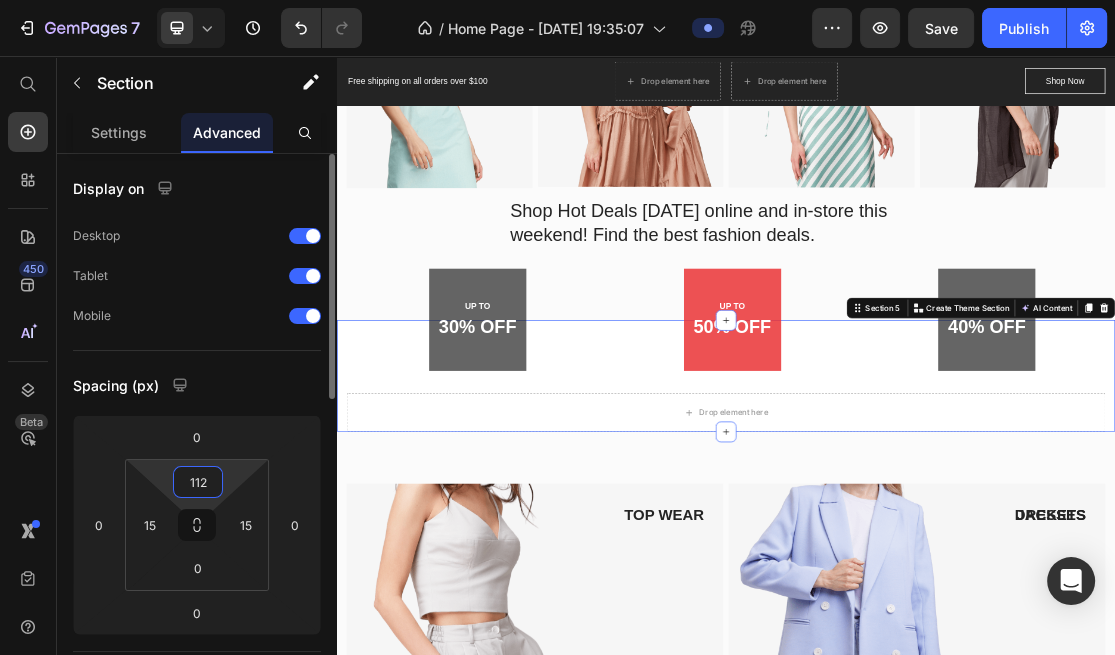 drag, startPoint x: 237, startPoint y: 473, endPoint x: 275, endPoint y: 412, distance: 71.867935 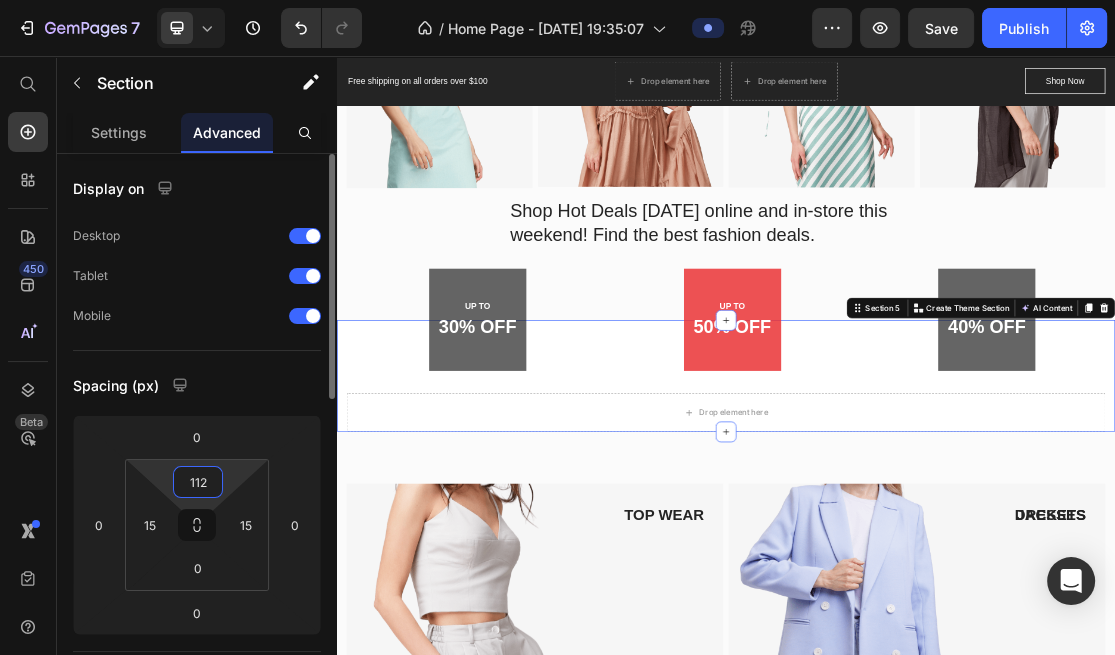 click on "7  Version history  /  Home Page - [DATE] 19:35:07 Preview  Save   Publish  450 Beta Start with Sections Elements Hero Section Product Detail Brands Trusted Badges Guarantee Product Breakdown How to use Testimonials Compare Bundle FAQs Social Proof Brand Story Product List Collection Blog List Contact Sticky Add to Cart Custom Footer Browse Library 450 Layout
Row
Row
Row
Row Text
Heading
Text Block Button
Button
Button
Sticky Back to top Media
Image" at bounding box center [557, 0] 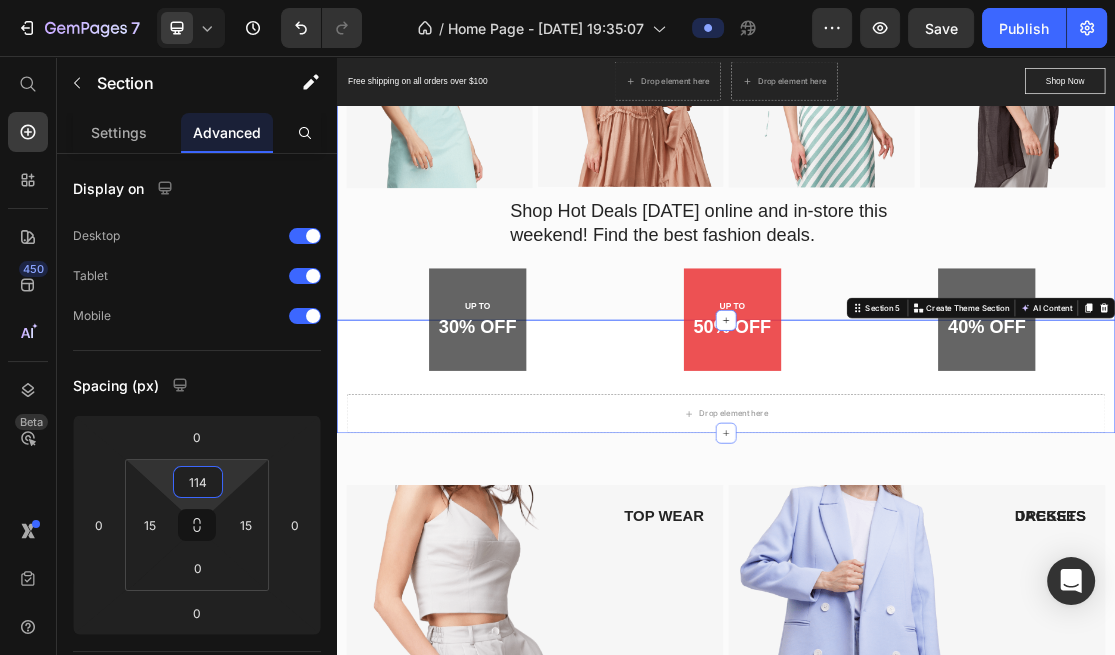drag, startPoint x: 650, startPoint y: 448, endPoint x: 618, endPoint y: 427, distance: 38.27532 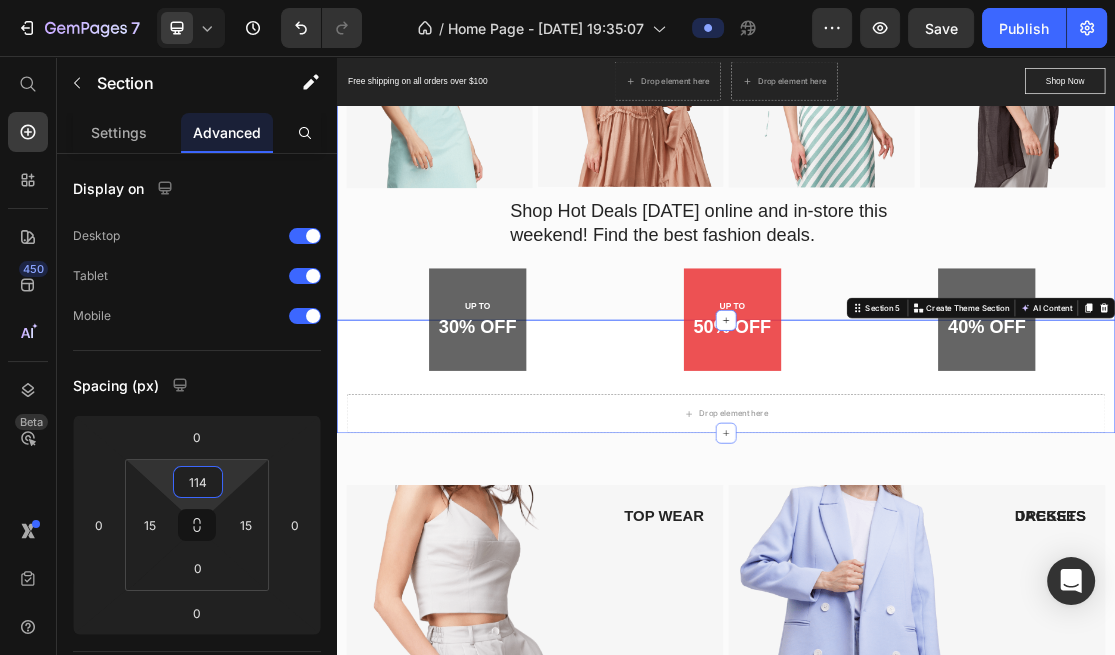 click on "Image Image Image Image Row Shop Hot Deals [DATE] online and in-store this weekend! Find the best fashion deals. Text block Row Row UP TO Text block 30% OFF Text block Row Row UP TO Text block 50% OFF Text block Row Row UP TO Text block 40% OFF Text block Row Row Row Section 4" at bounding box center [937, 153] 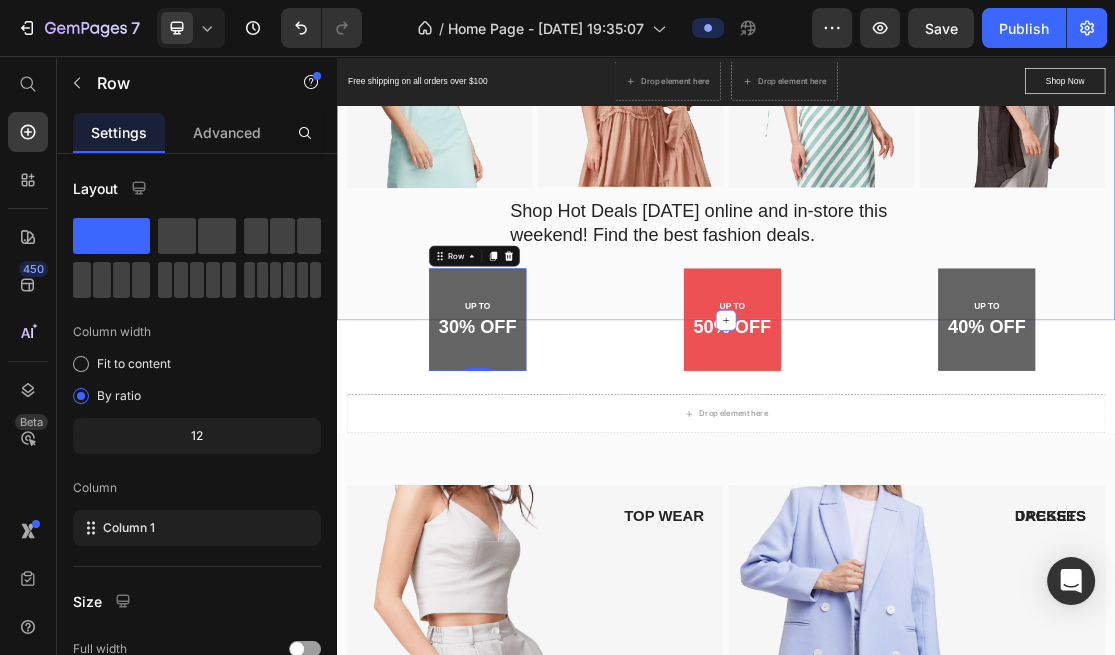 click on "Image Image Image Image Row Shop Hot Deals [DATE] online and in-store this weekend! Find the best fashion deals. Text block Row Row UP TO Text block 30% OFF Text block Row   0 Row UP TO Text block 50% OFF Text block Row Row UP TO Text block 40% OFF Text block Row Row Row Section 4" at bounding box center [937, 153] 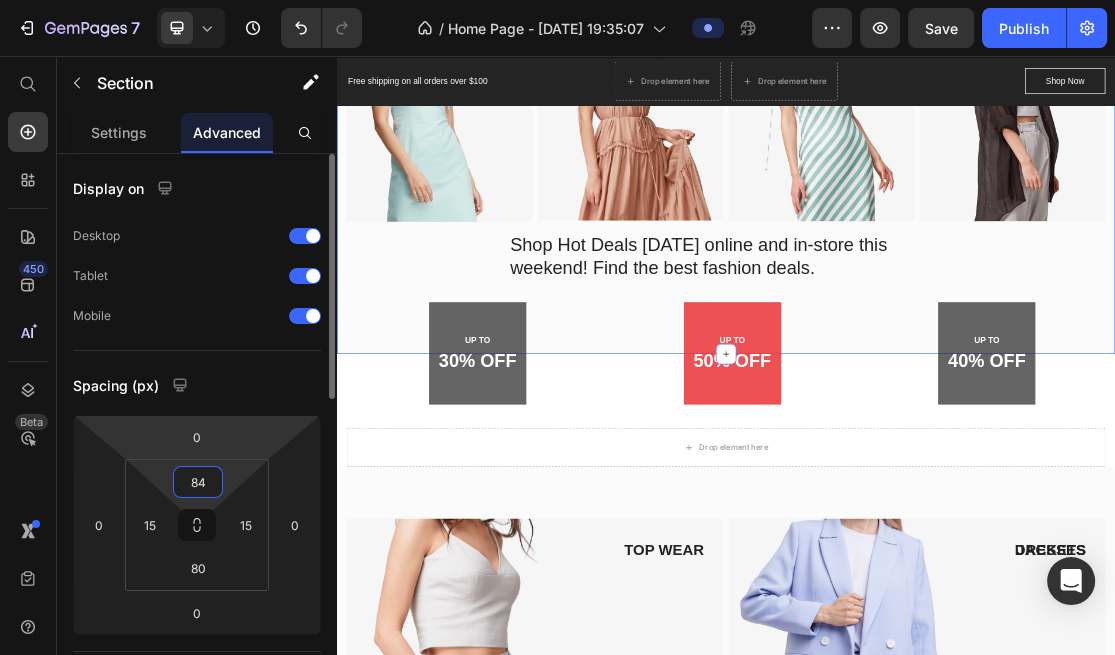 drag, startPoint x: 236, startPoint y: 478, endPoint x: 245, endPoint y: 445, distance: 34.20526 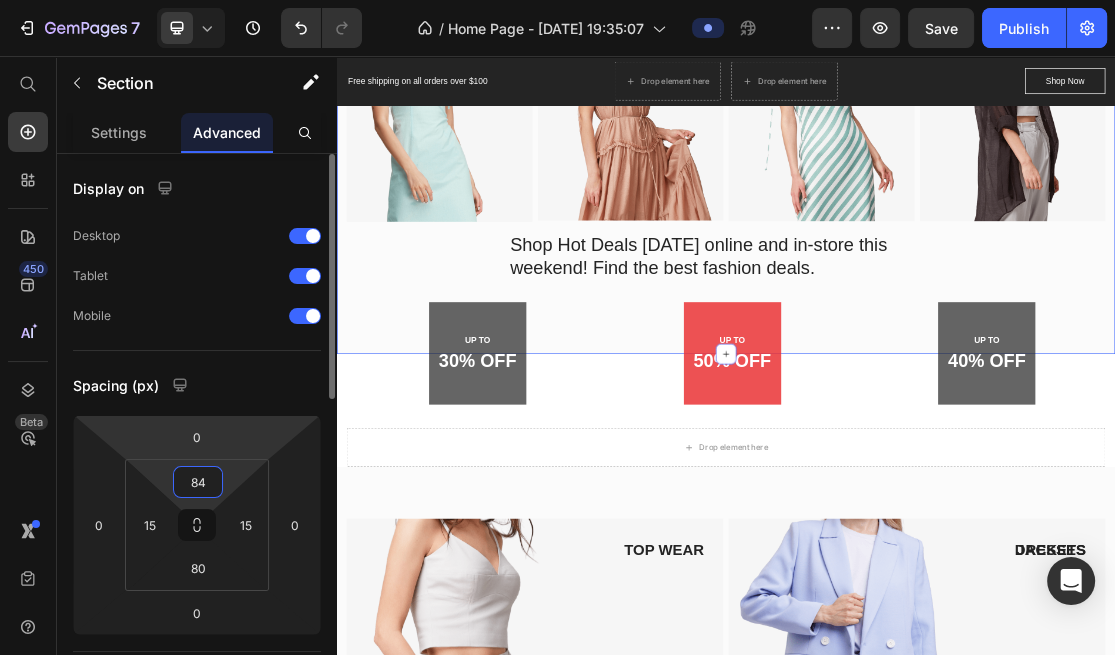 click on "7  Version history  /  Home Page - [DATE] 19:35:07 Preview  Save   Publish  450 Beta Start with Sections Elements Hero Section Product Detail Brands Trusted Badges Guarantee Product Breakdown How to use Testimonials Compare Bundle FAQs Social Proof Brand Story Product List Collection Blog List Contact Sticky Add to Cart Custom Footer Browse Library 450 Layout
Row
Row
Row
Row Text
Heading
Text Block Button
Button
Button
Sticky Back to top Media
Image" at bounding box center (557, 0) 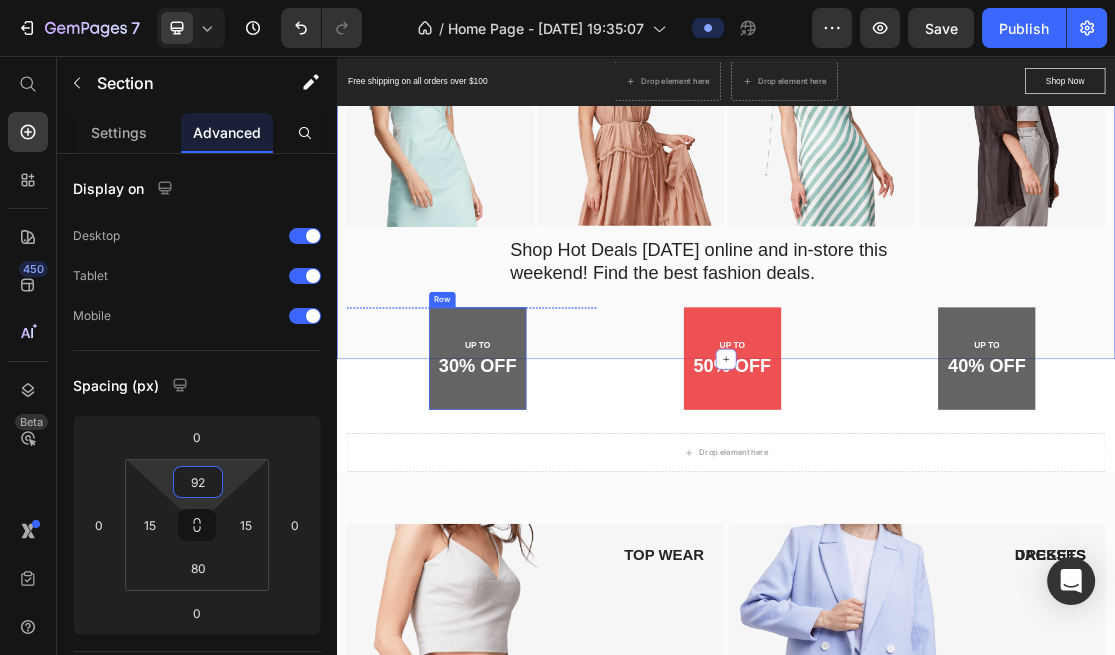 click on "UP TO Text block 30% OFF Text block Row" at bounding box center (554, 522) 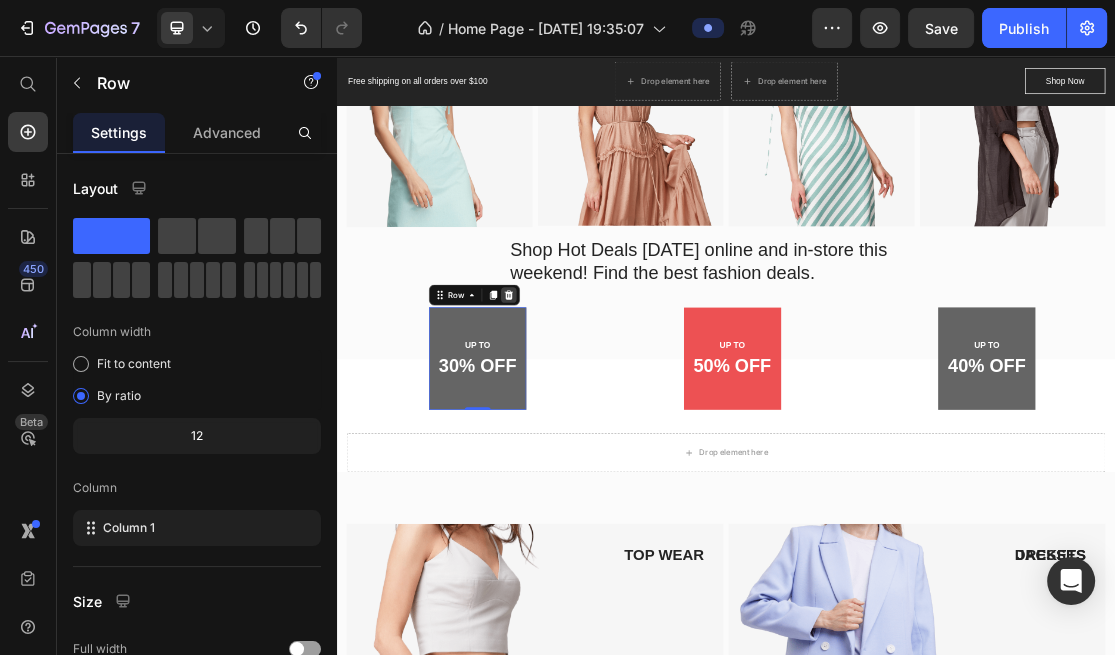 click 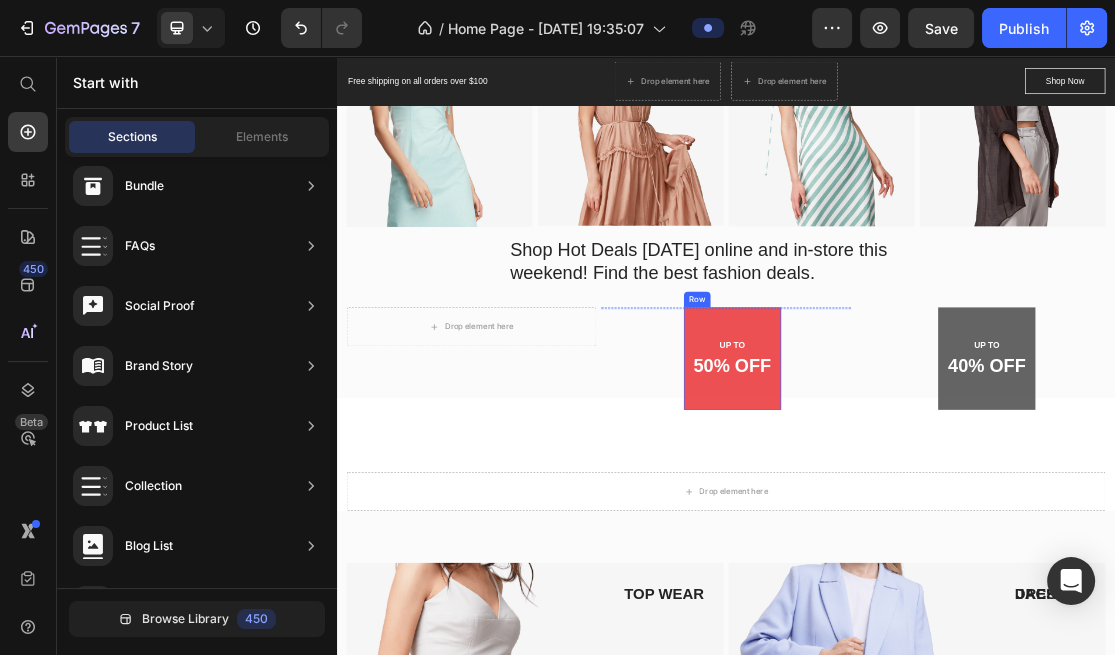 click on "UP TO Text block 50% OFF Text block Row" at bounding box center [947, 522] 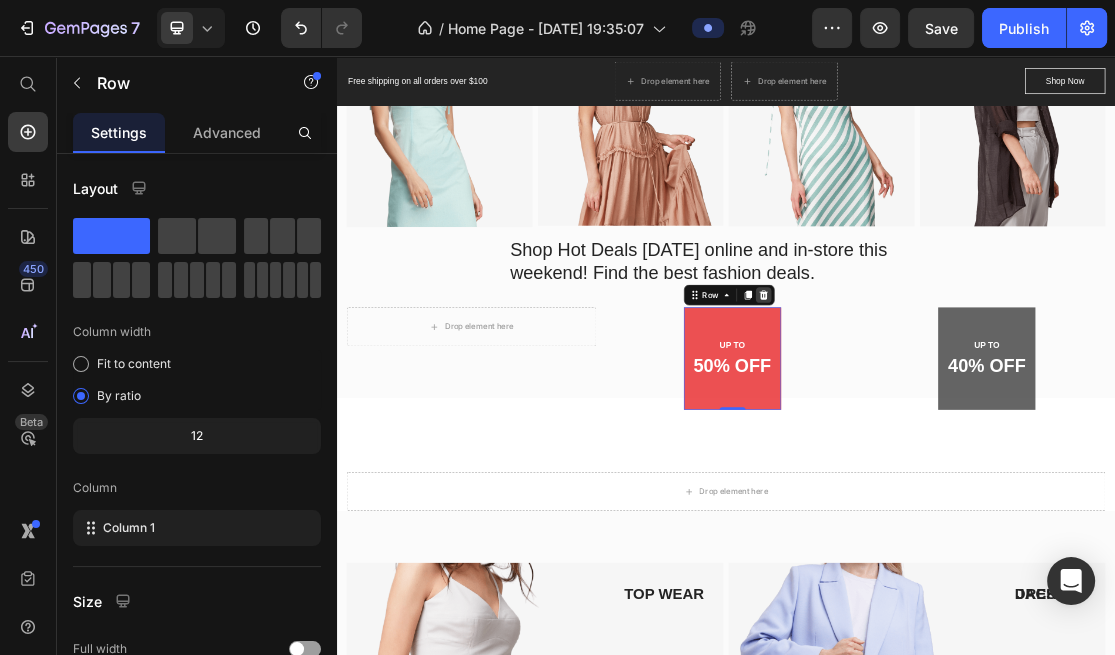 click 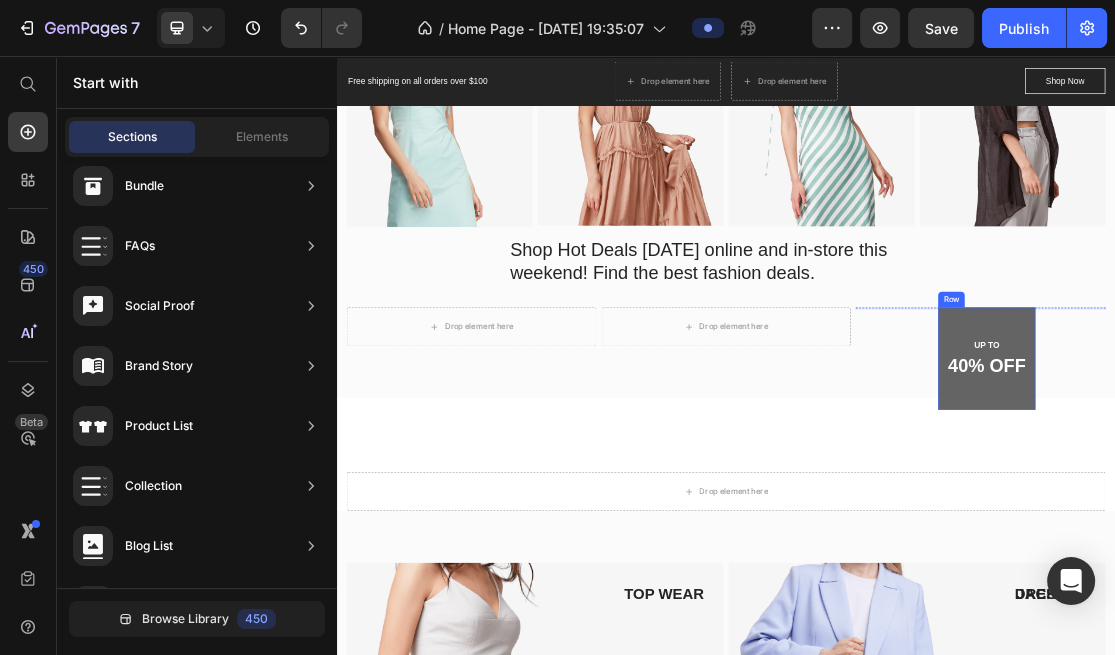 click on "UP TO Text block 40% OFF Text block Row" at bounding box center [1339, 522] 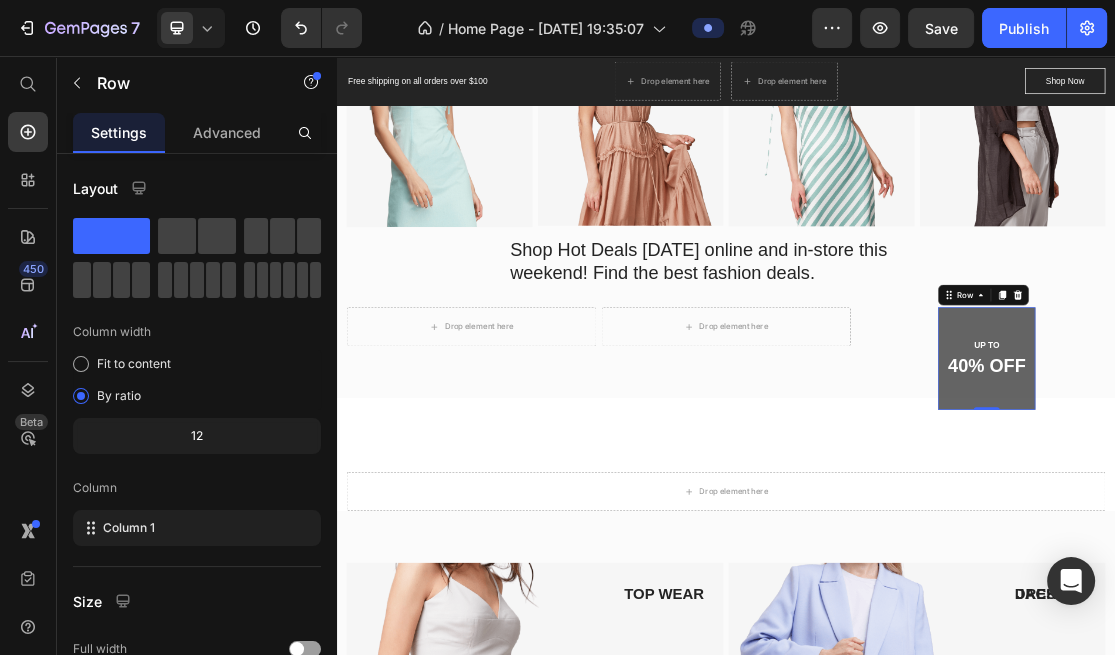 click 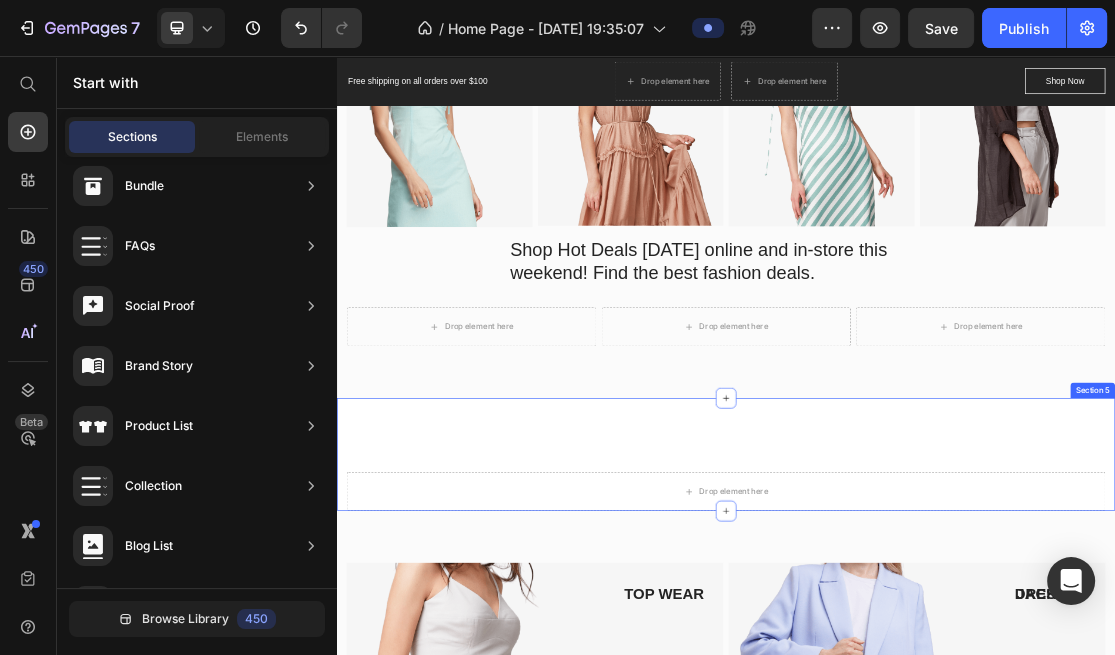 click on "Drop element here Section 5" at bounding box center (937, 670) 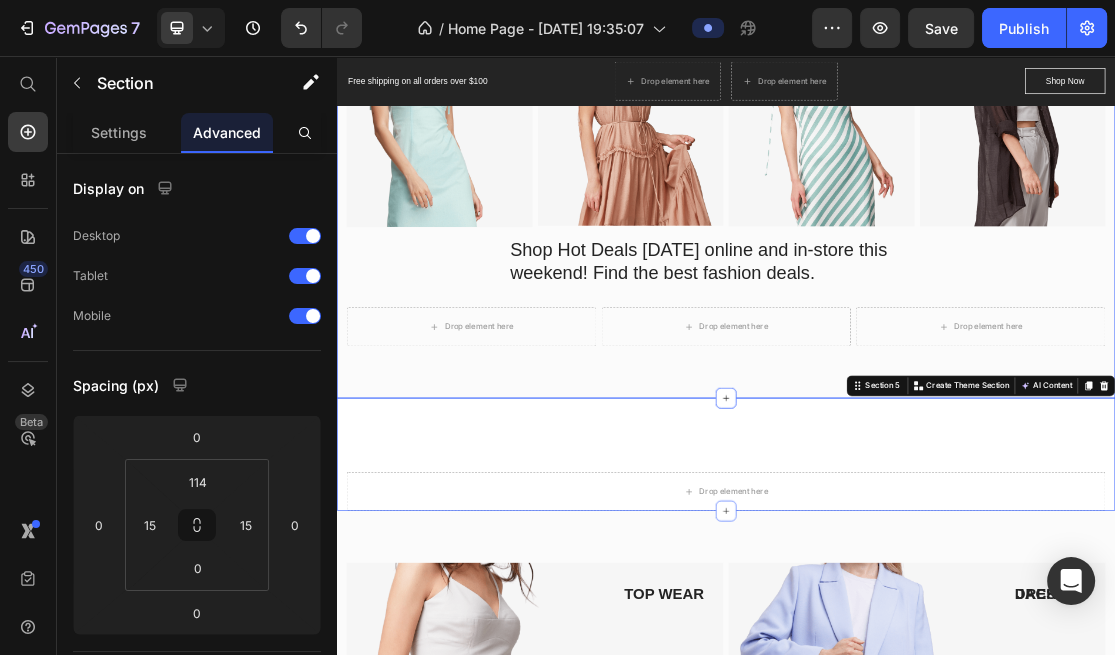 click on "Image Image Image Image Row Shop Hot Deals [DATE] online and in-store this weekend! Find the best fashion deals. Text block Row Row
Drop element here Row
Drop element here Row
Drop element here Row Row Section 4" at bounding box center [937, 213] 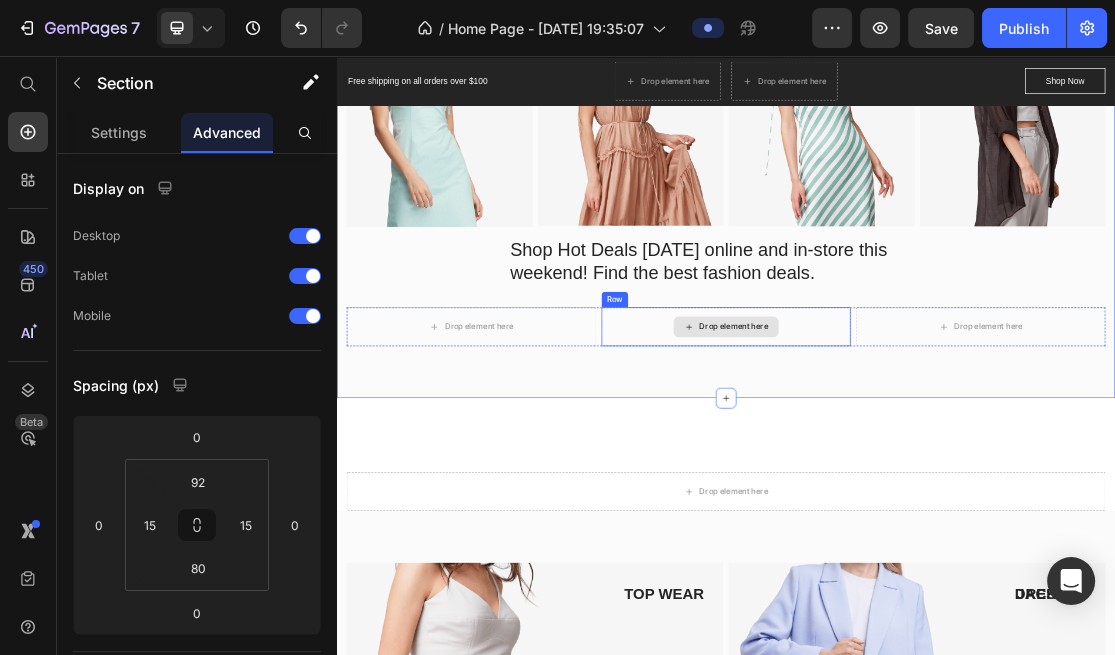 click on "Drop element here" at bounding box center (937, 473) 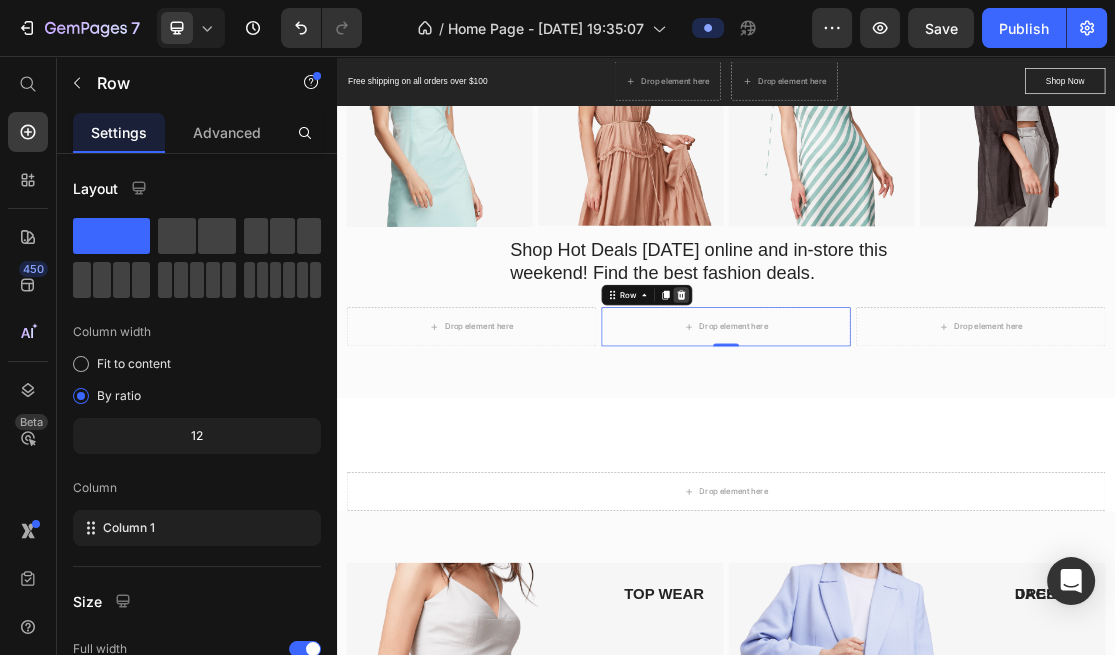 click 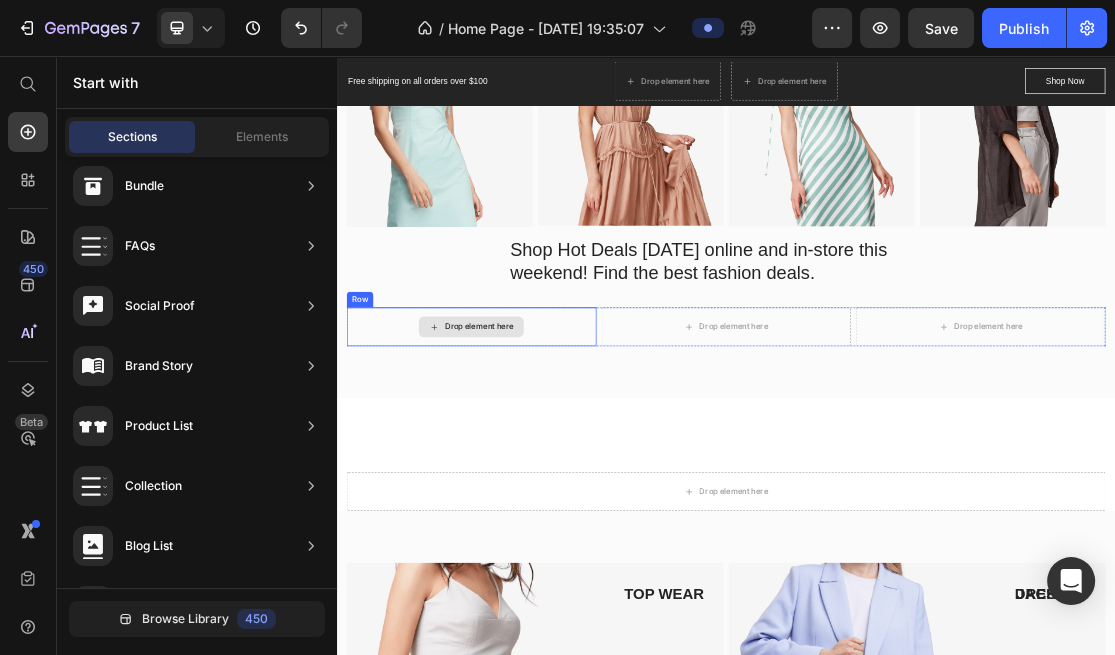 click on "Drop element here" at bounding box center (544, 473) 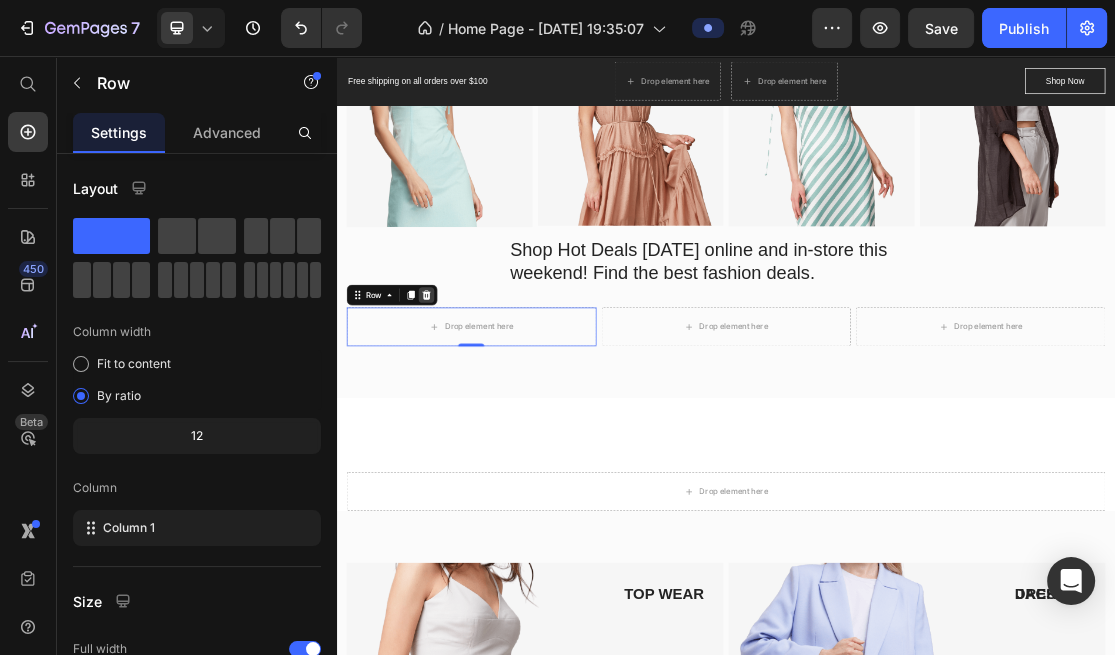 click 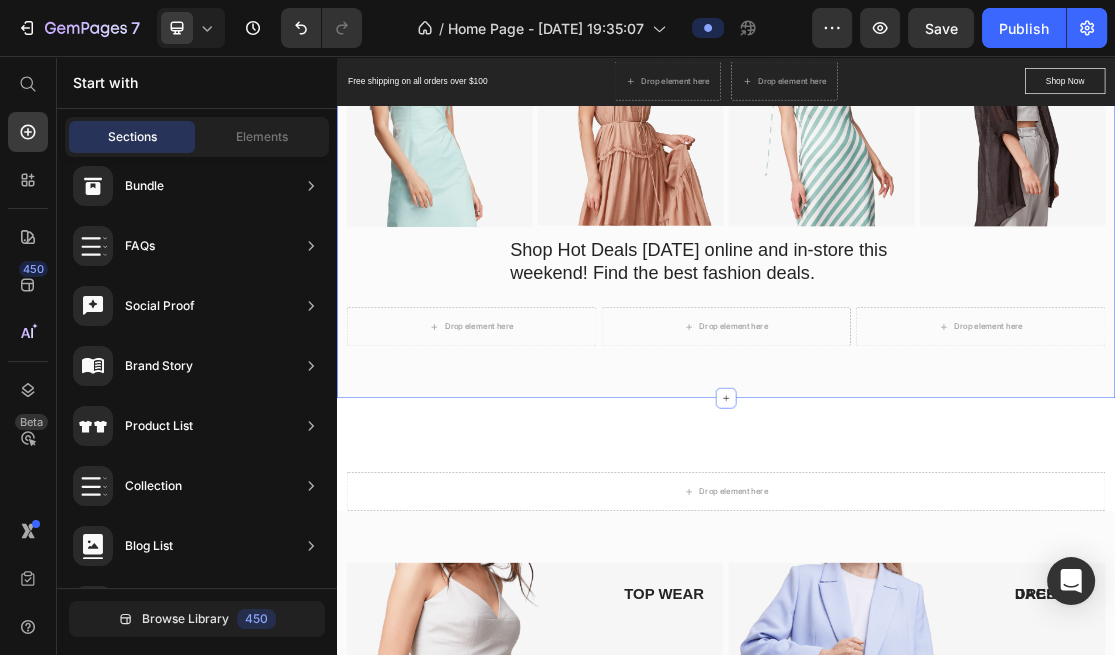 click on "Image Image Image Image Row Shop Hot Deals [DATE] online and in-store this weekend! Find the best fashion deals. Text block Row Row
Drop element here
Drop element here
Drop element here Row Row Section 4" at bounding box center (937, 213) 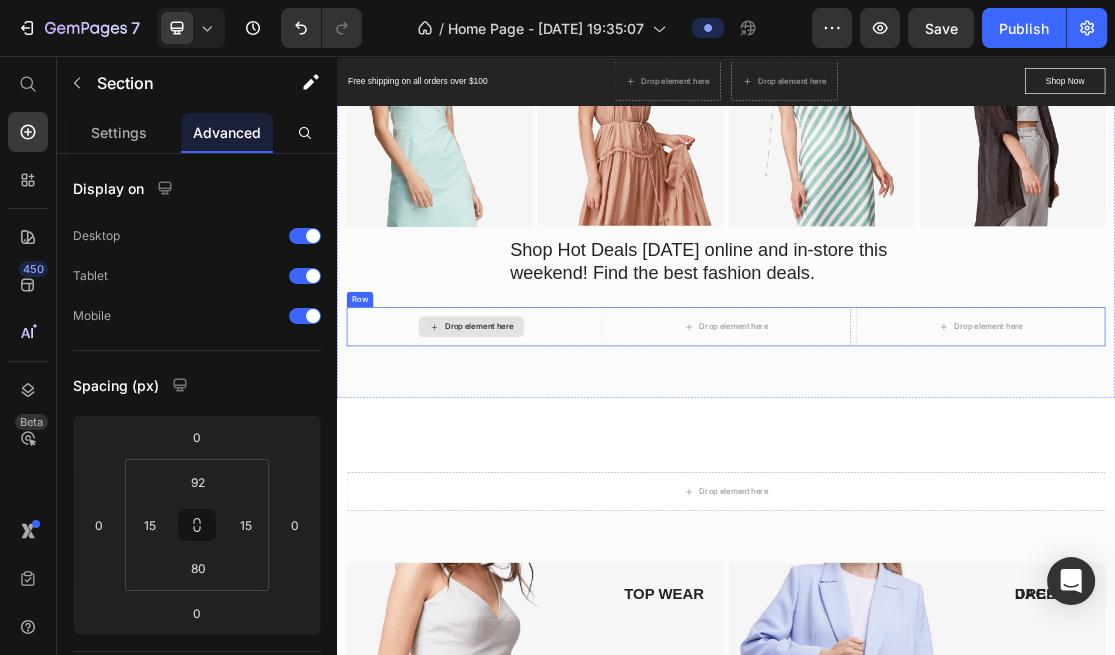 click on "Drop element here" at bounding box center [544, 473] 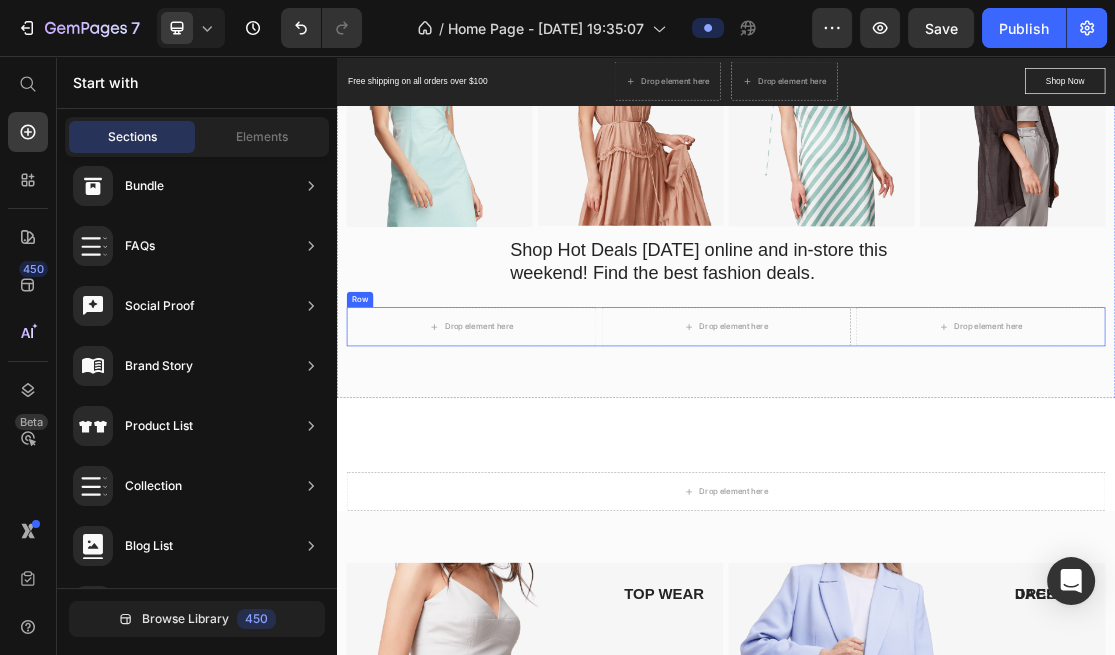 click on "Drop element here" at bounding box center [937, 473] 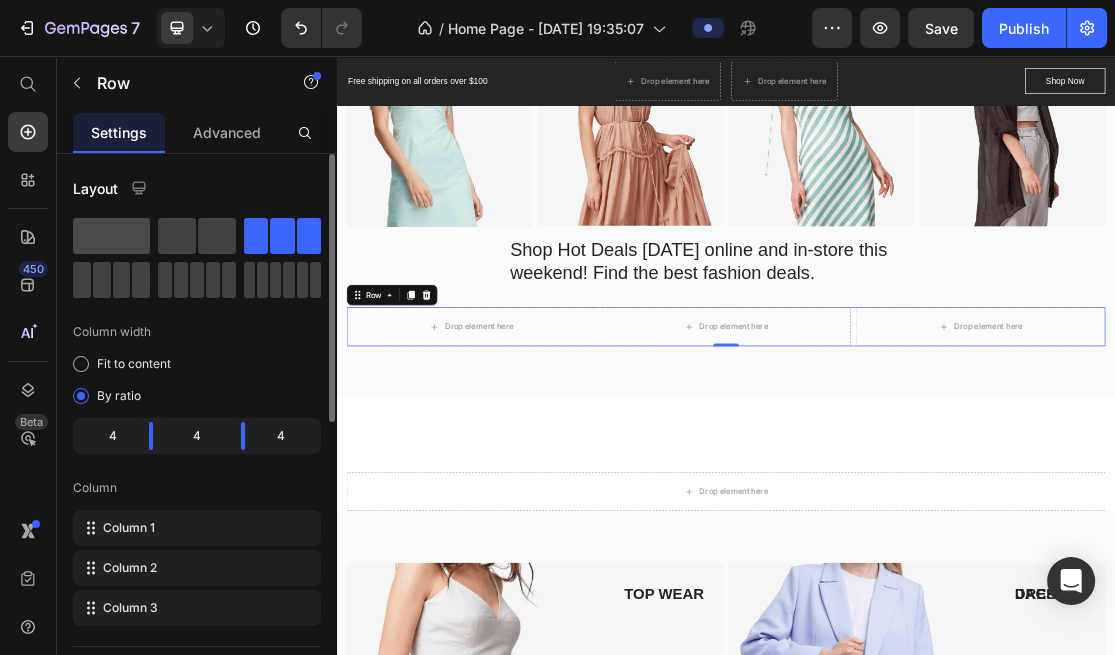 click 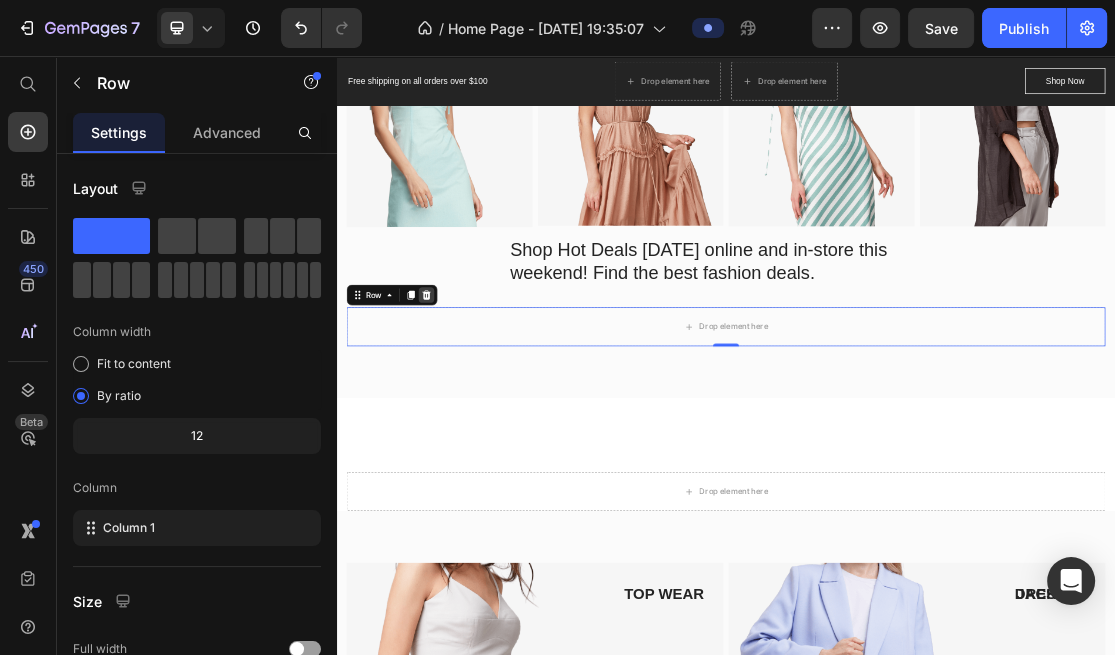 click 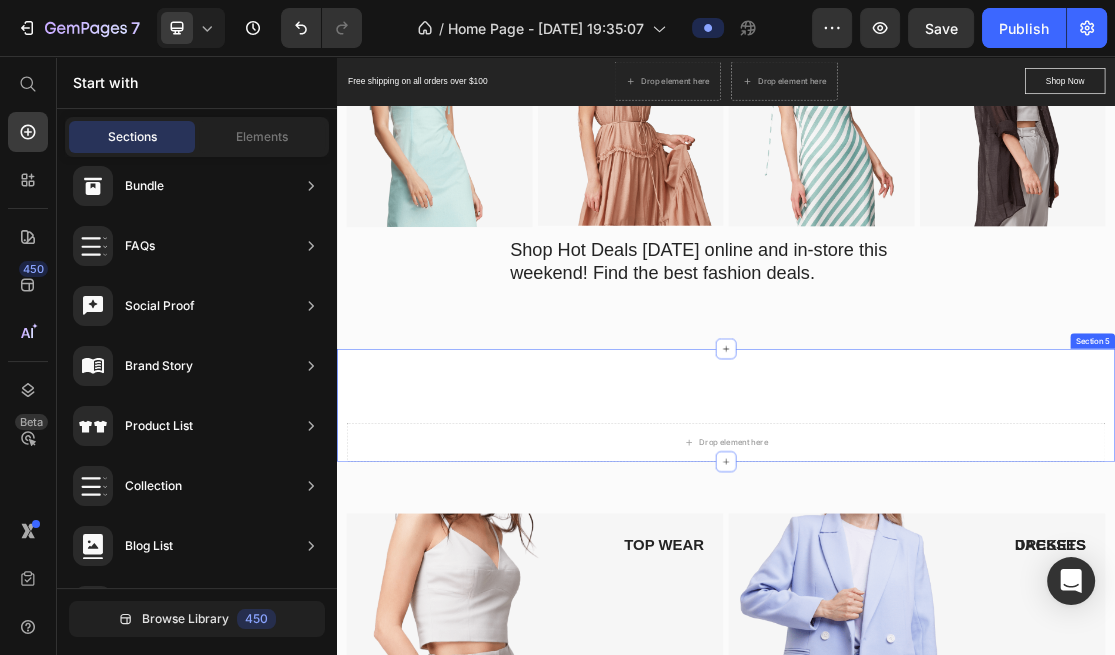 click on "Drop element here Section 5" at bounding box center [937, 594] 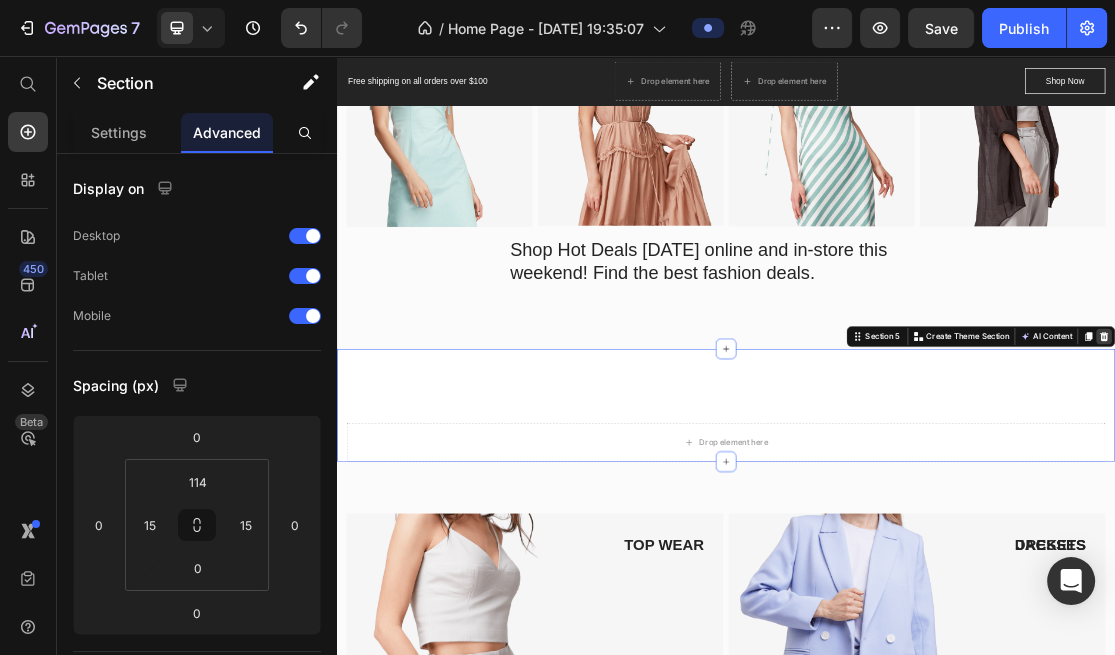 click 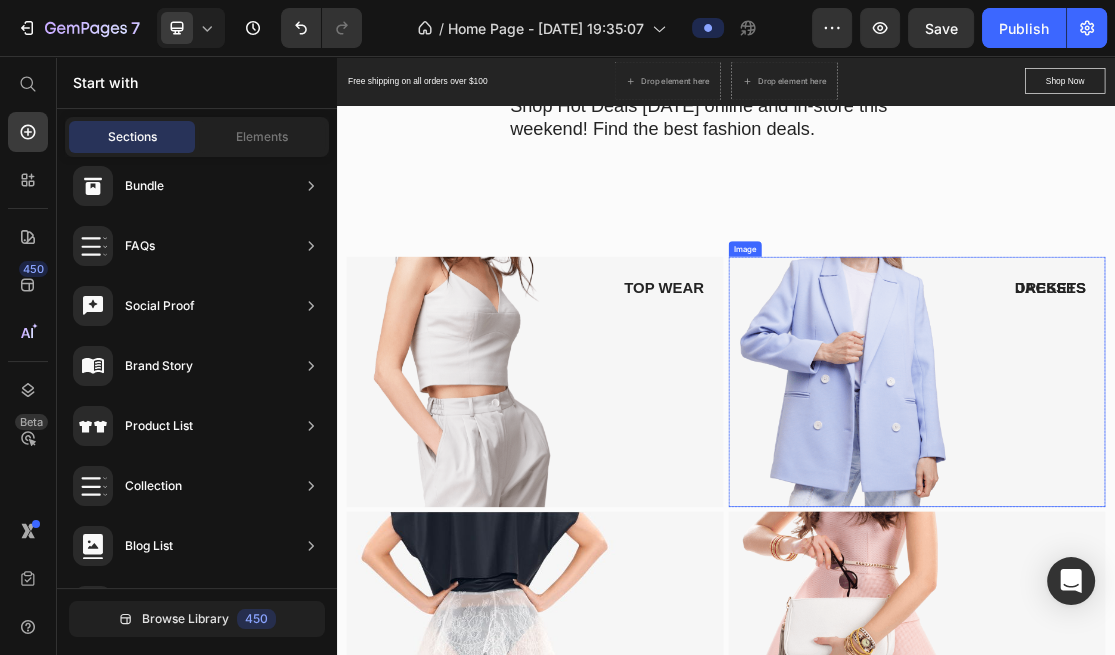 scroll, scrollTop: 1000, scrollLeft: 0, axis: vertical 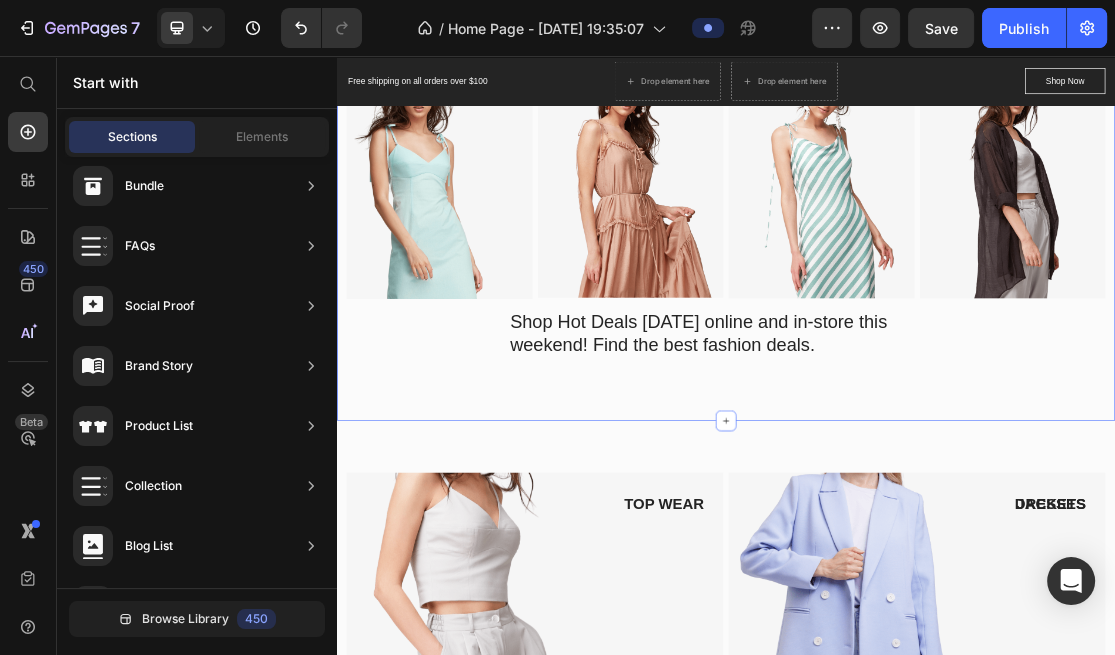 drag, startPoint x: 834, startPoint y: 608, endPoint x: 822, endPoint y: 610, distance: 12.165525 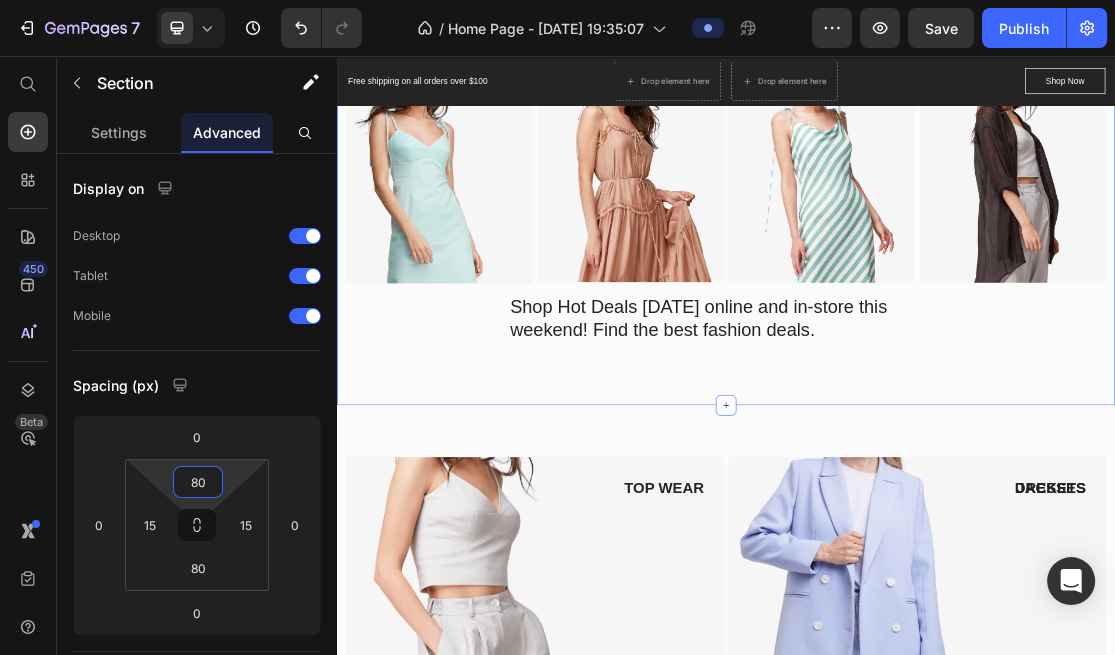 type on "82" 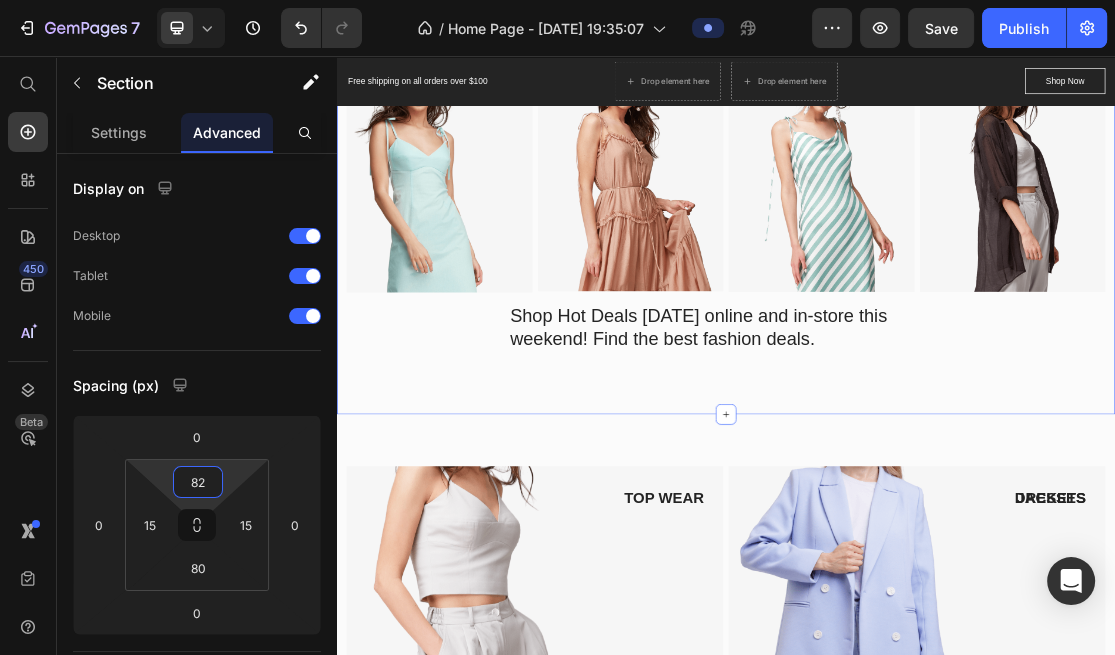 click on "7  Version history  /  Home Page - [DATE] 19:35:07 Preview  Save   Publish  450 Beta Start with Sections Elements Hero Section Product Detail Brands Trusted Badges Guarantee Product Breakdown How to use Testimonials Compare Bundle FAQs Social Proof Brand Story Product List Collection Blog List Contact Sticky Add to Cart Custom Footer Browse Library 450 Layout
Row
Row
Row
Row Text
Heading
Text Block Button
Button
Button
Sticky Back to top Media
Image" at bounding box center [557, 0] 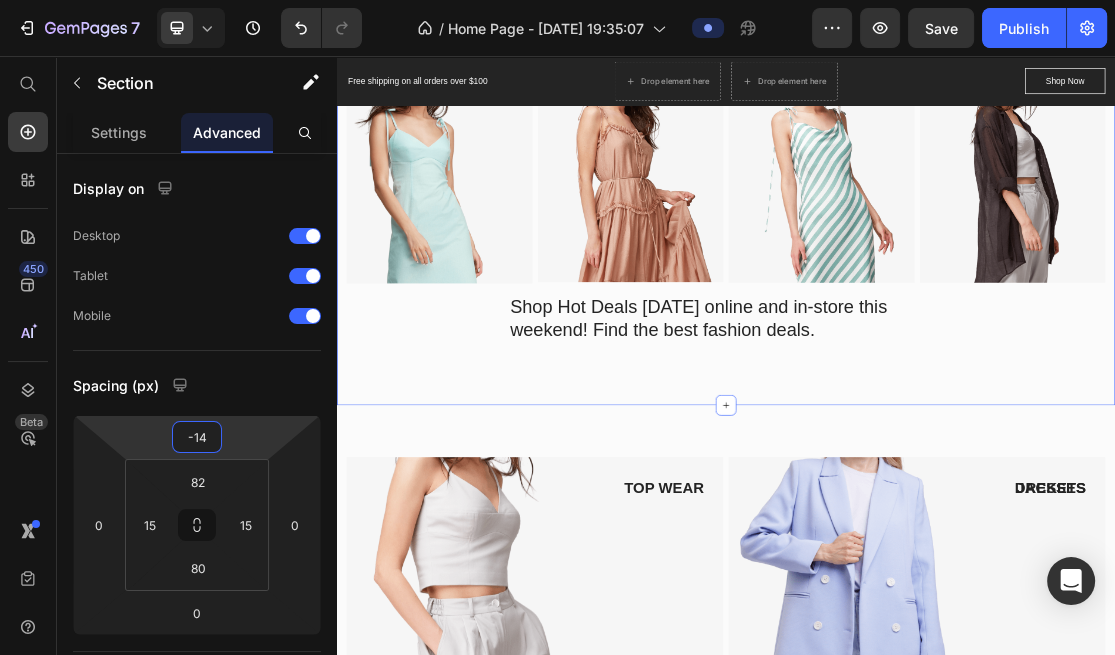 type on "-12" 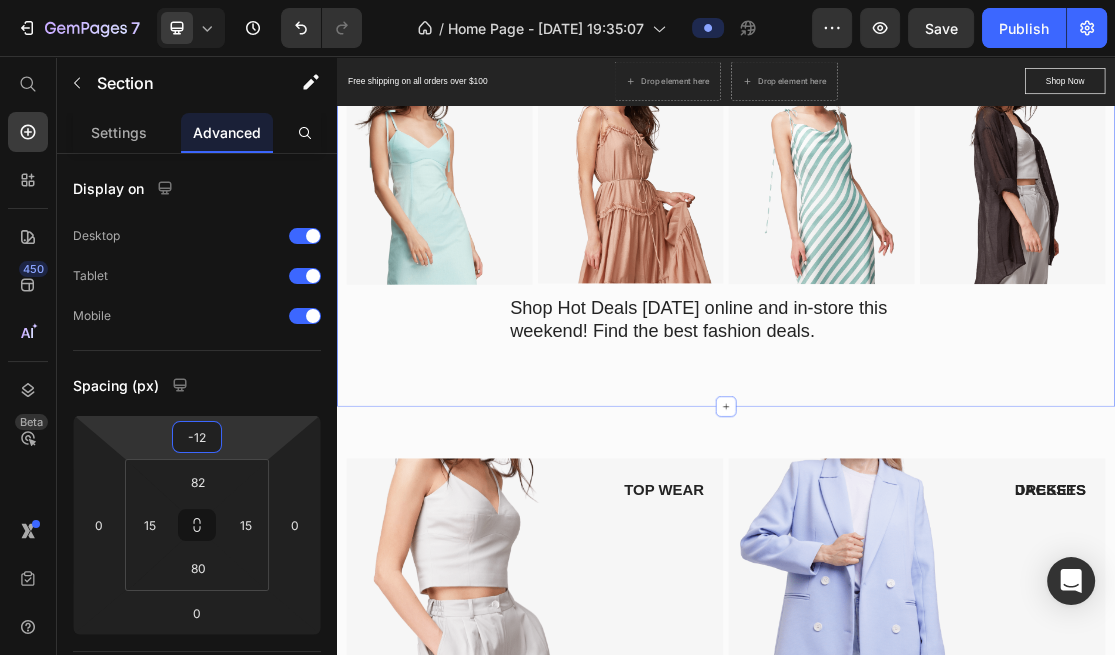 click on "7  Version history  /  Home Page - [DATE] 19:35:07 Preview  Save   Publish  450 Beta Start with Sections Elements Hero Section Product Detail Brands Trusted Badges Guarantee Product Breakdown How to use Testimonials Compare Bundle FAQs Social Proof Brand Story Product List Collection Blog List Contact Sticky Add to Cart Custom Footer Browse Library 450 Layout
Row
Row
Row
Row Text
Heading
Text Block Button
Button
Button
Sticky Back to top Media
Image" at bounding box center (557, 0) 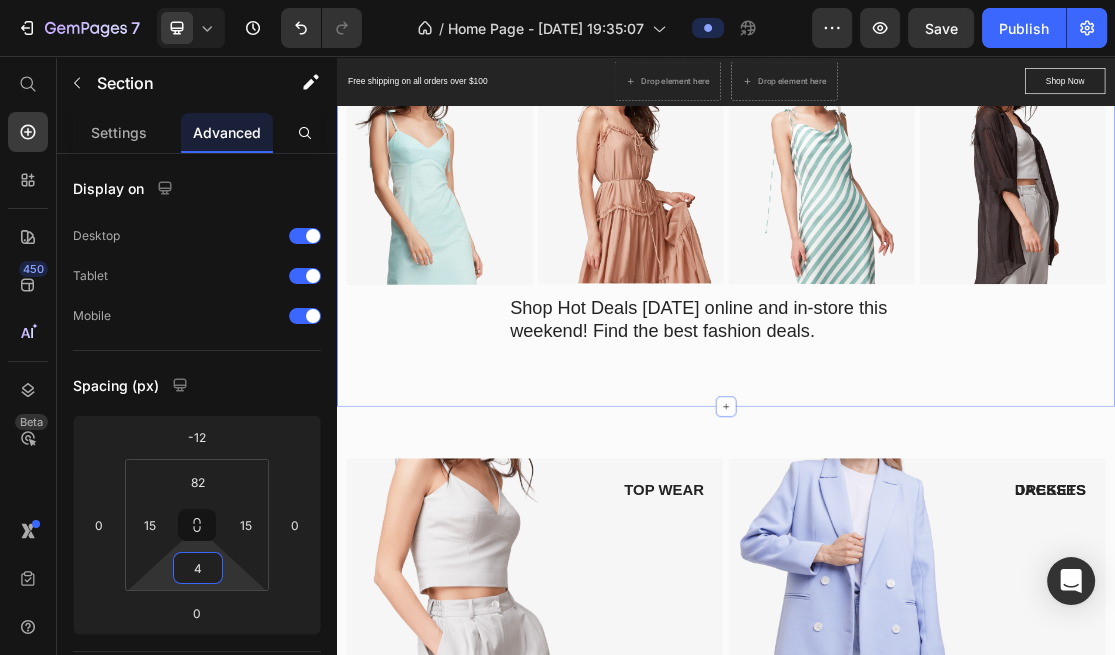 type on "0" 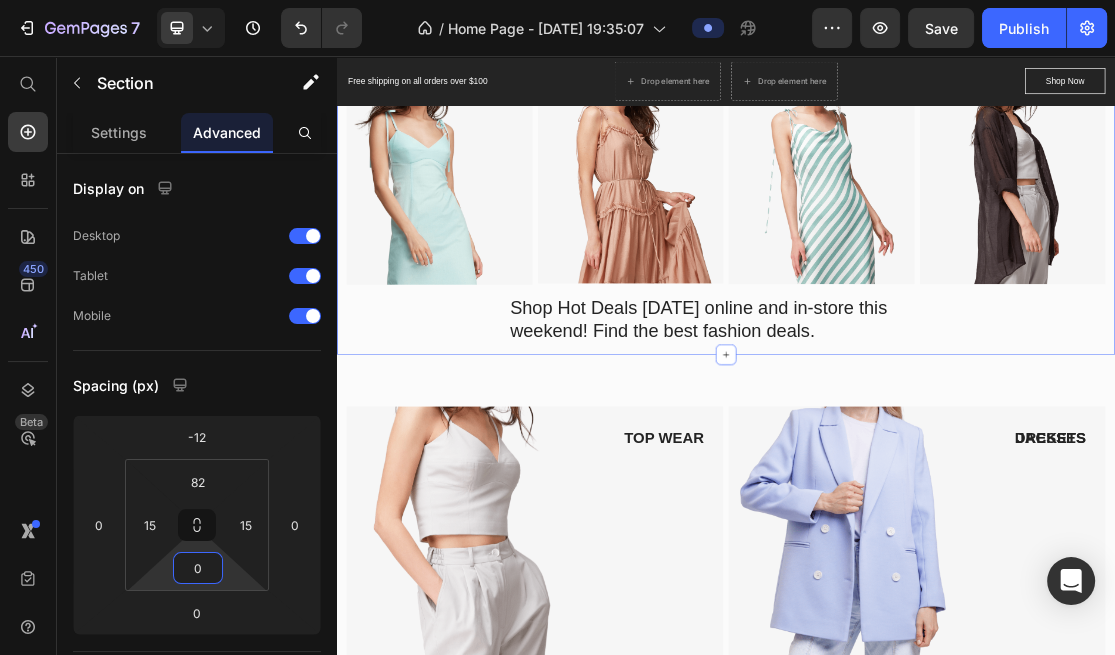 drag, startPoint x: 223, startPoint y: 558, endPoint x: 223, endPoint y: 599, distance: 41 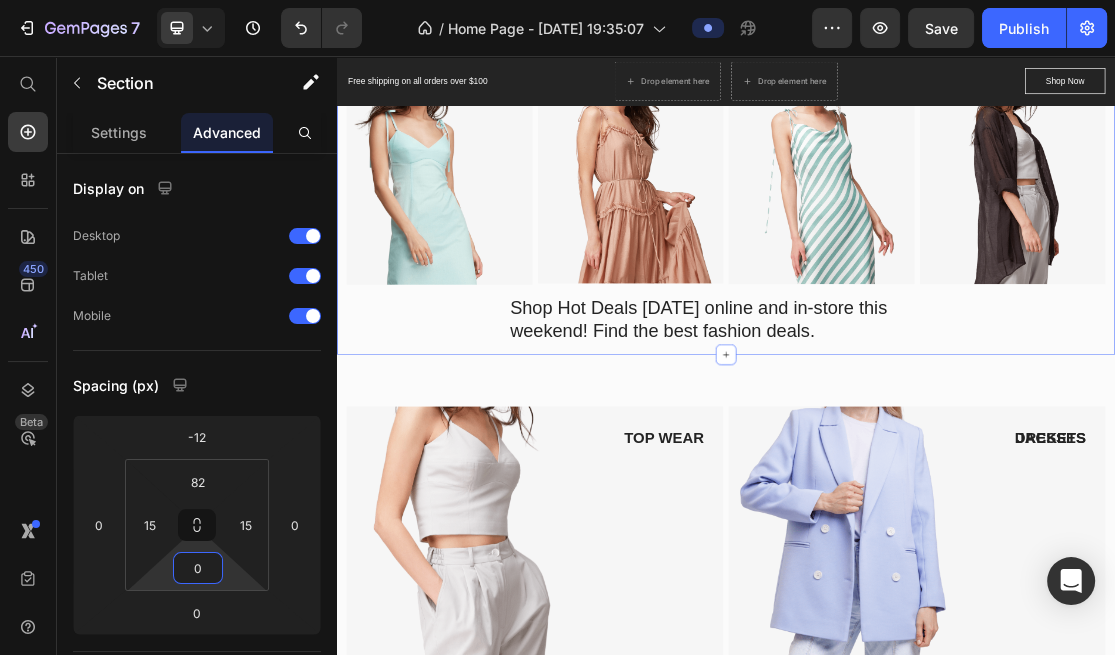 click on "7  Version history  /  Home Page - [DATE] 19:35:07 Preview  Save   Publish  450 Beta Start with Sections Elements Hero Section Product Detail Brands Trusted Badges Guarantee Product Breakdown How to use Testimonials Compare Bundle FAQs Social Proof Brand Story Product List Collection Blog List Contact Sticky Add to Cart Custom Footer Browse Library 450 Layout
Row
Row
Row
Row Text
Heading
Text Block Button
Button
Button
Sticky Back to top Media
Image" at bounding box center [557, 0] 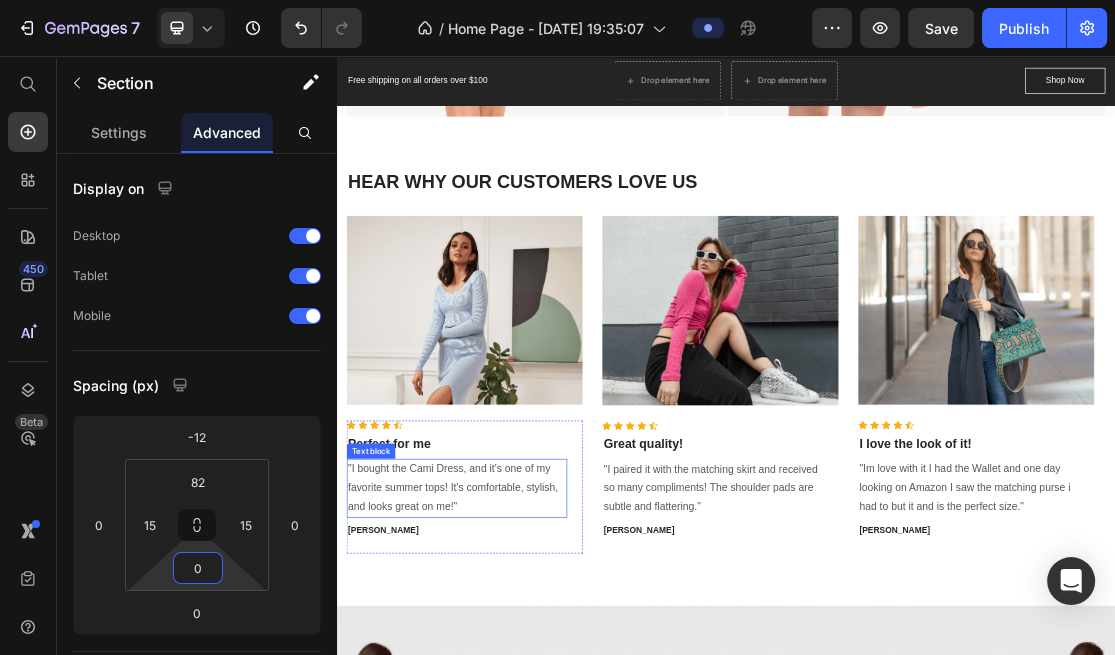 scroll, scrollTop: 2000, scrollLeft: 0, axis: vertical 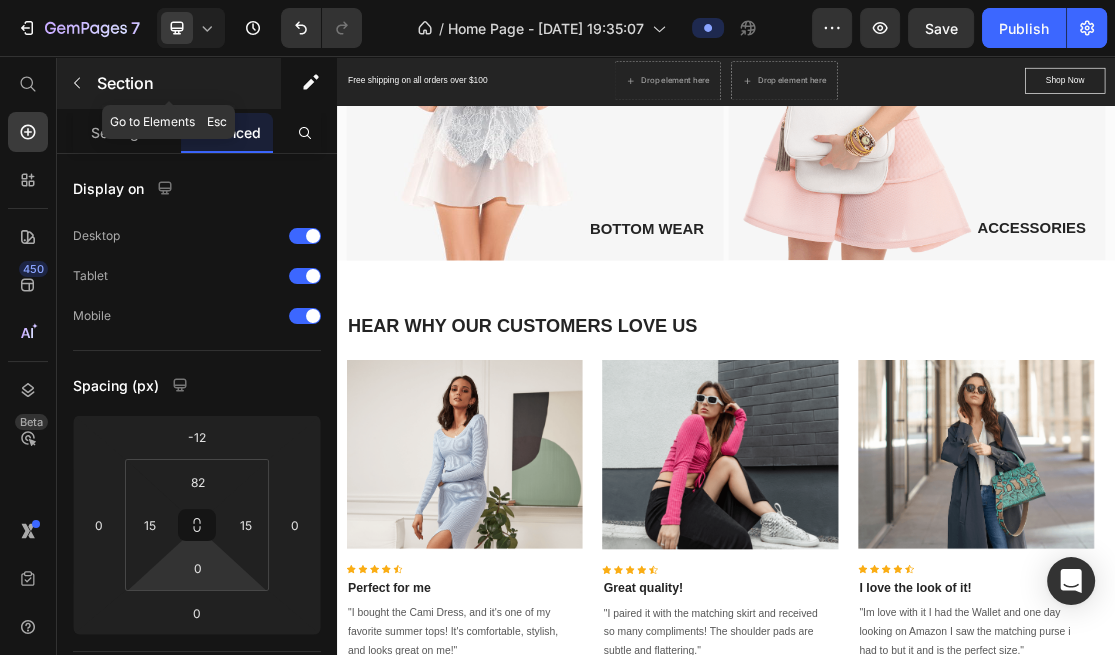 click at bounding box center (77, 83) 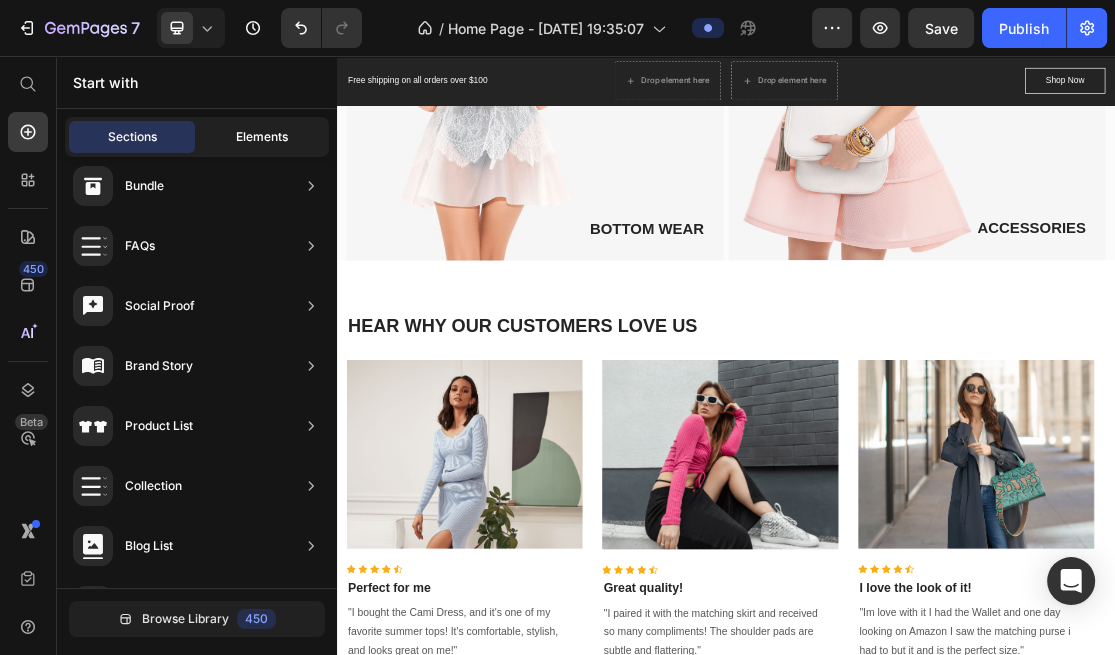 click on "Elements" at bounding box center (262, 137) 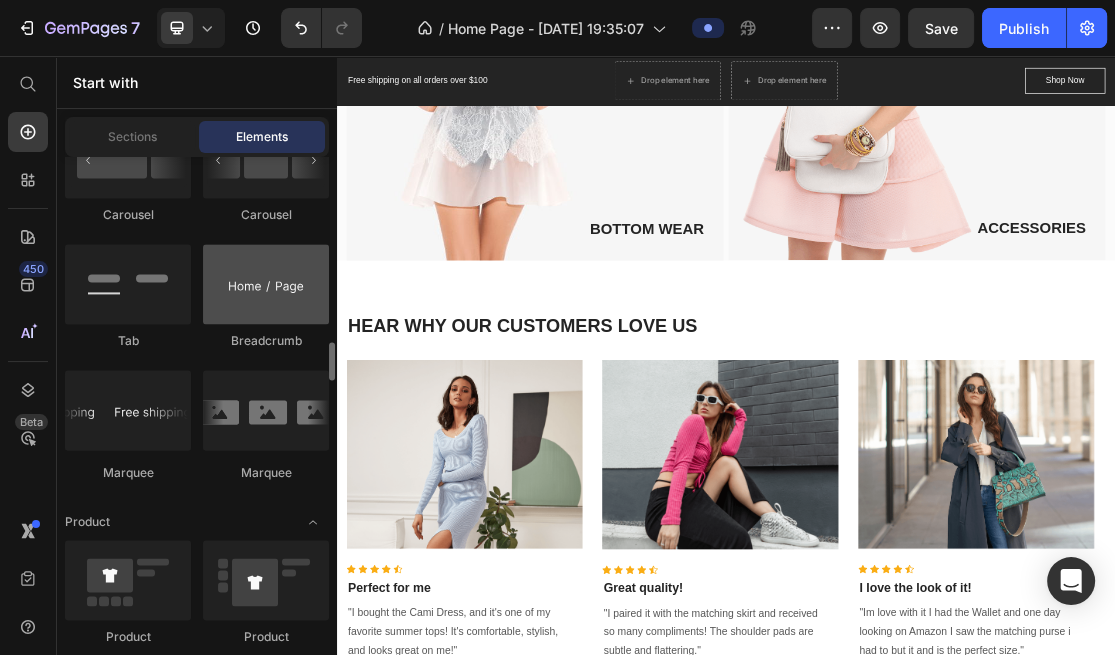 scroll, scrollTop: 2222, scrollLeft: 0, axis: vertical 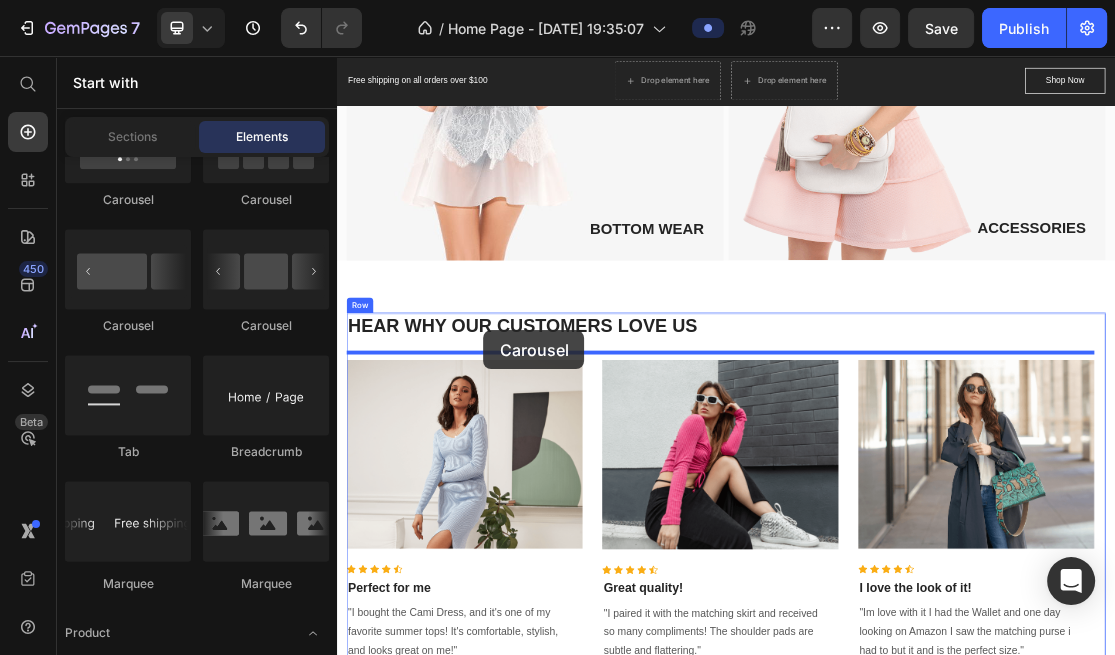 drag, startPoint x: 610, startPoint y: 333, endPoint x: 563, endPoint y: 479, distance: 153.37862 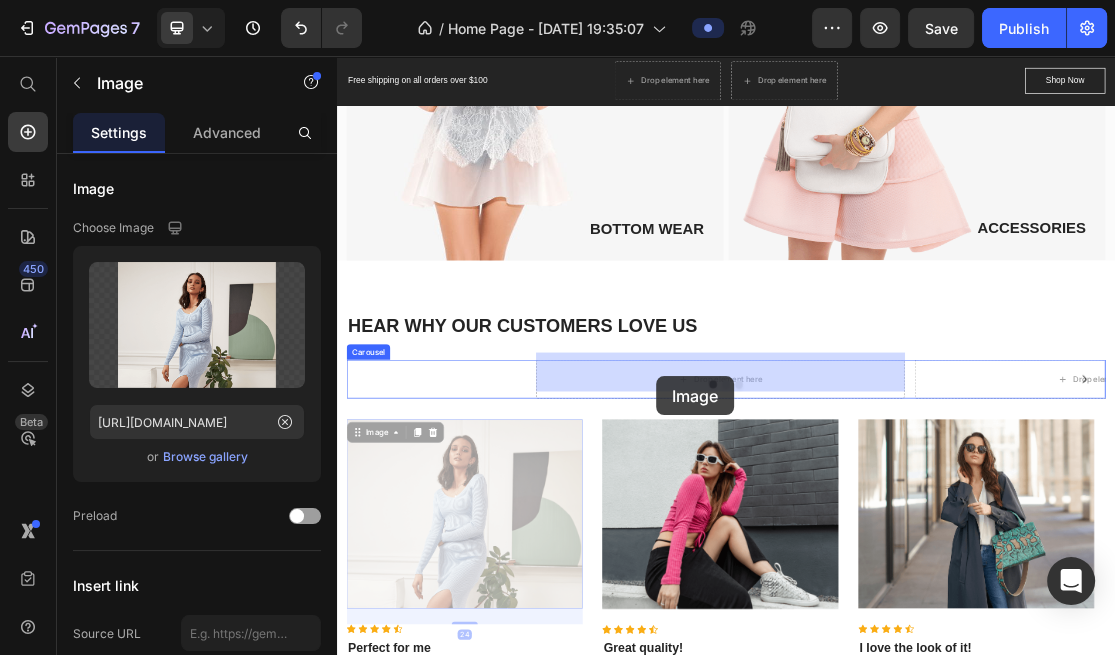 drag, startPoint x: 533, startPoint y: 682, endPoint x: 829, endPoint y: 550, distance: 324.09875 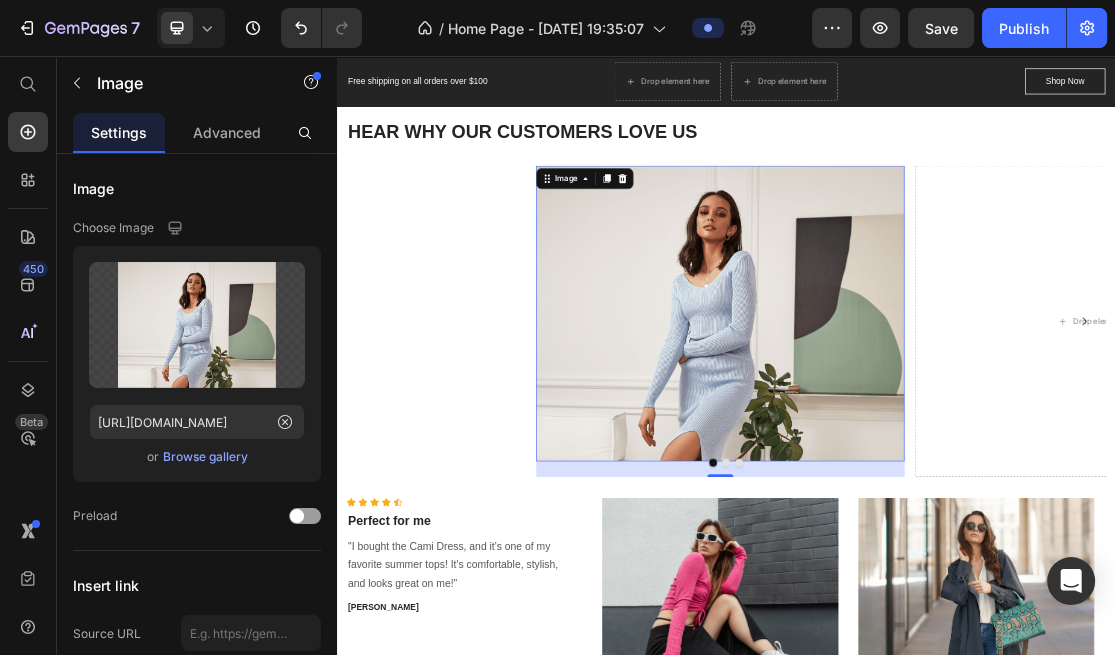 scroll, scrollTop: 2333, scrollLeft: 0, axis: vertical 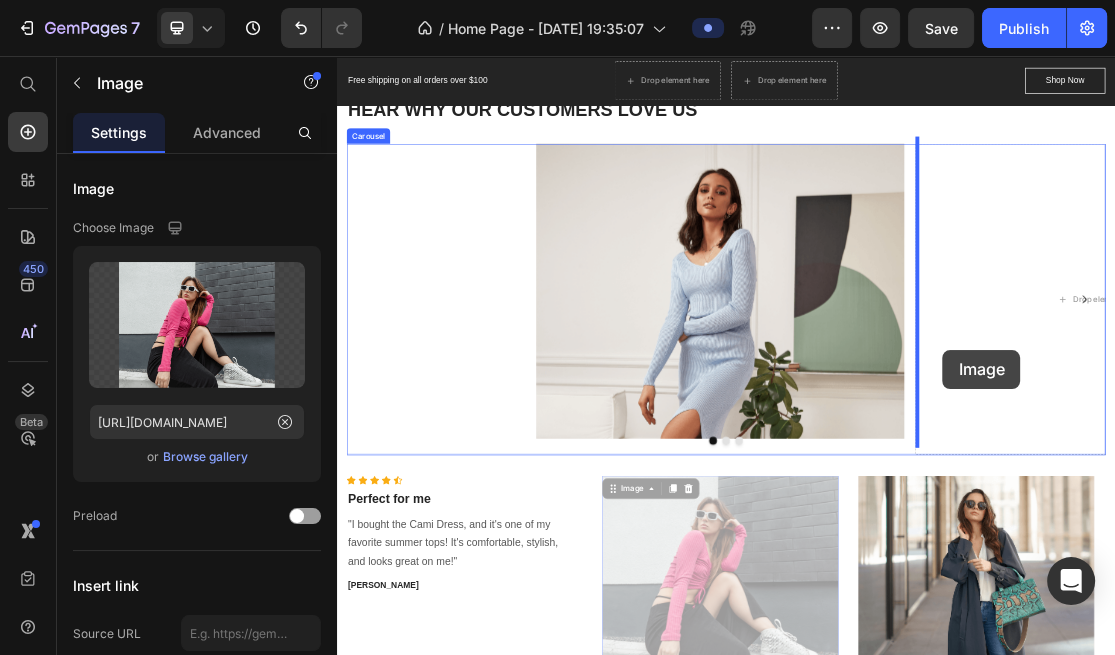 drag, startPoint x: 822, startPoint y: 797, endPoint x: 1271, endPoint y: 509, distance: 533.4276 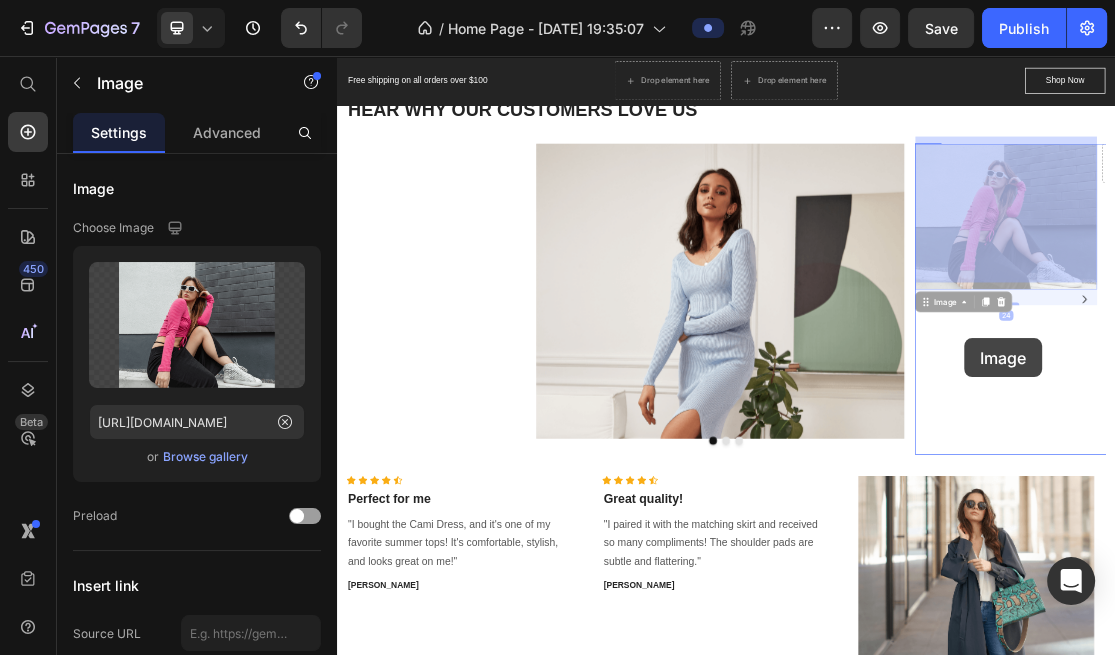 drag, startPoint x: 1301, startPoint y: 354, endPoint x: 1304, endPoint y: 491, distance: 137.03284 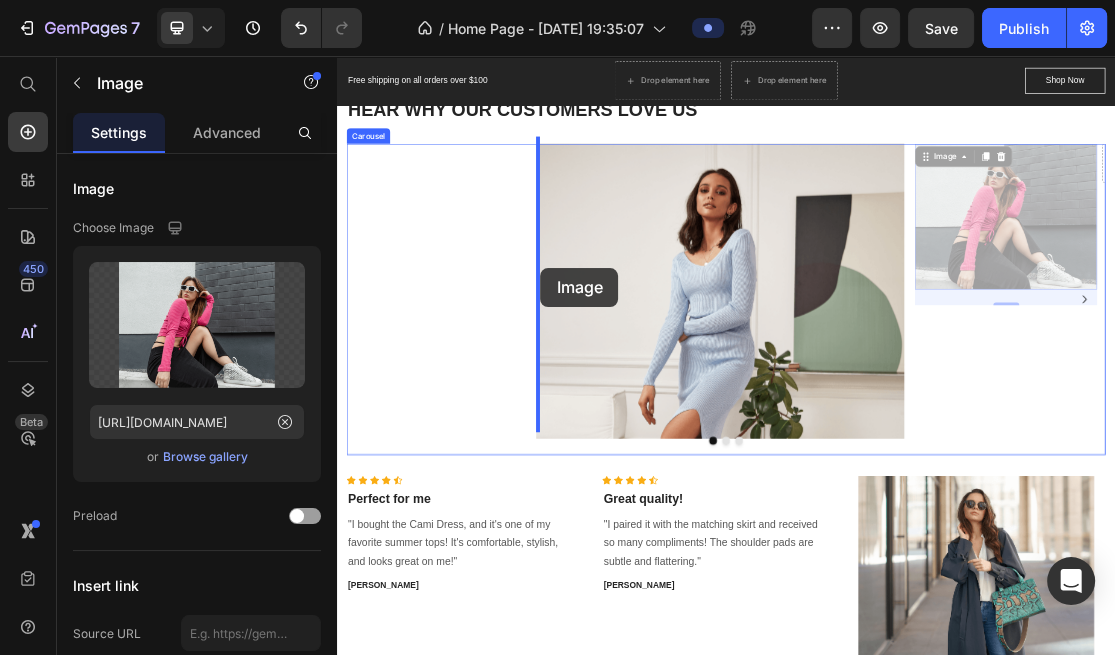 drag, startPoint x: 1350, startPoint y: 318, endPoint x: 651, endPoint y: 383, distance: 702.0157 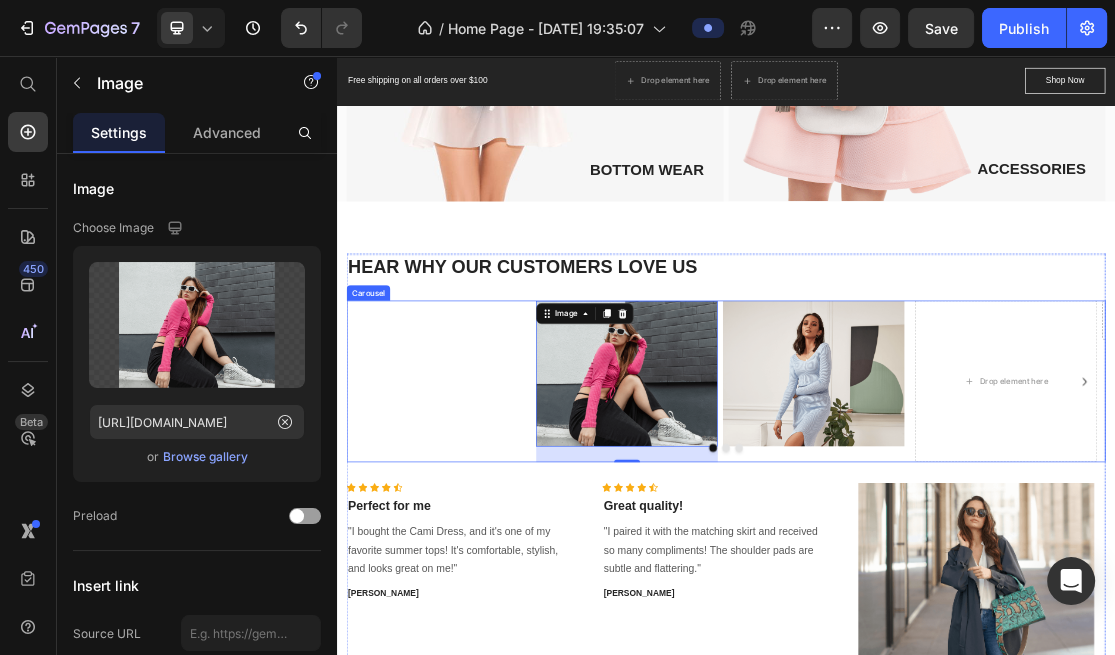 scroll, scrollTop: 2000, scrollLeft: 0, axis: vertical 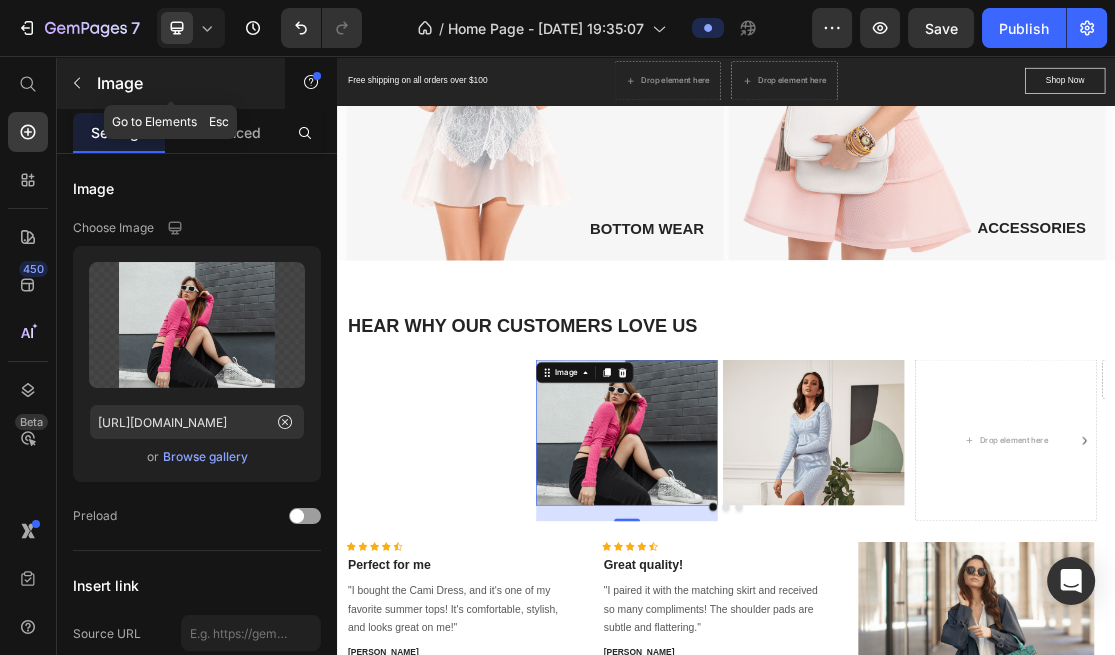 click 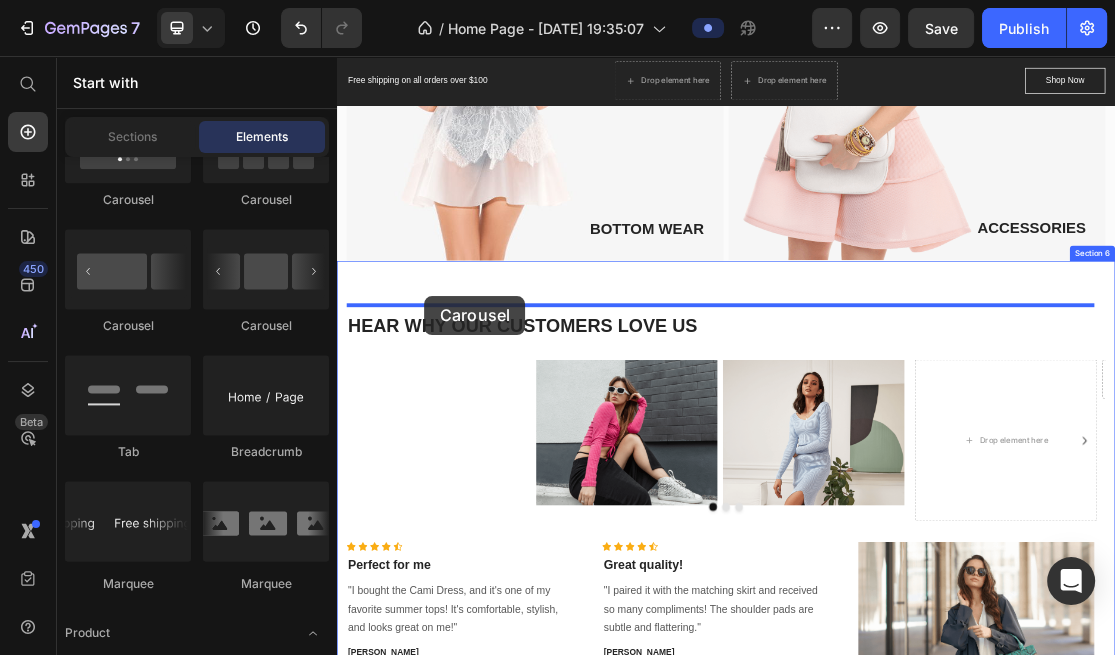drag, startPoint x: 588, startPoint y: 327, endPoint x: 472, endPoint y: 426, distance: 152.50246 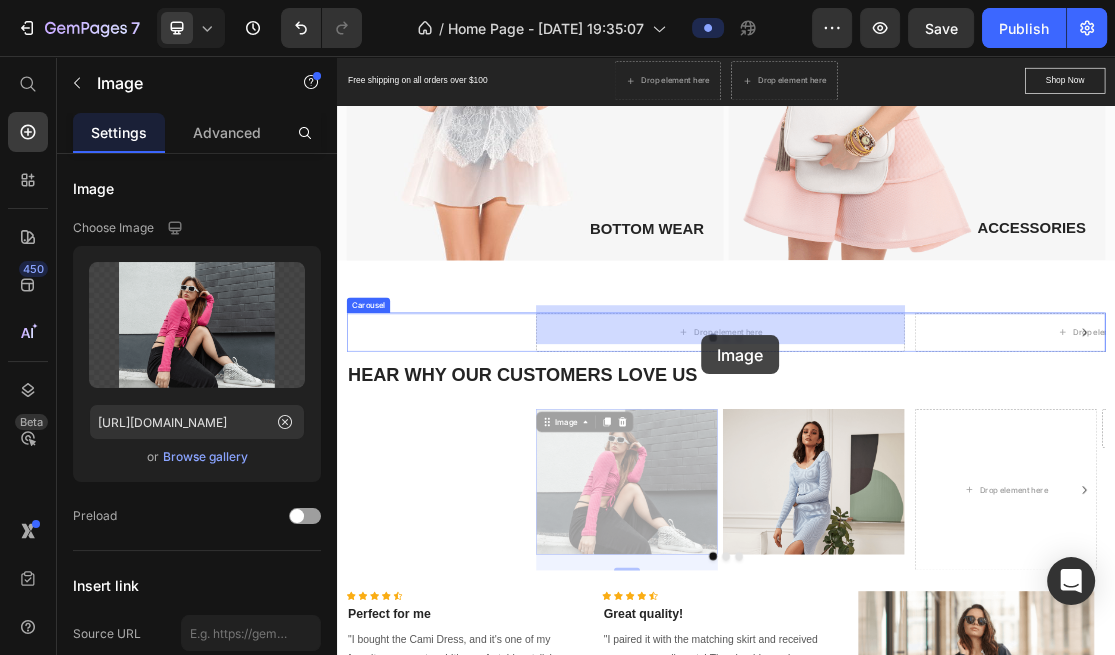 drag, startPoint x: 709, startPoint y: 662, endPoint x: 899, endPoint y: 486, distance: 258.99036 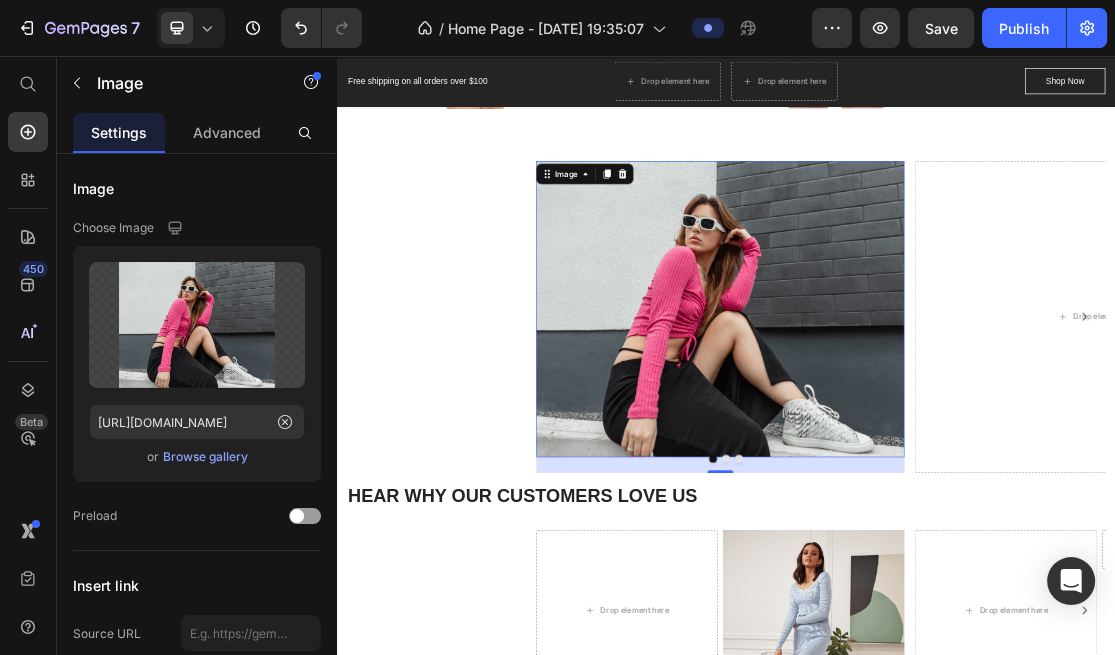 scroll, scrollTop: 2333, scrollLeft: 0, axis: vertical 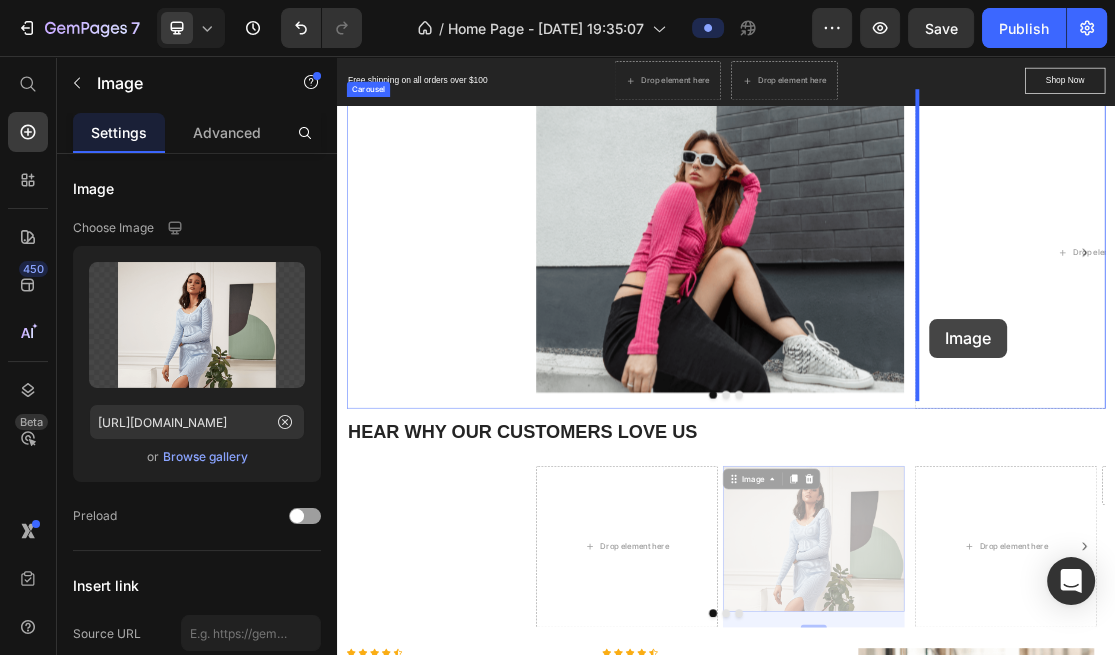 drag, startPoint x: 1018, startPoint y: 757, endPoint x: 1250, endPoint y: 461, distance: 376.08508 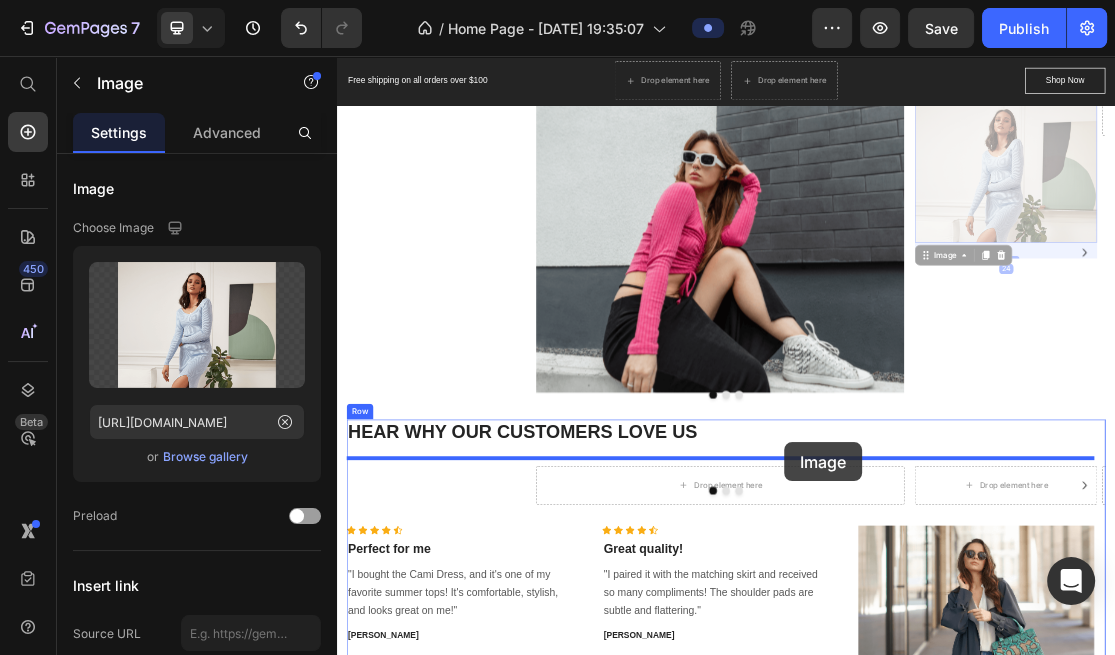 scroll, scrollTop: 2524, scrollLeft: 0, axis: vertical 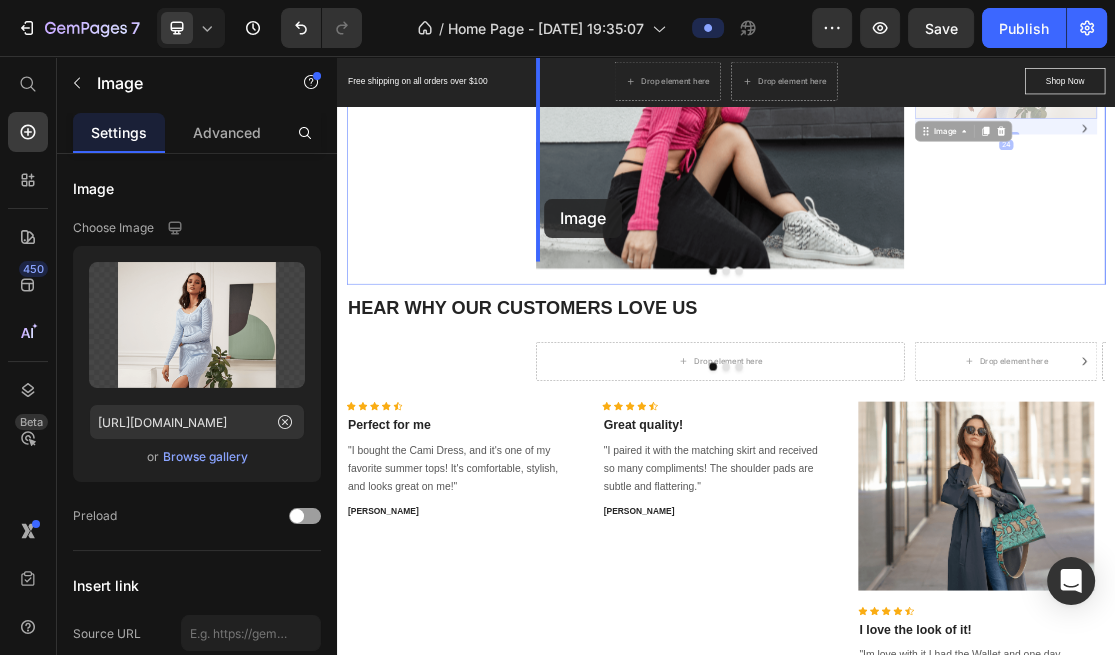 drag, startPoint x: 1290, startPoint y: 291, endPoint x: 657, endPoint y: 276, distance: 633.1777 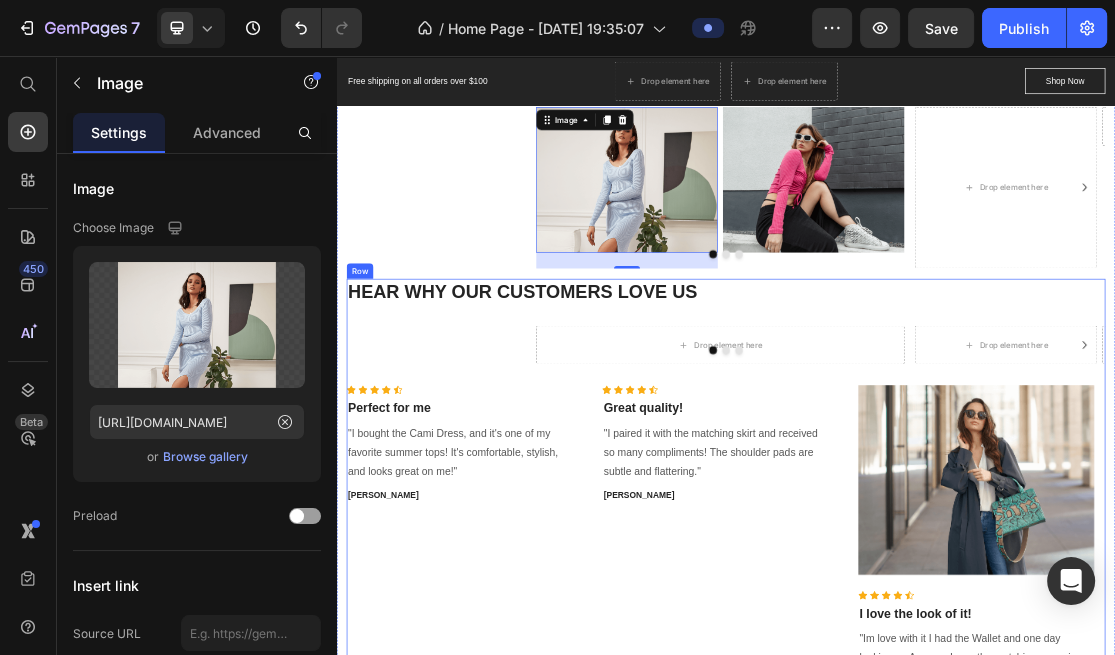 scroll, scrollTop: 2191, scrollLeft: 0, axis: vertical 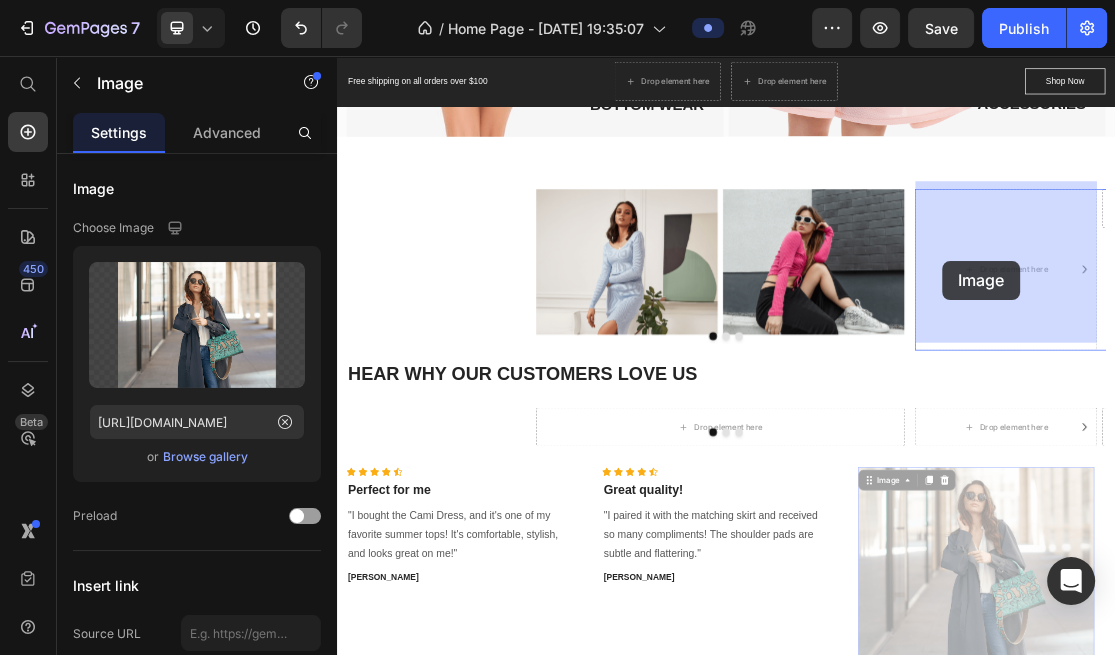 drag, startPoint x: 1178, startPoint y: 644, endPoint x: 1270, endPoint y: 372, distance: 287.1376 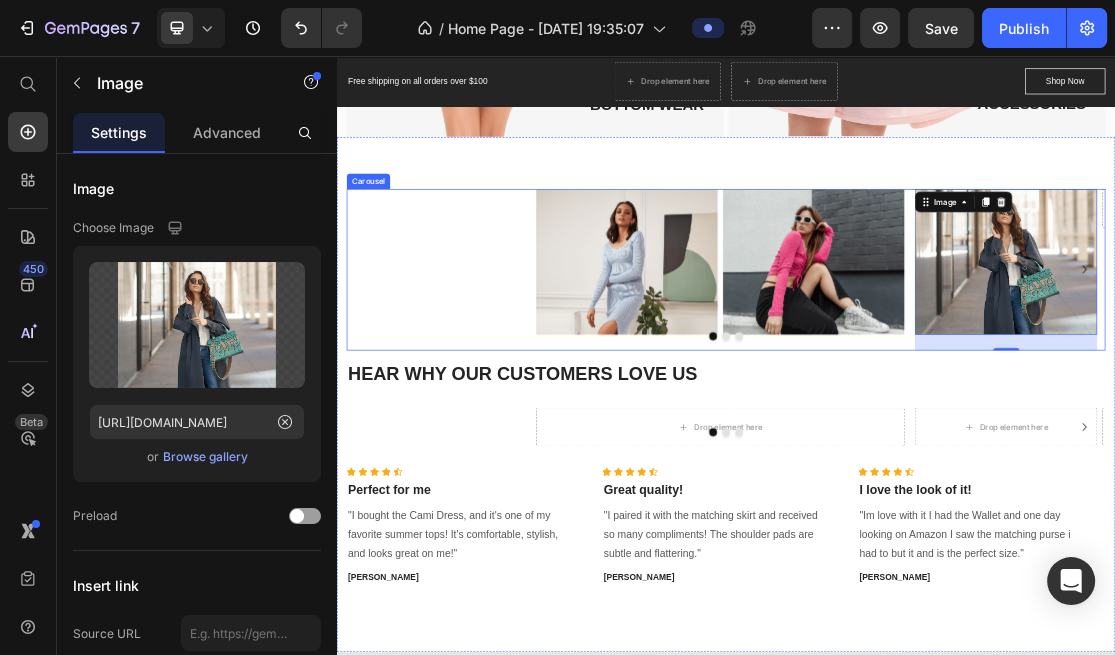 click on "Image Image Row Image   24
Row
Drop element here" at bounding box center (937, 384) 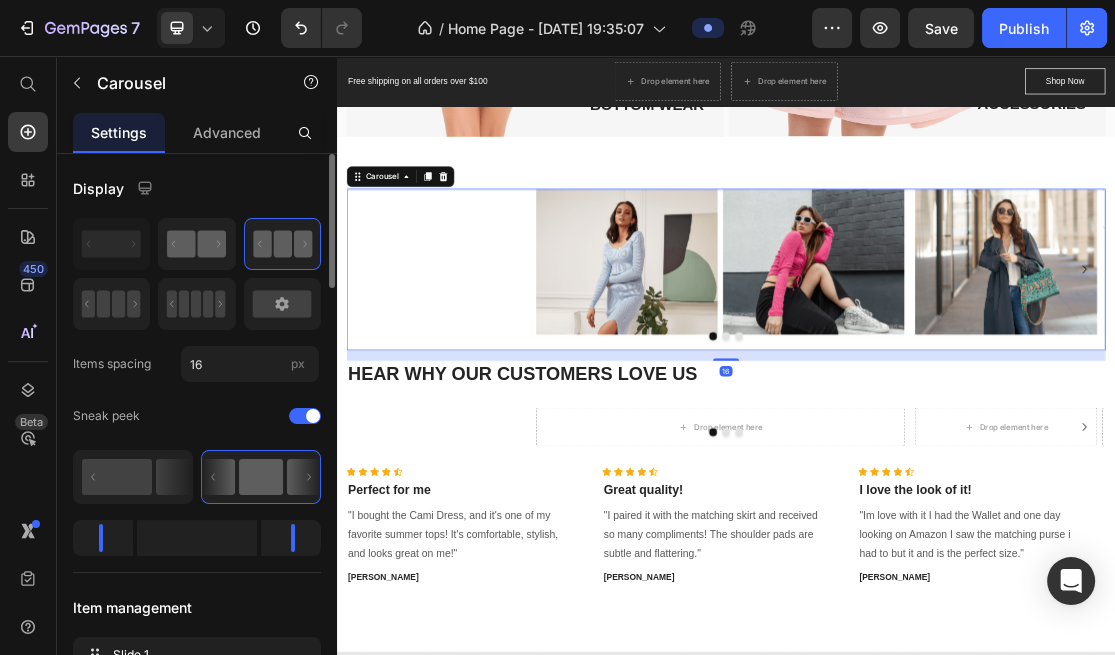 click 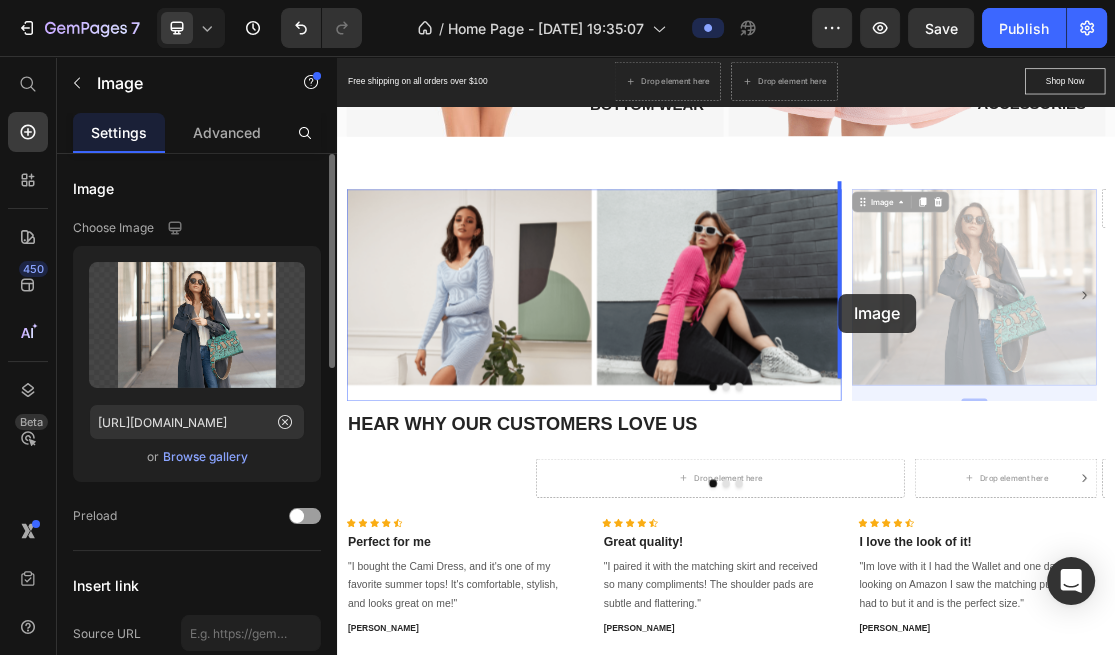 drag, startPoint x: 1246, startPoint y: 424, endPoint x: 1112, endPoint y: 423, distance: 134.00374 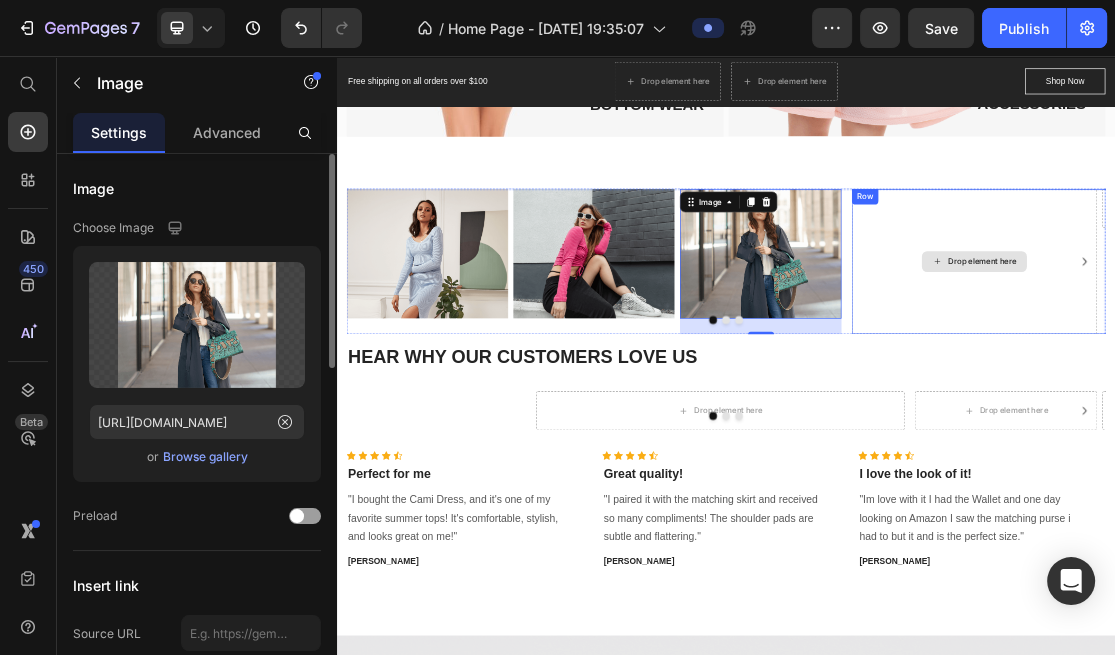 click on "Drop element here" at bounding box center (1320, 372) 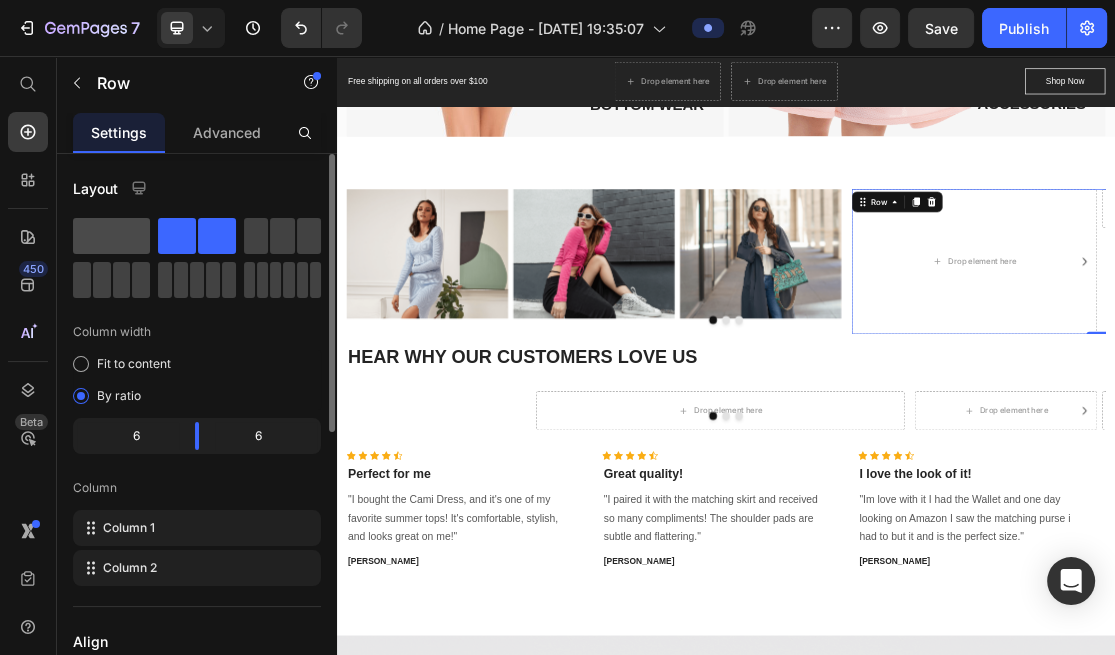 click 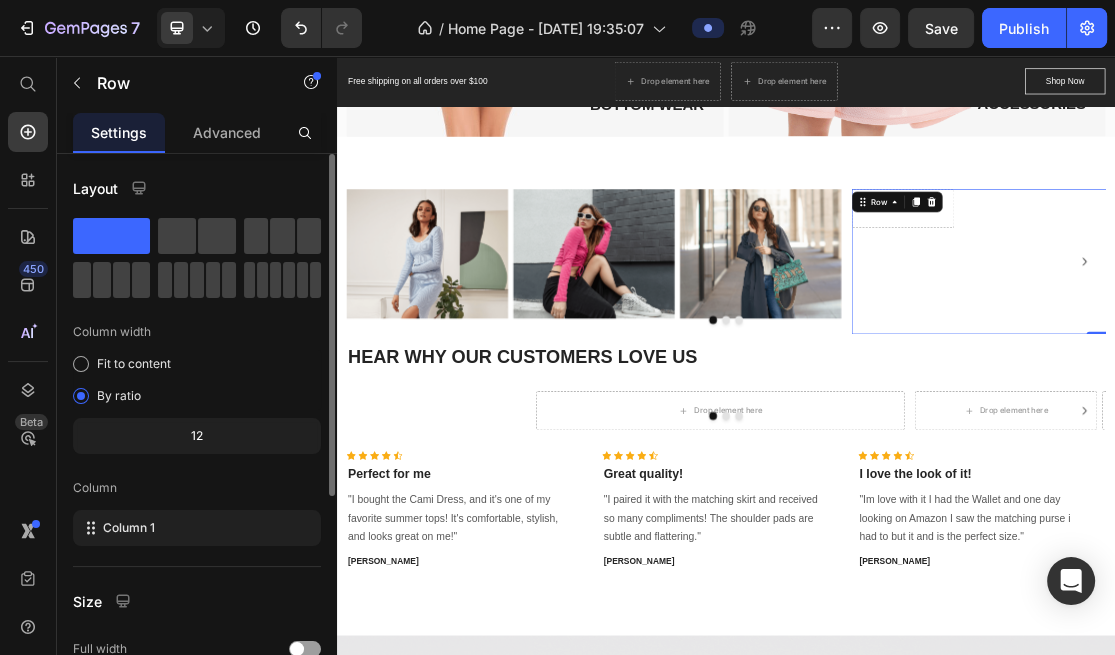 click 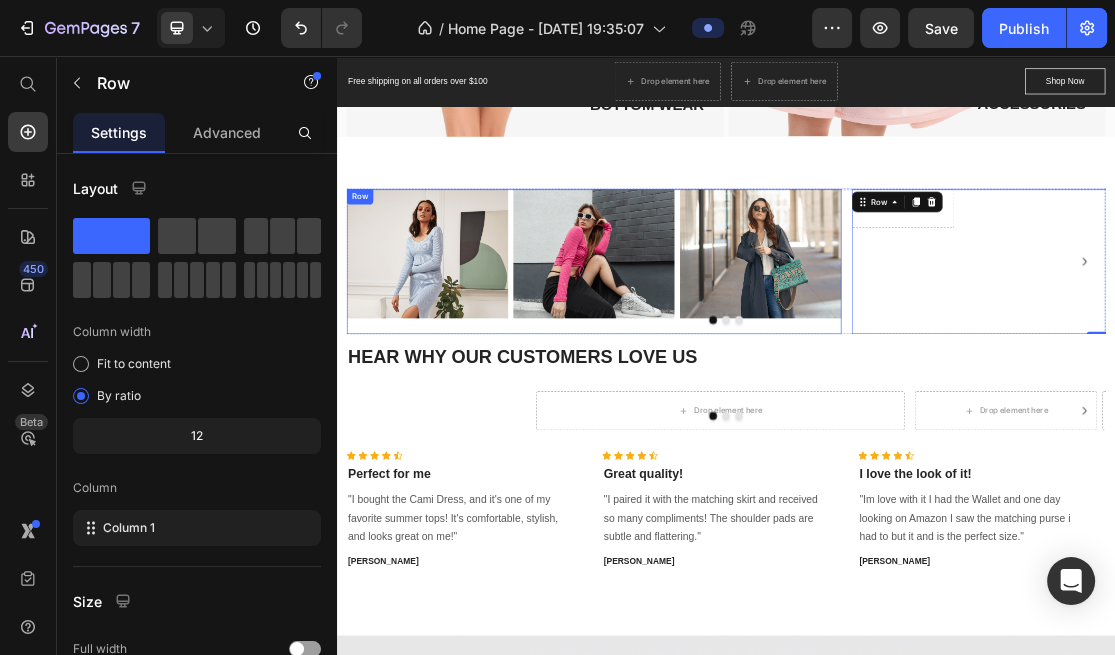 click on "Image" at bounding box center (476, 372) 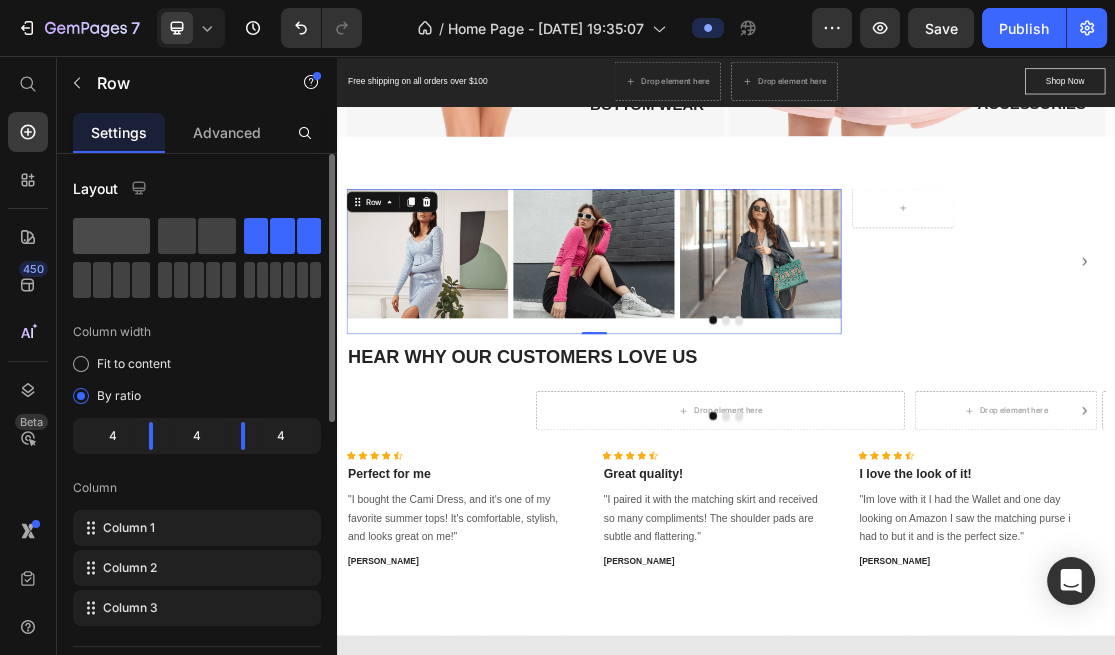 click 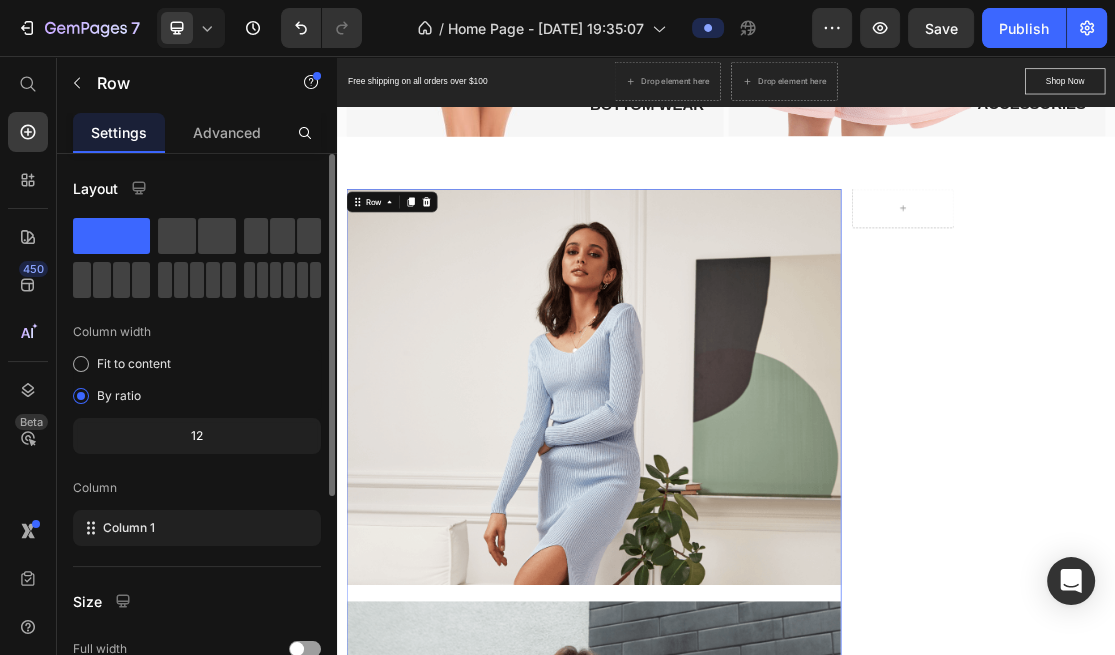 click 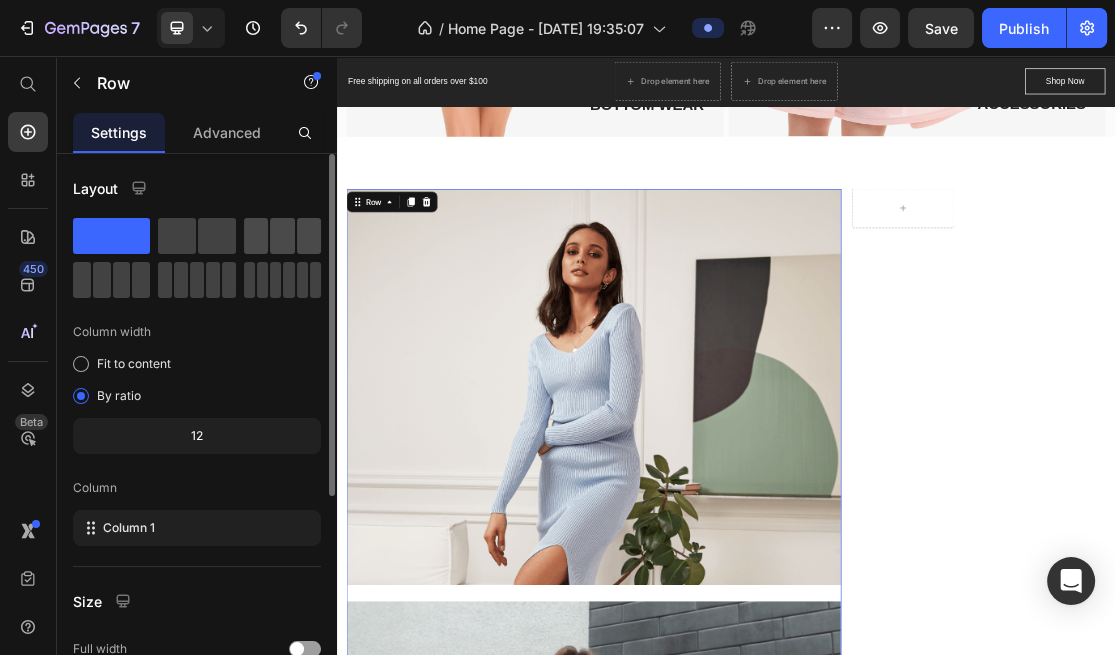 click 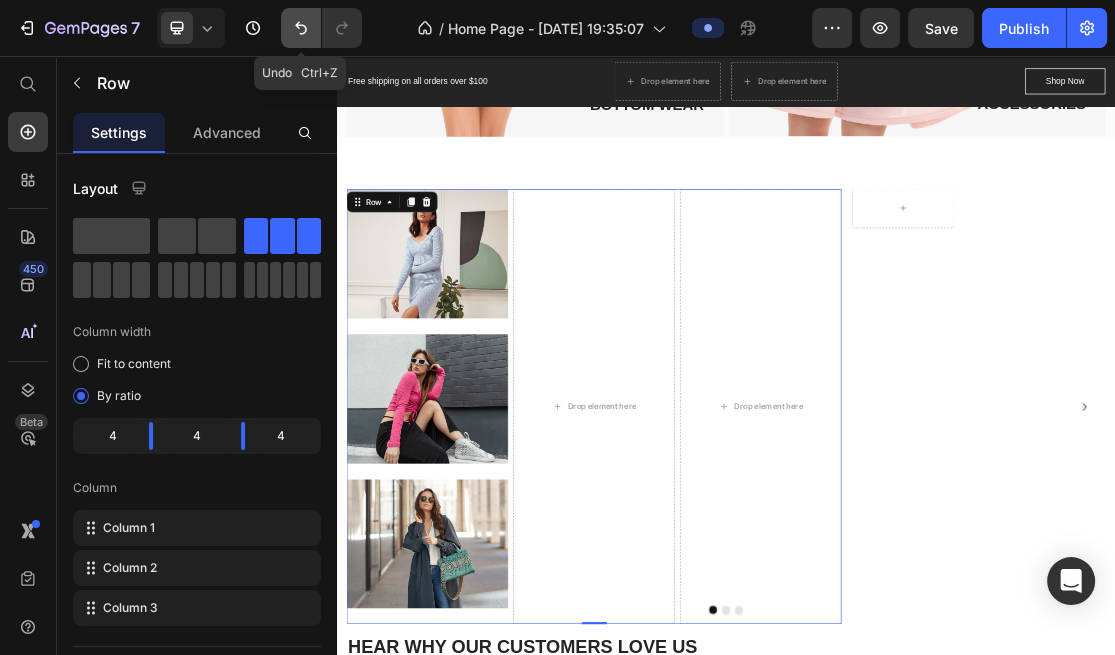 click 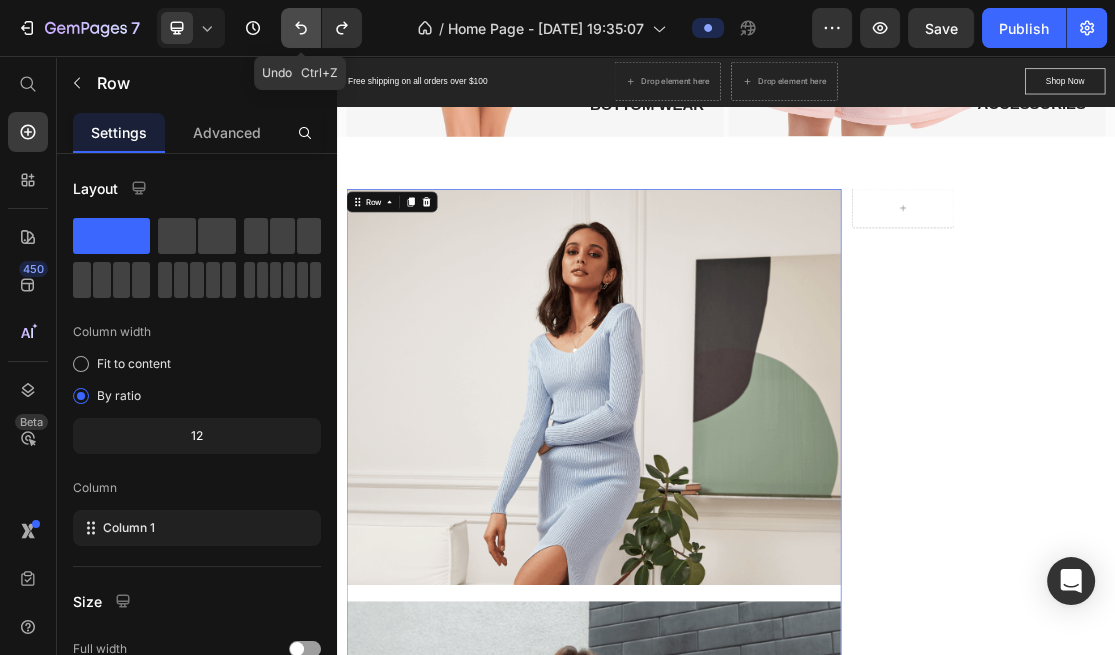 click 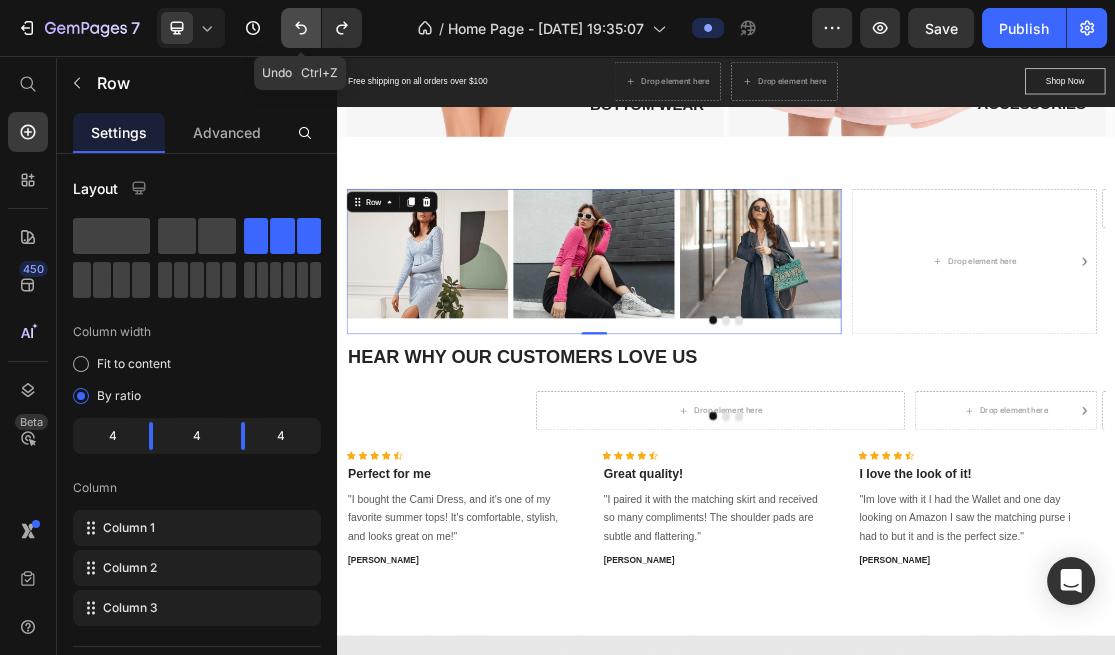 click 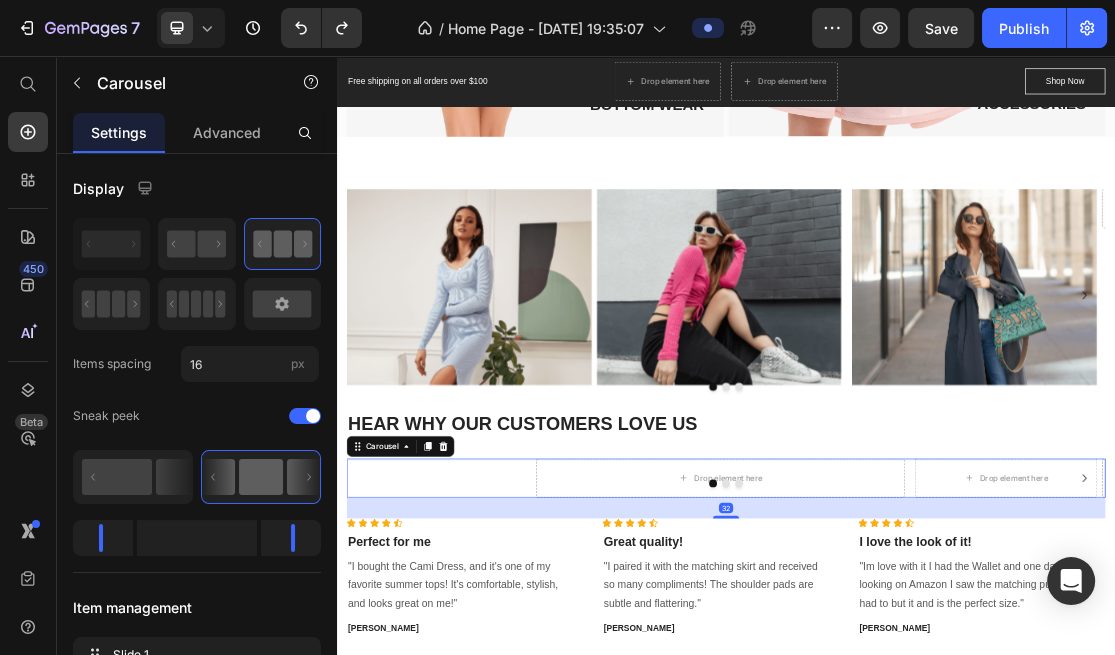 click at bounding box center (957, 714) 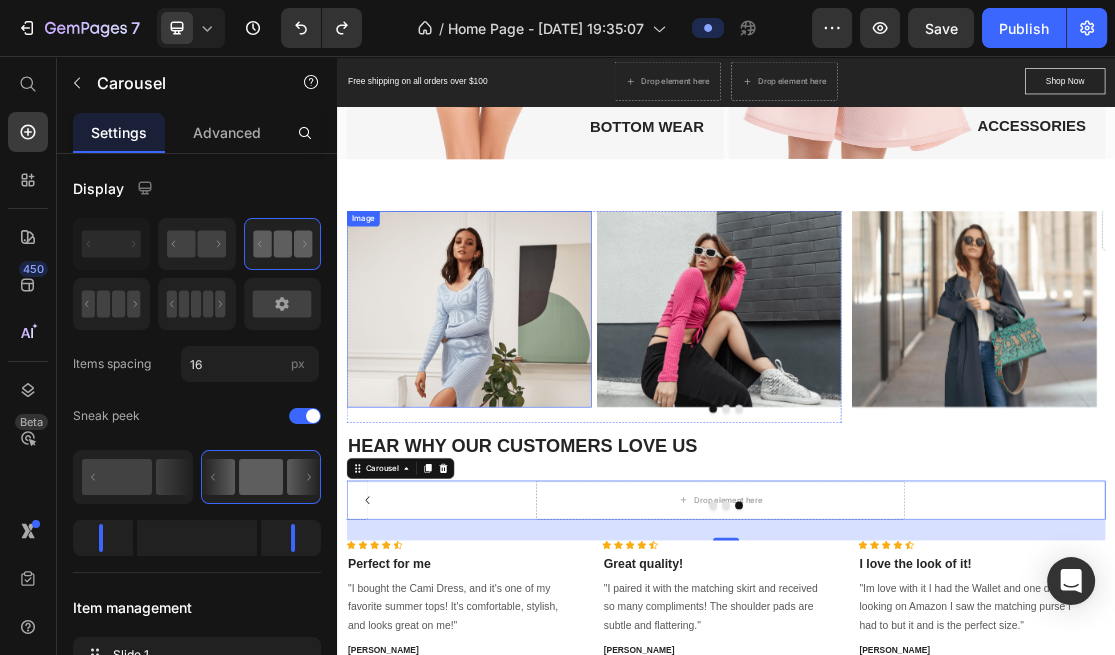 scroll, scrollTop: 2191, scrollLeft: 0, axis: vertical 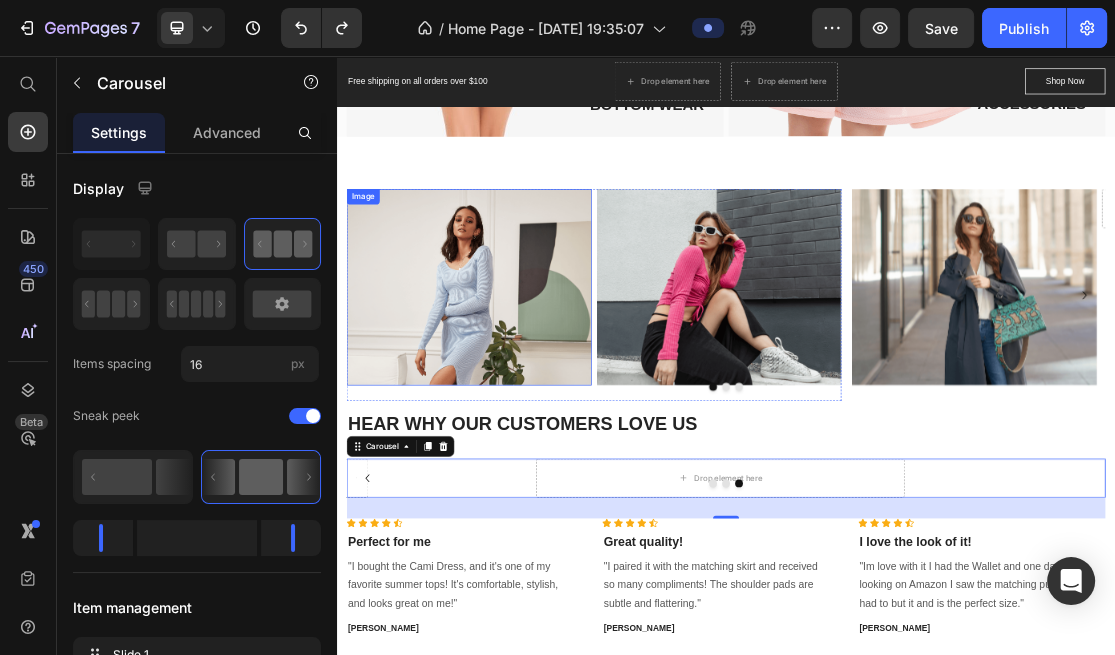 click at bounding box center (541, 411) 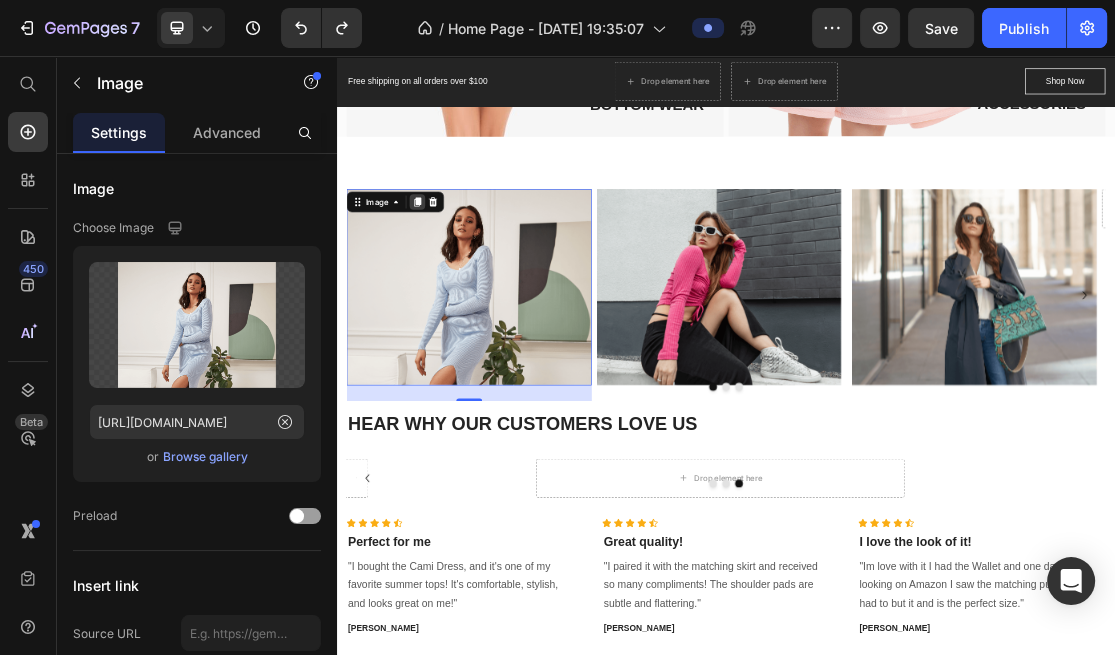 click 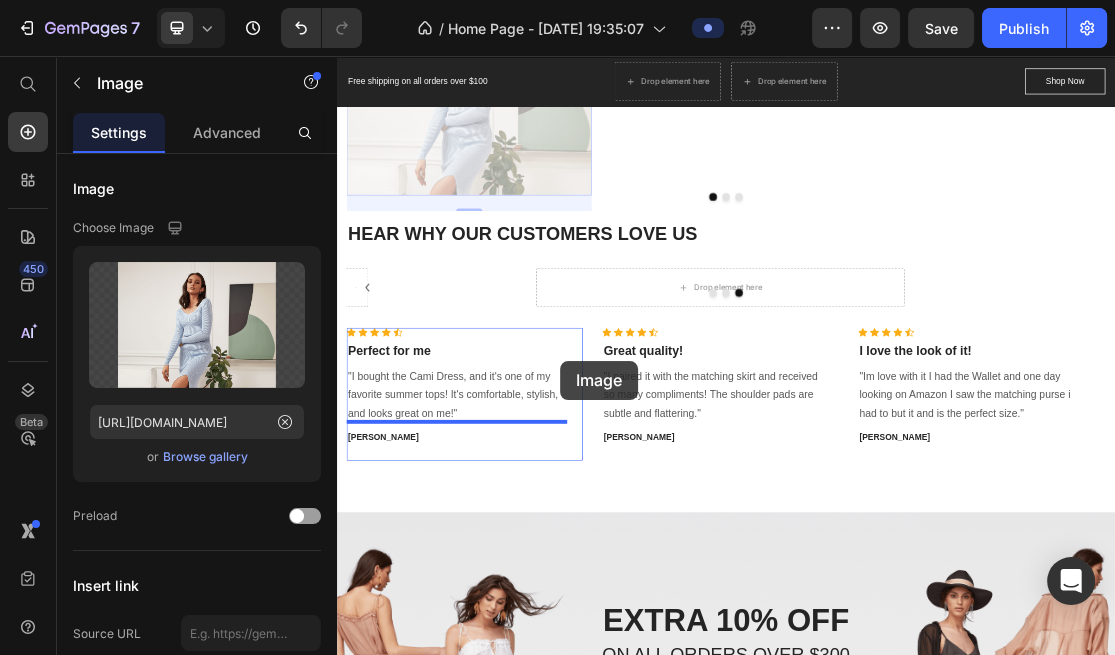 scroll, scrollTop: 2845, scrollLeft: 0, axis: vertical 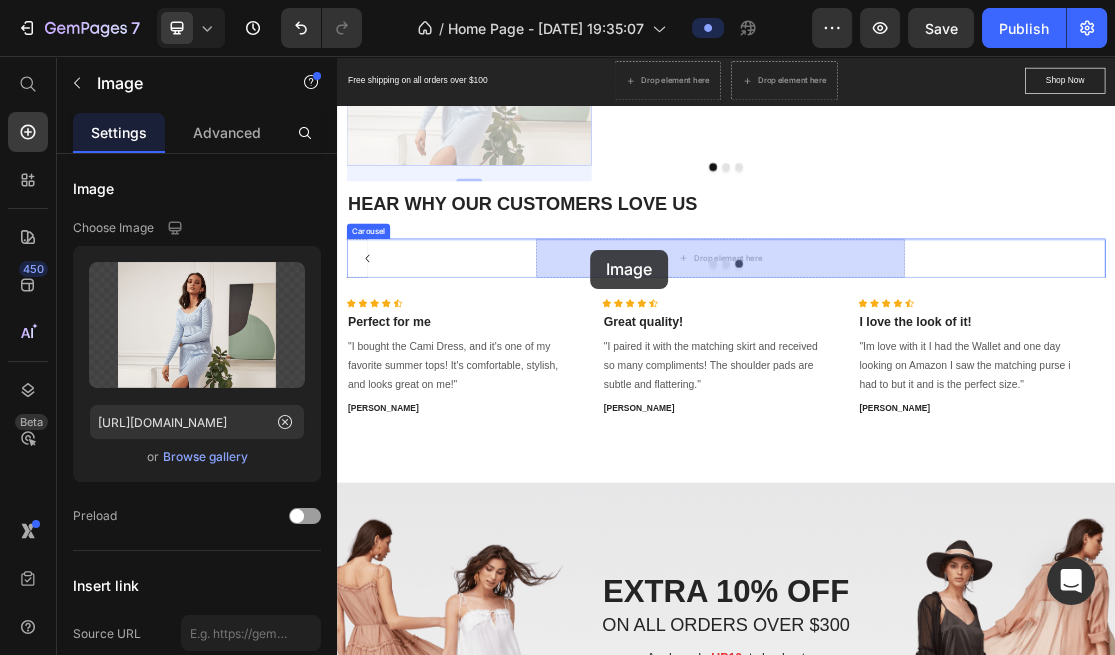 drag, startPoint x: 504, startPoint y: 320, endPoint x: 727, endPoint y: 355, distance: 225.72993 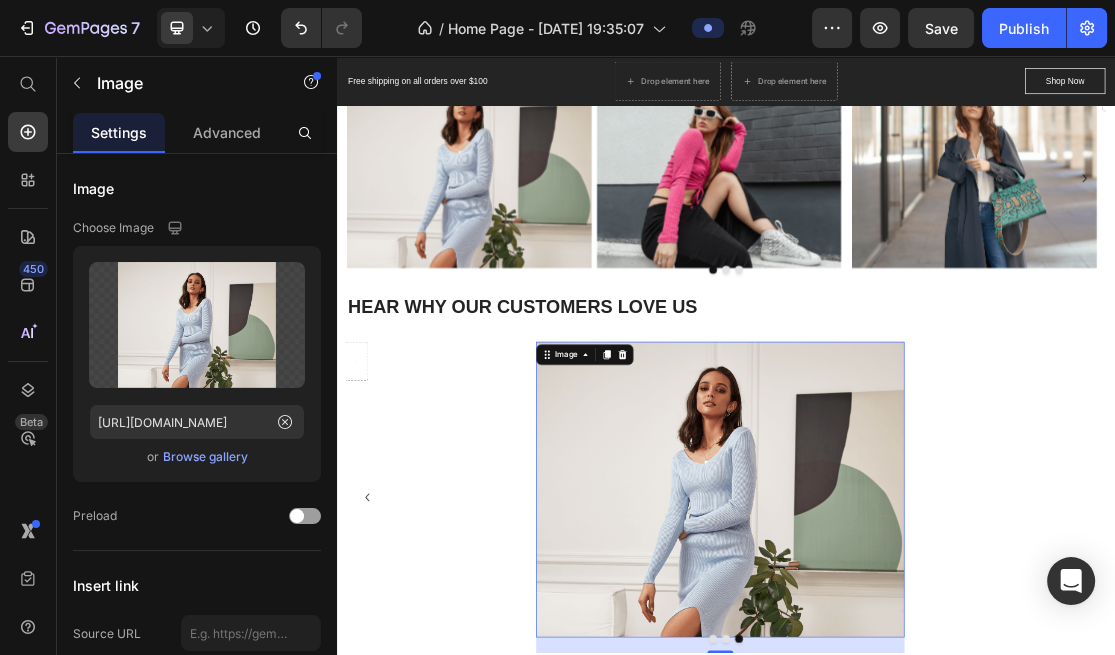 scroll, scrollTop: 2289, scrollLeft: 0, axis: vertical 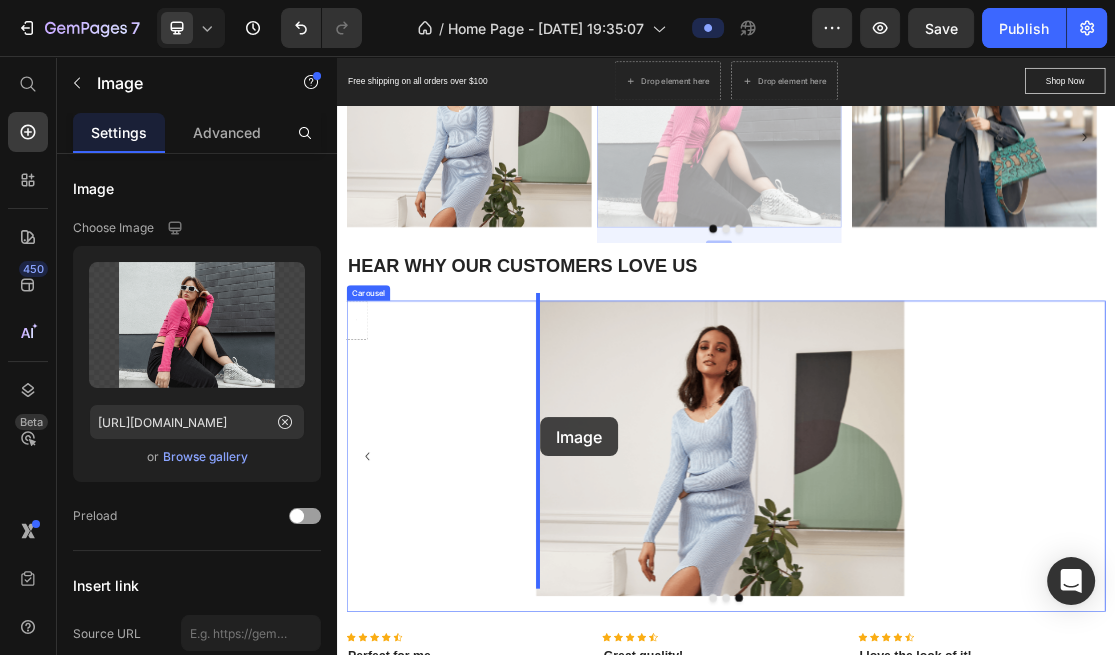 drag, startPoint x: 793, startPoint y: 311, endPoint x: 650, endPoint y: 613, distance: 334.14517 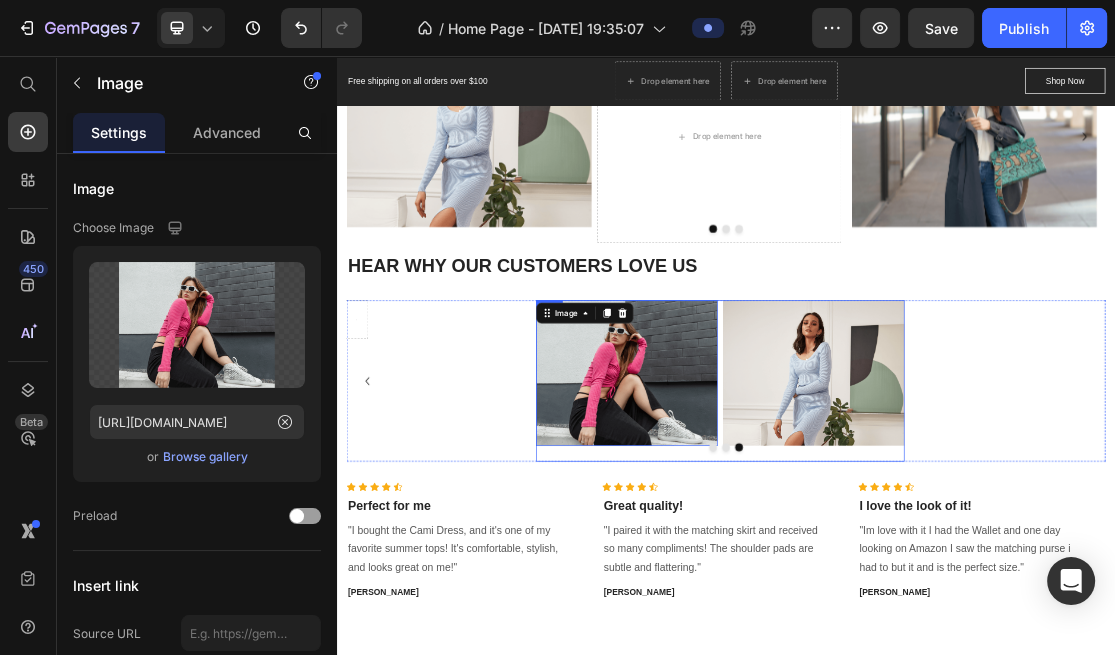scroll, scrollTop: 2476, scrollLeft: 0, axis: vertical 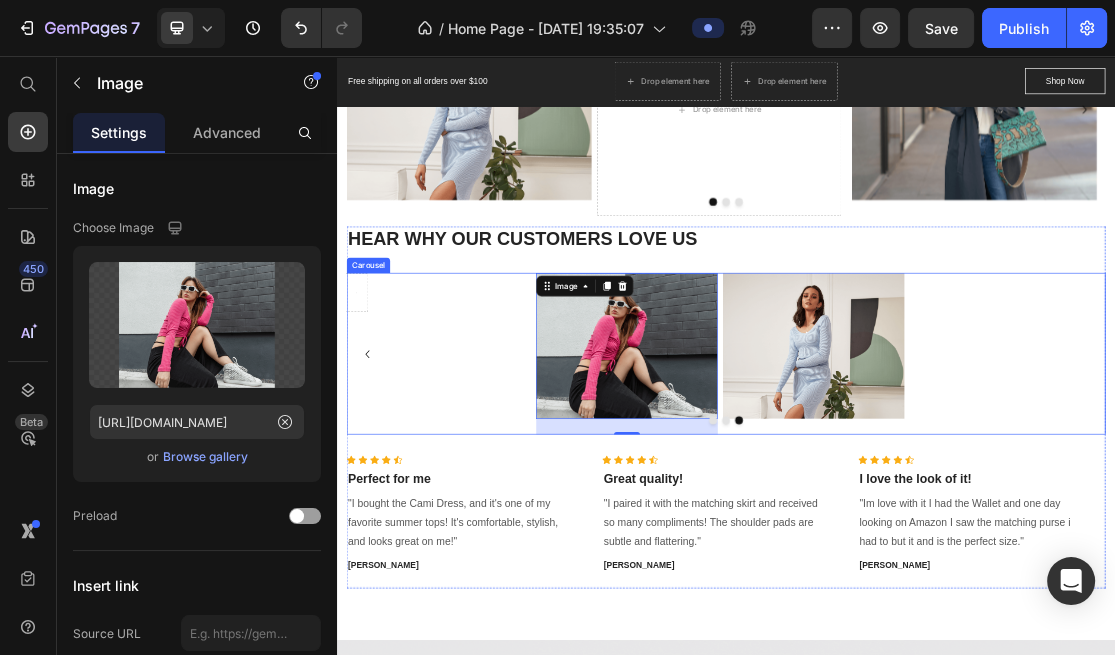 click at bounding box center [937, 617] 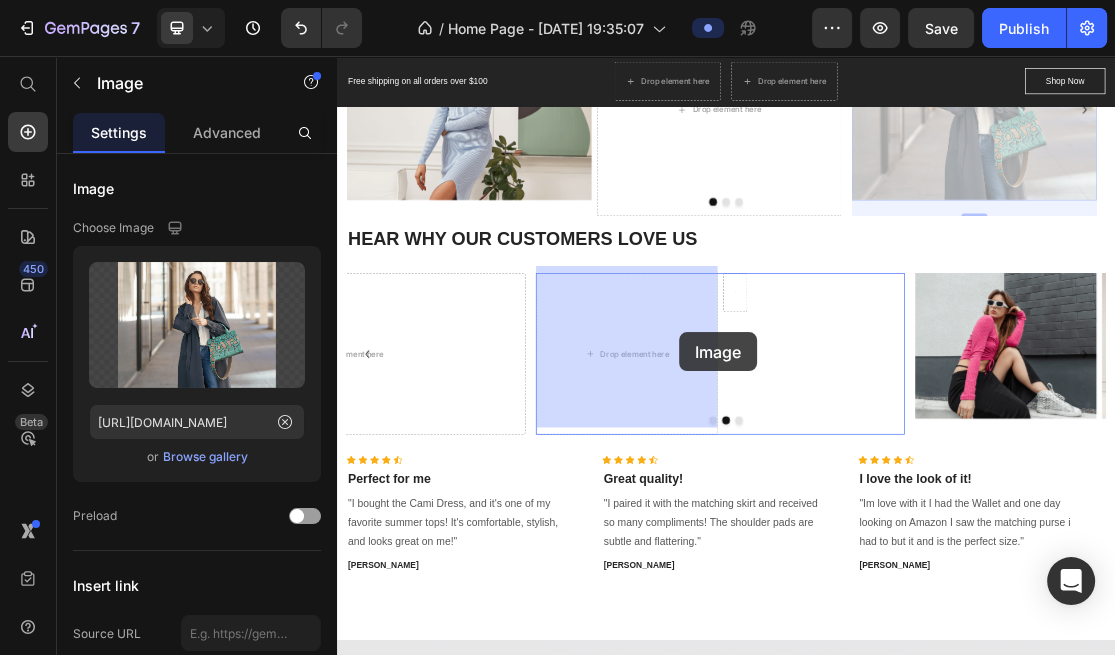 drag, startPoint x: 1157, startPoint y: 312, endPoint x: 865, endPoint y: 482, distance: 337.88162 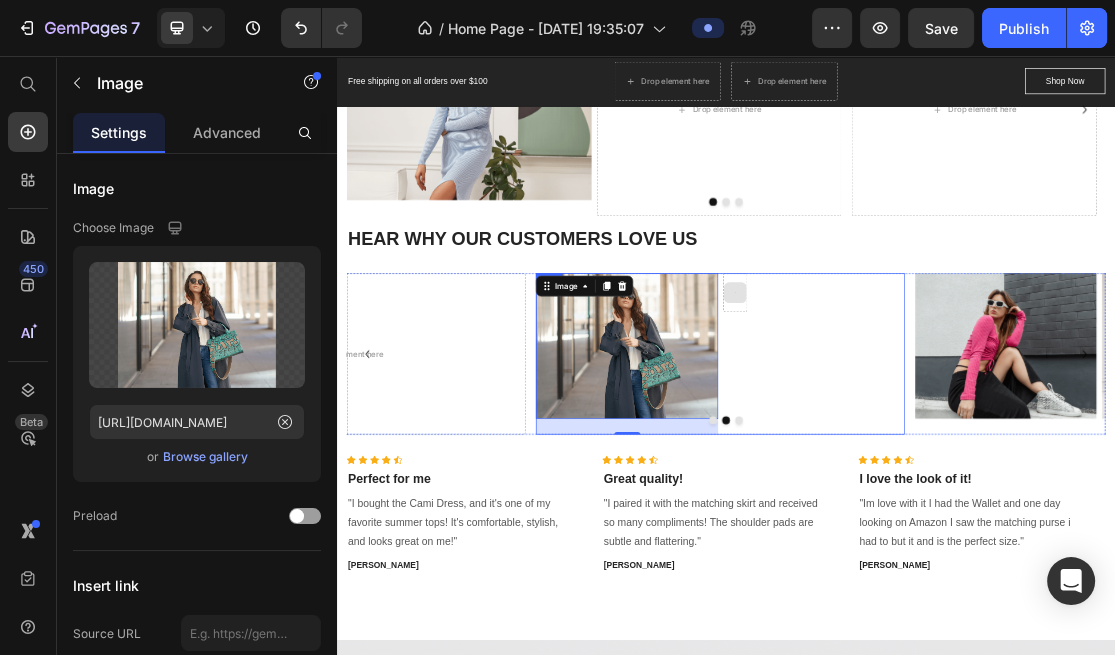 click at bounding box center [1072, 514] 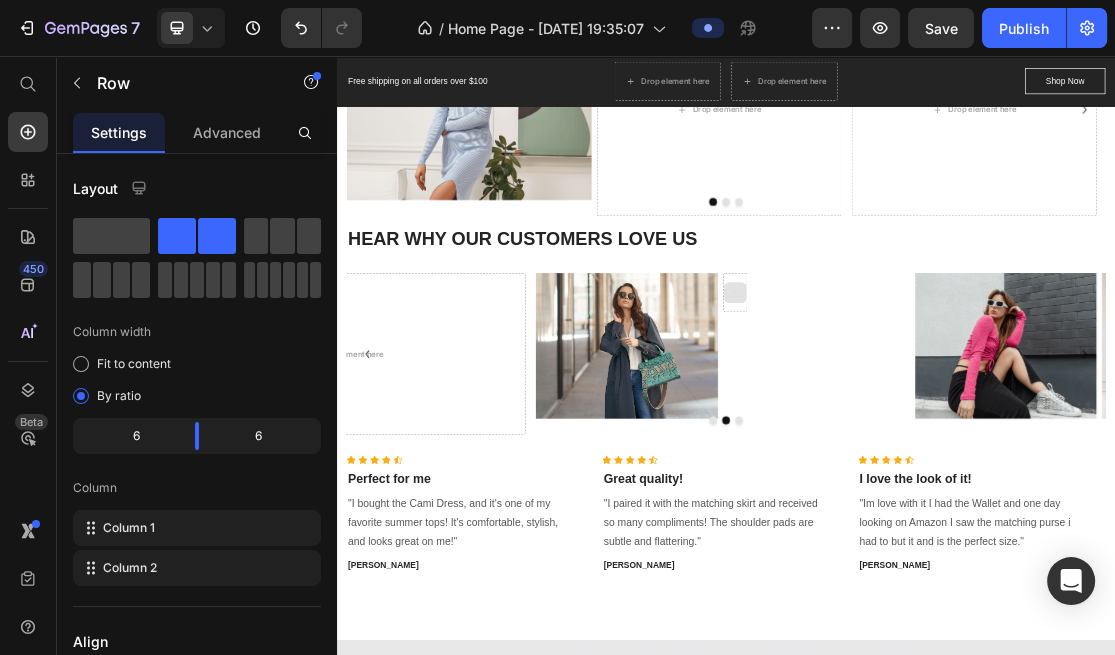click at bounding box center [950, 420] 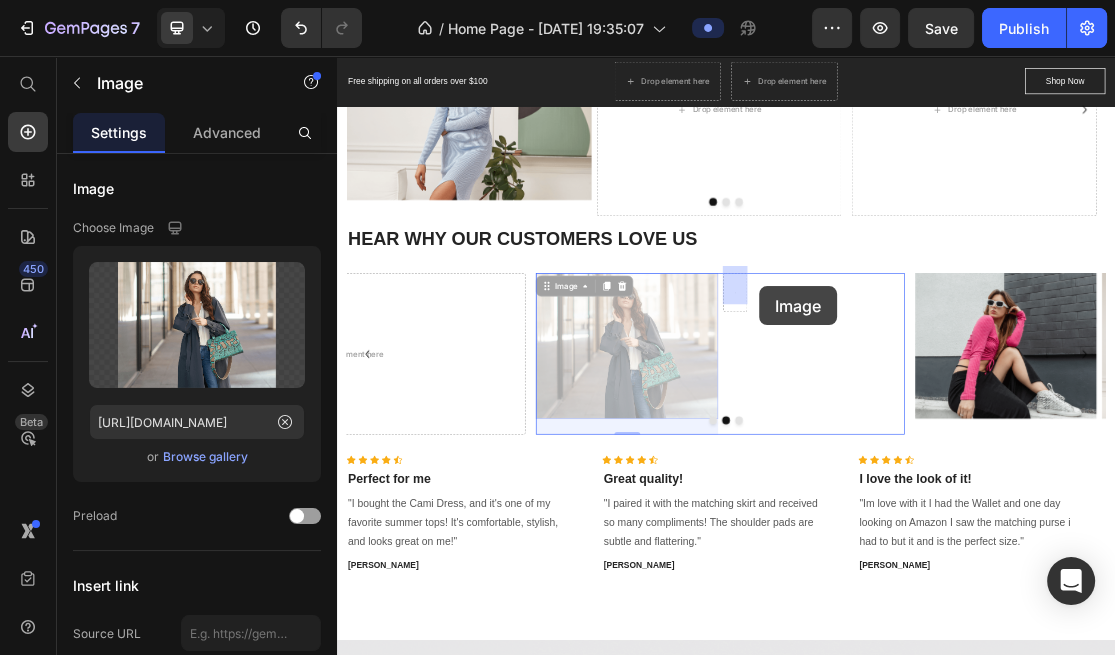 drag, startPoint x: 815, startPoint y: 435, endPoint x: 988, endPoint y: 411, distance: 174.6568 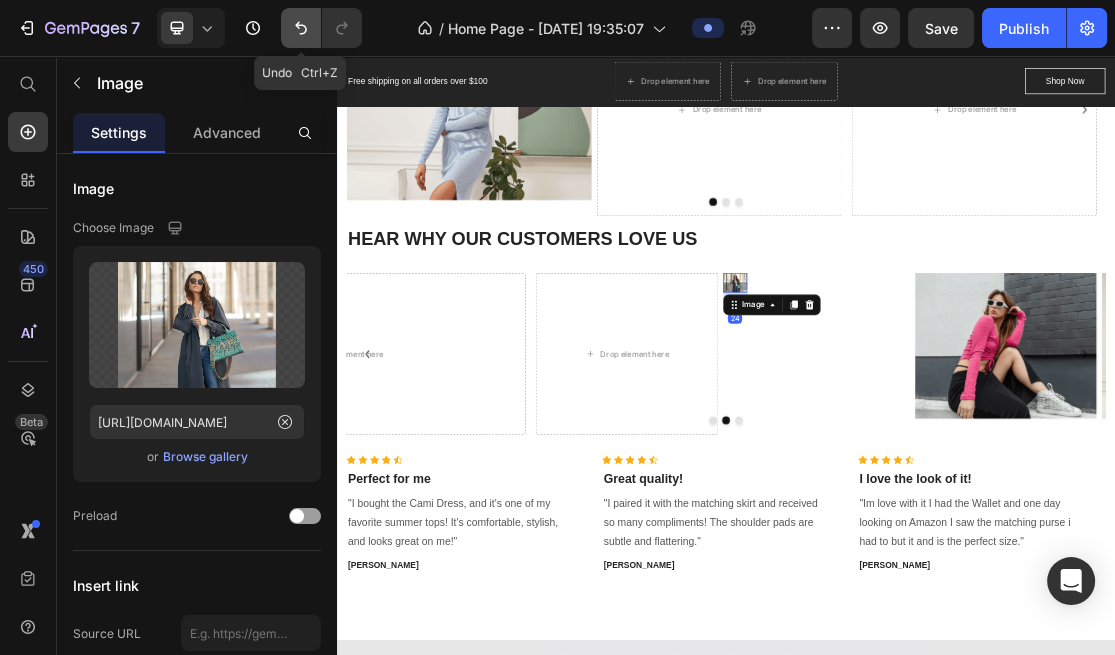 click 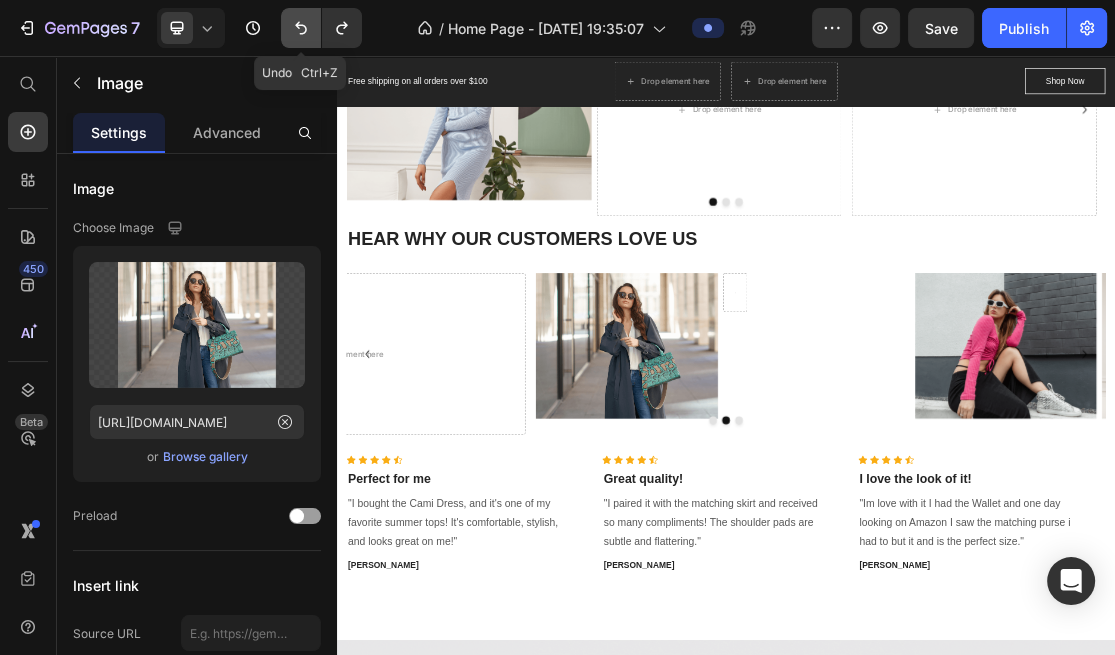 click 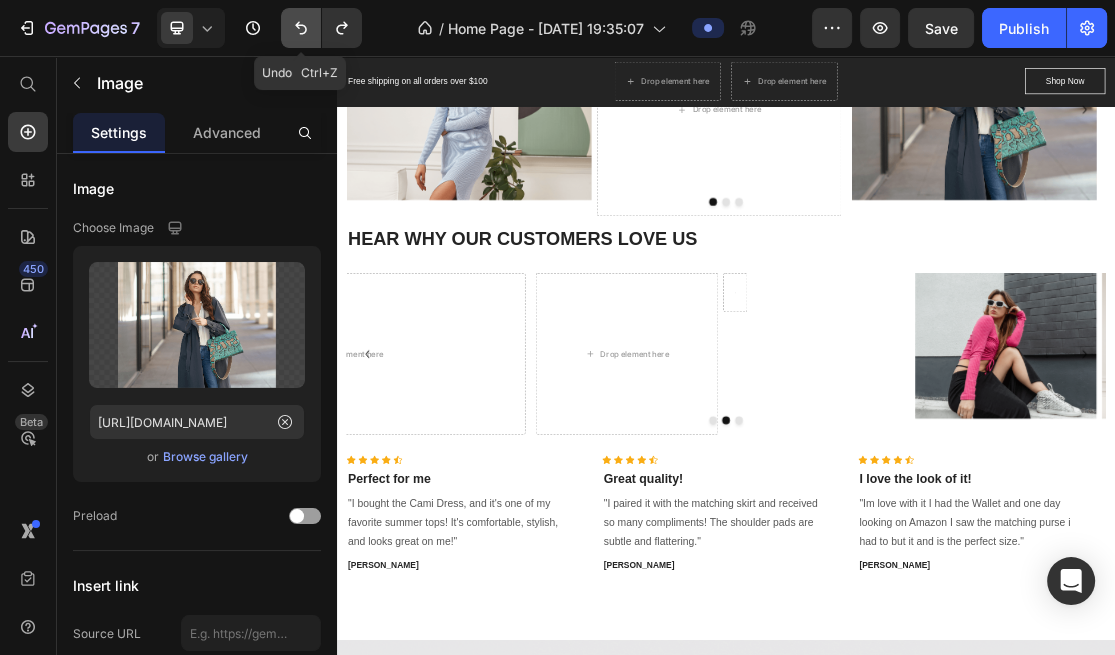 click 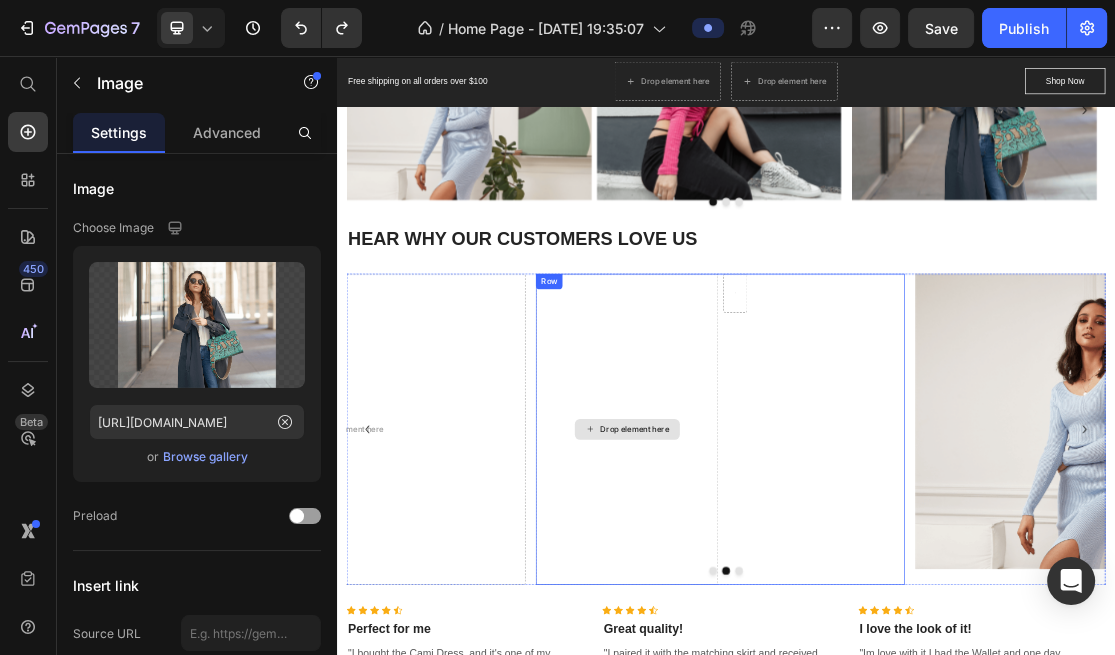 click at bounding box center [1072, 631] 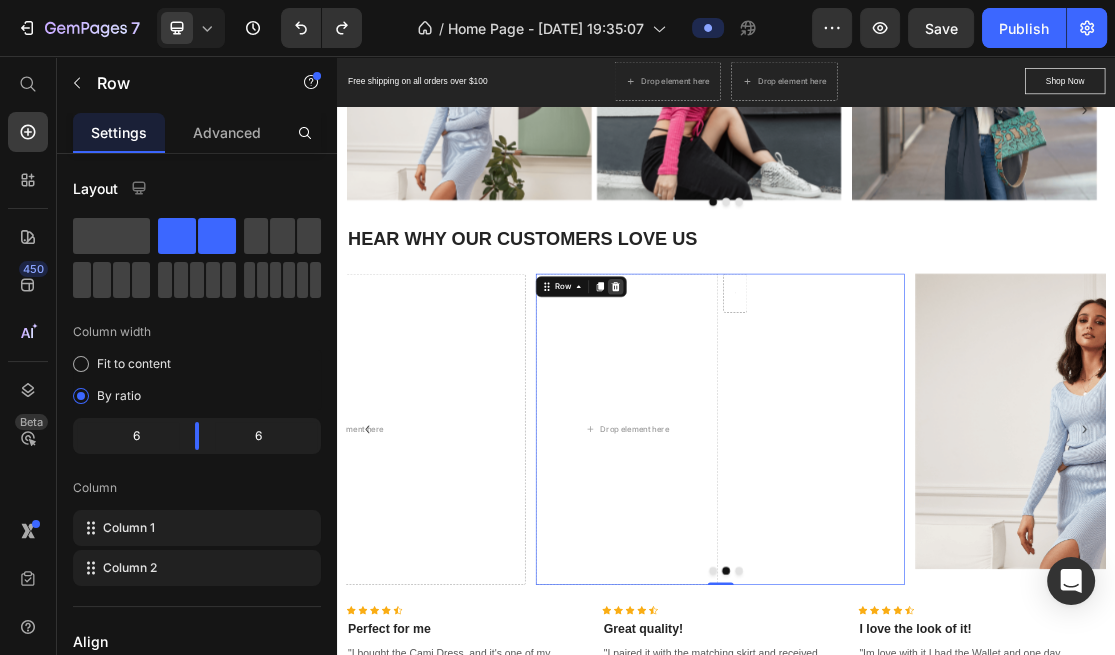 click 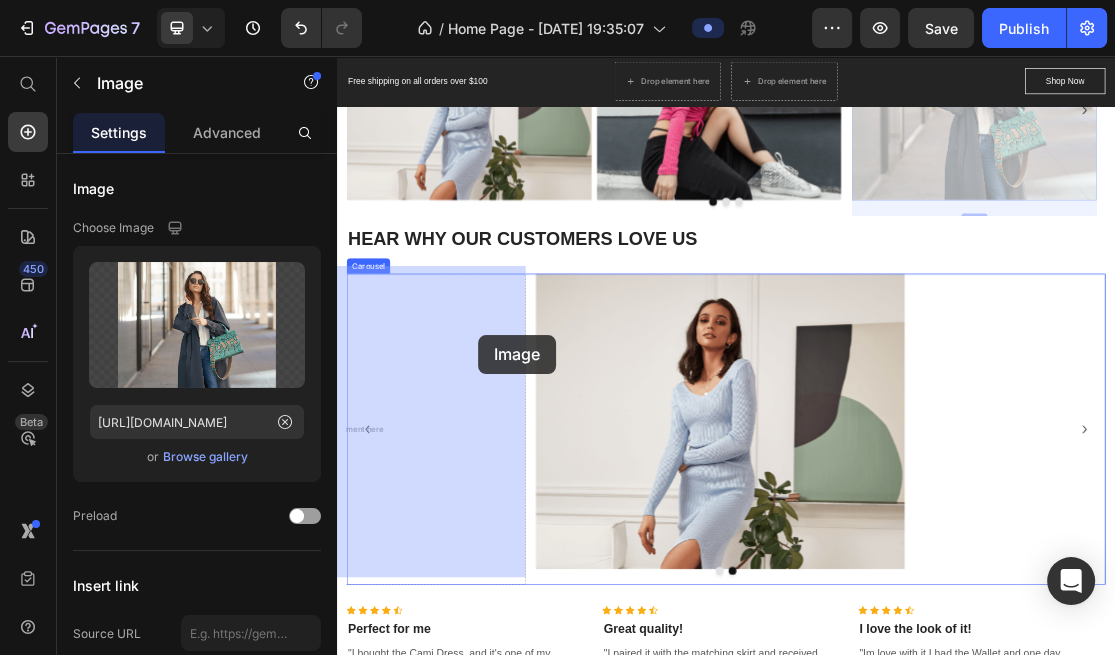 drag, startPoint x: 1029, startPoint y: 368, endPoint x: 555, endPoint y: 486, distance: 488.46698 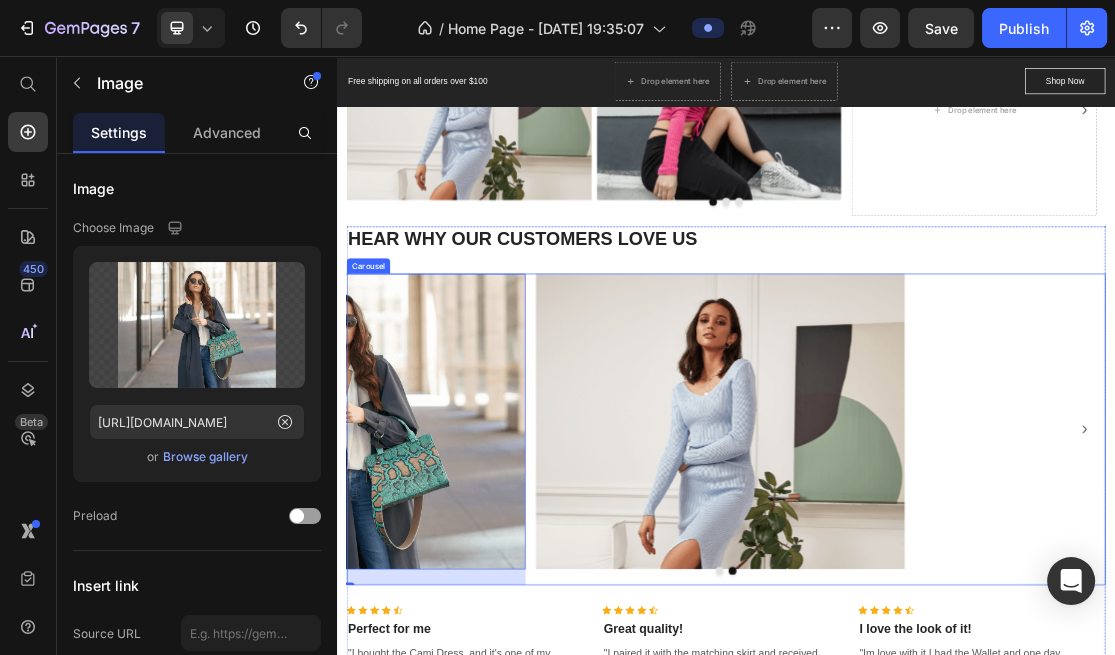 click at bounding box center [927, 849] 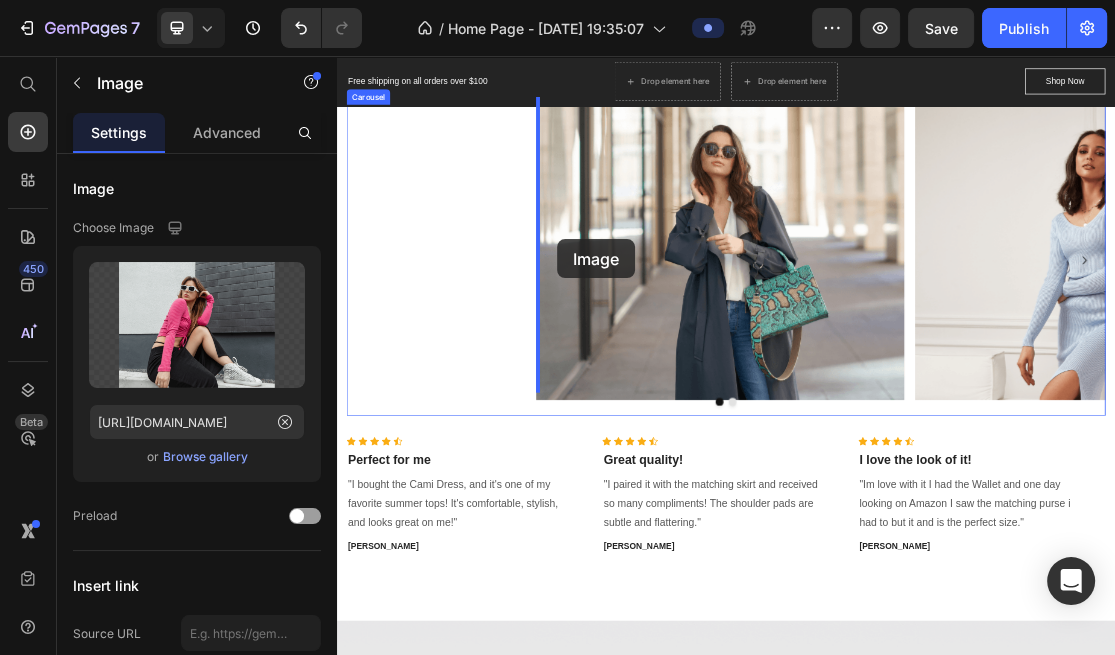 drag, startPoint x: 865, startPoint y: 231, endPoint x: 676, endPoint y: 339, distance: 217.68095 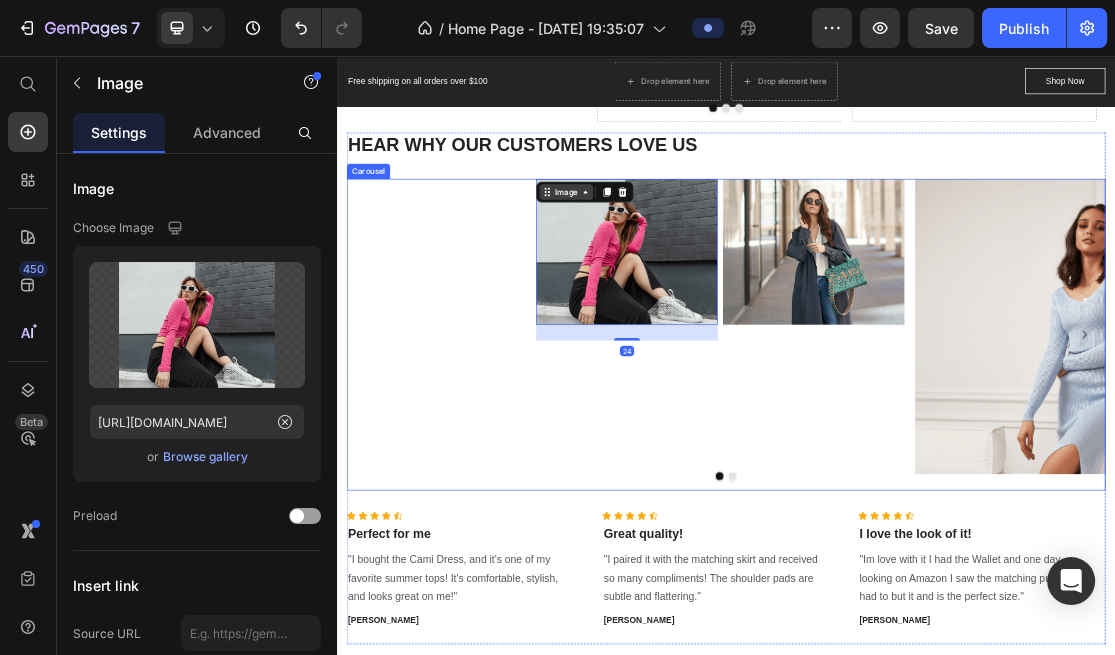 scroll, scrollTop: 2514, scrollLeft: 0, axis: vertical 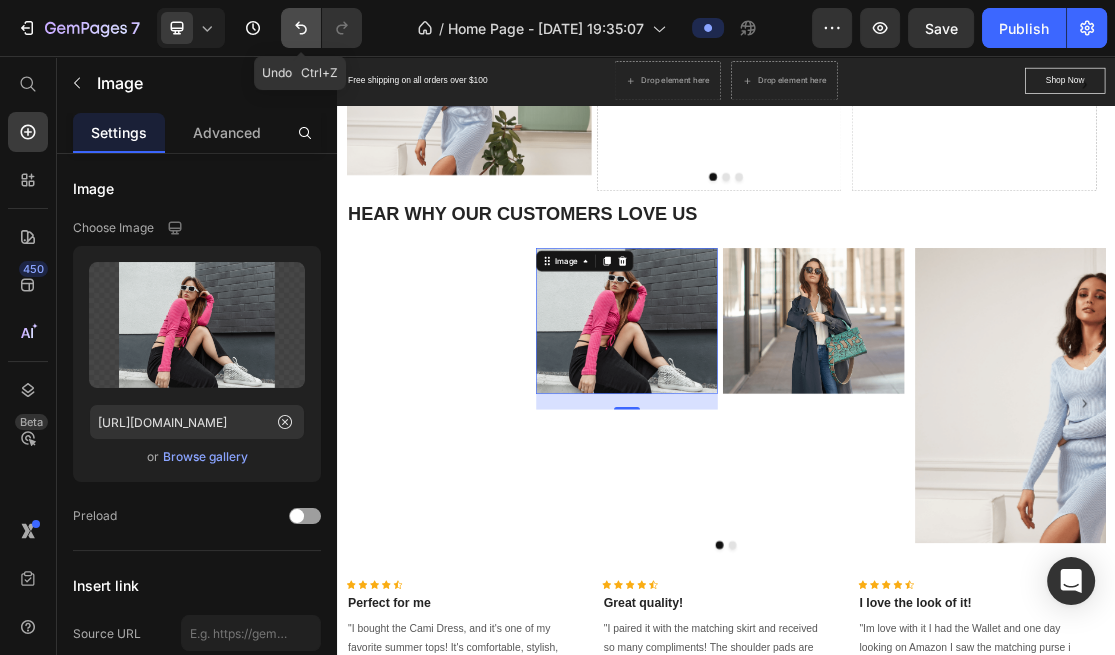 click 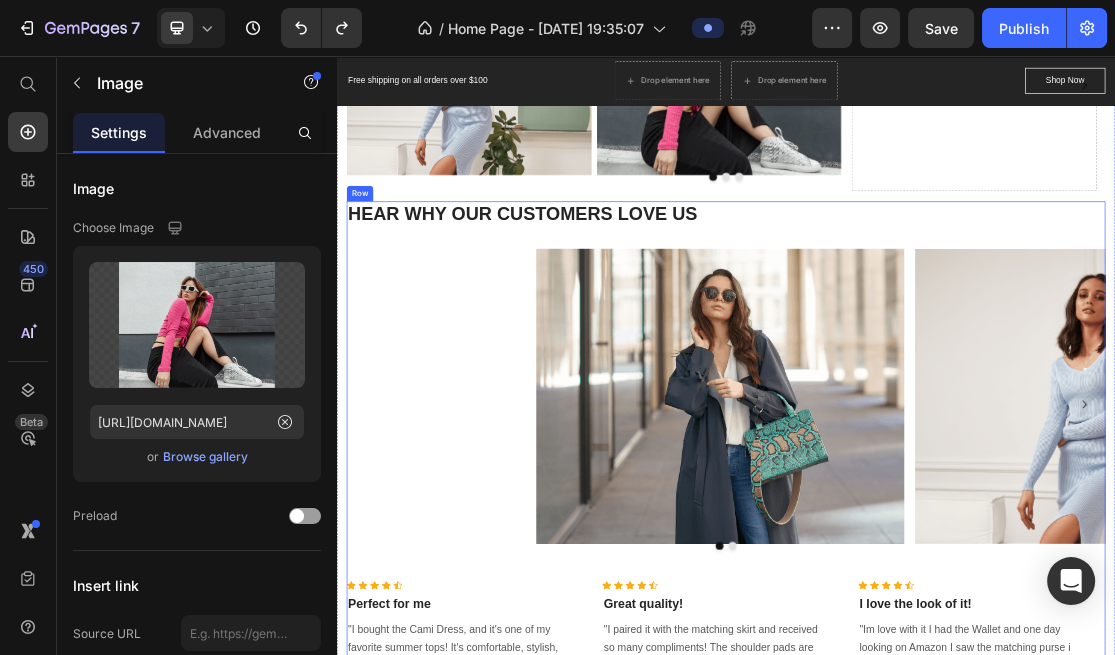 drag, startPoint x: 545, startPoint y: 309, endPoint x: 531, endPoint y: 330, distance: 25.23886 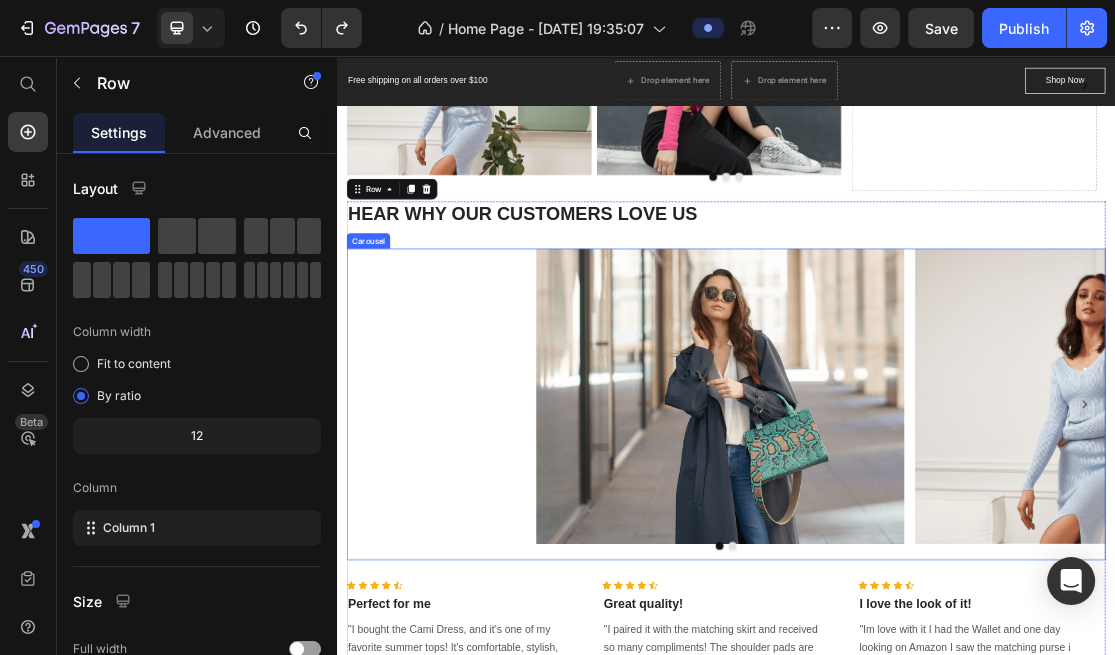 click on "Image Image" at bounding box center [937, 593] 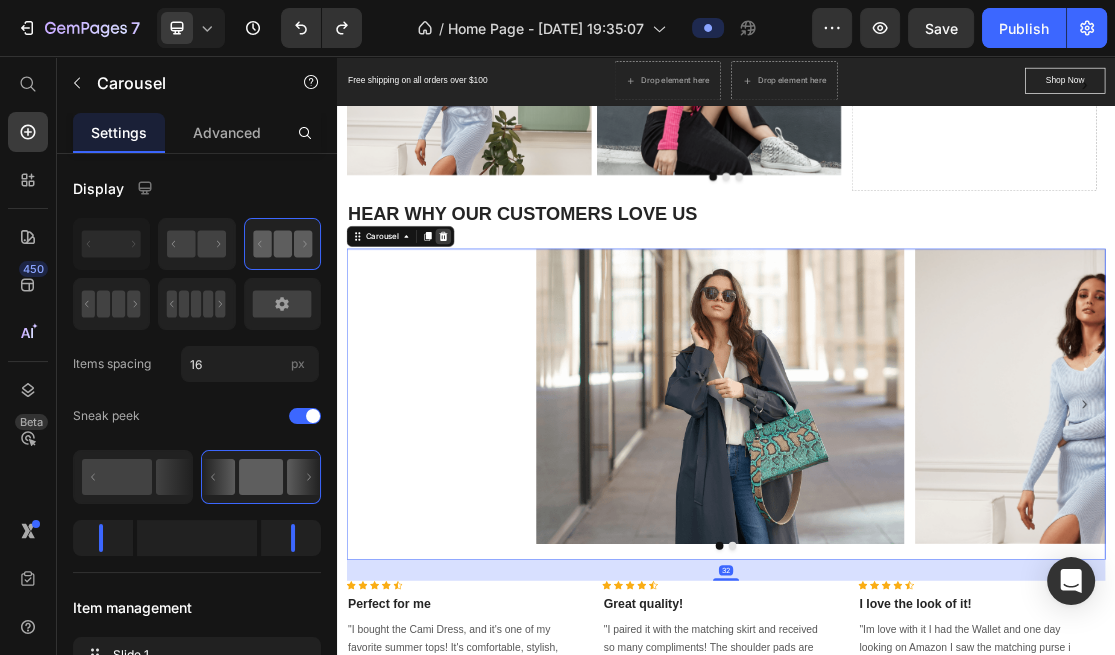 click 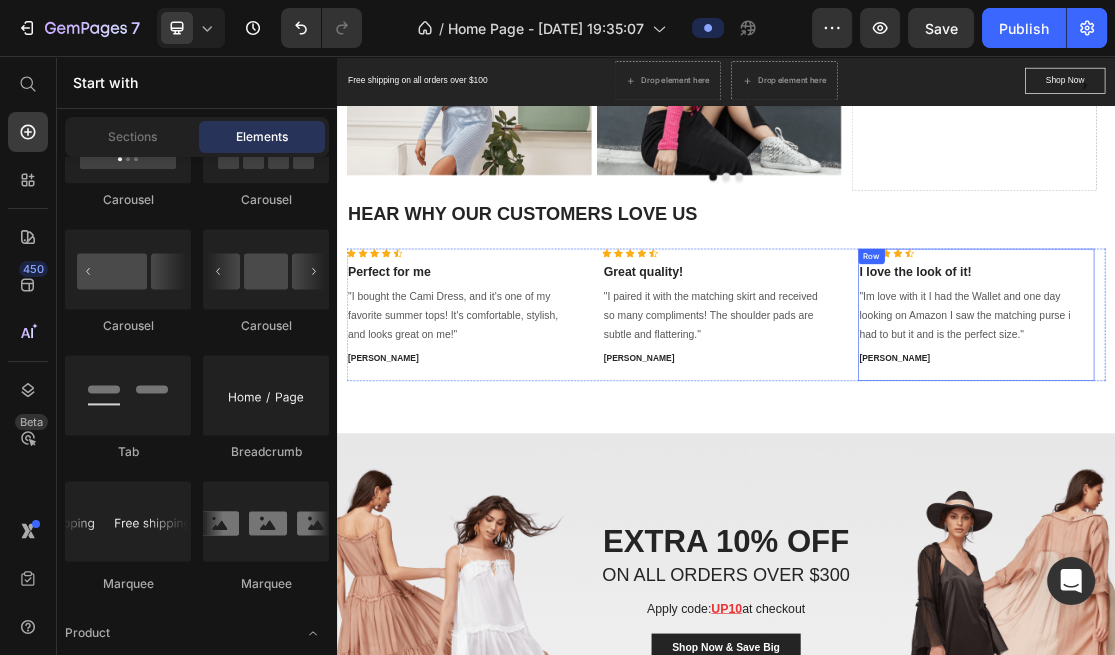 click on "Icon                Icon                Icon                Icon
Icon Icon List Hoz I love the look of it! Text block "Im love with it I had the Wallet and one day looking on Amazon I saw the matching purse i had to but it and is the perfect size." Text block [PERSON_NAME] Text block Row" at bounding box center [1323, 455] 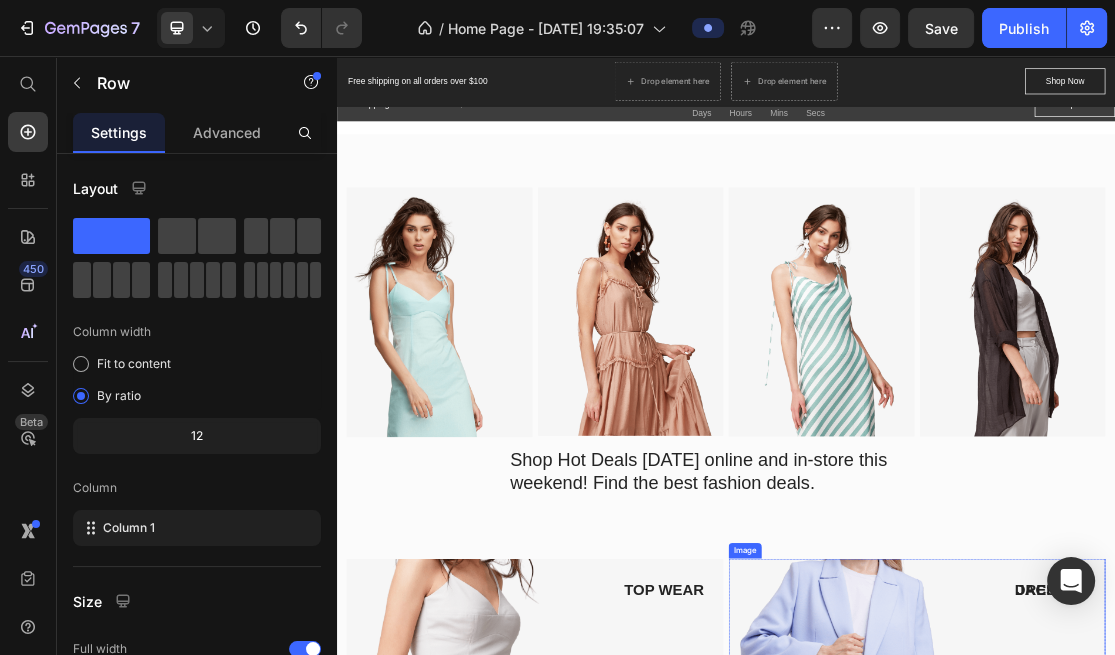 scroll, scrollTop: 625, scrollLeft: 0, axis: vertical 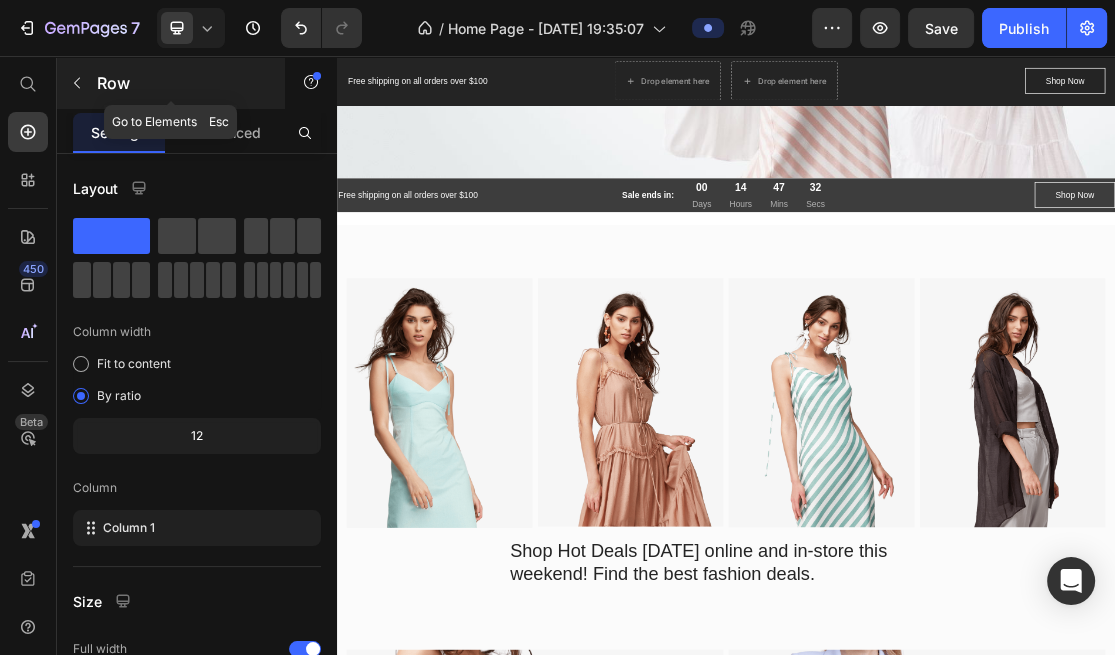 click 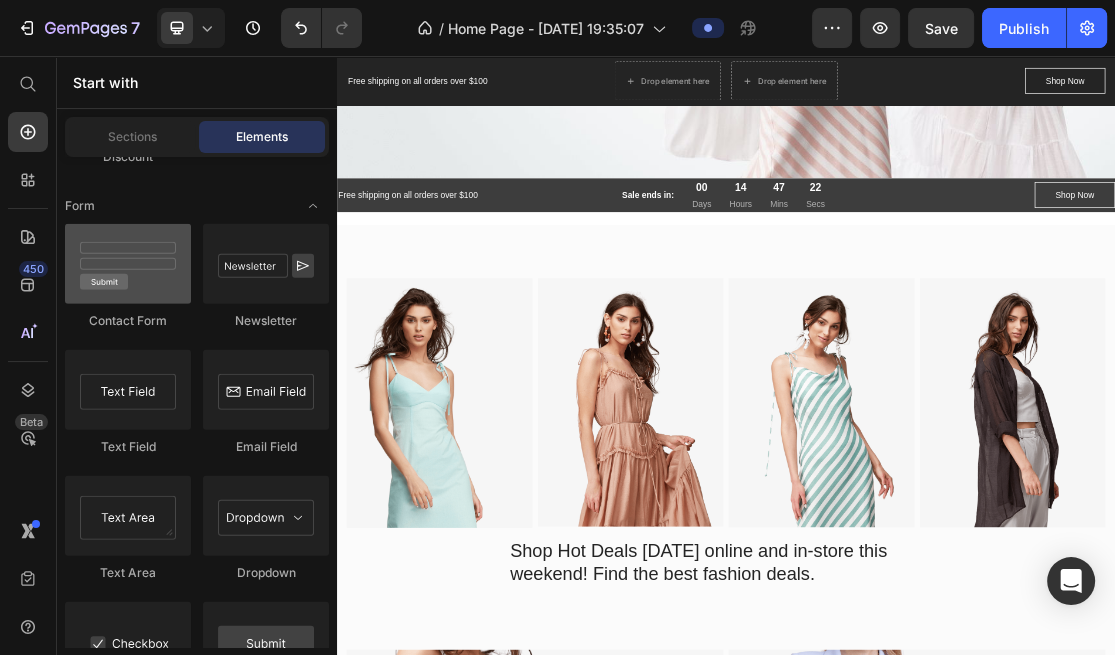 scroll, scrollTop: 5000, scrollLeft: 0, axis: vertical 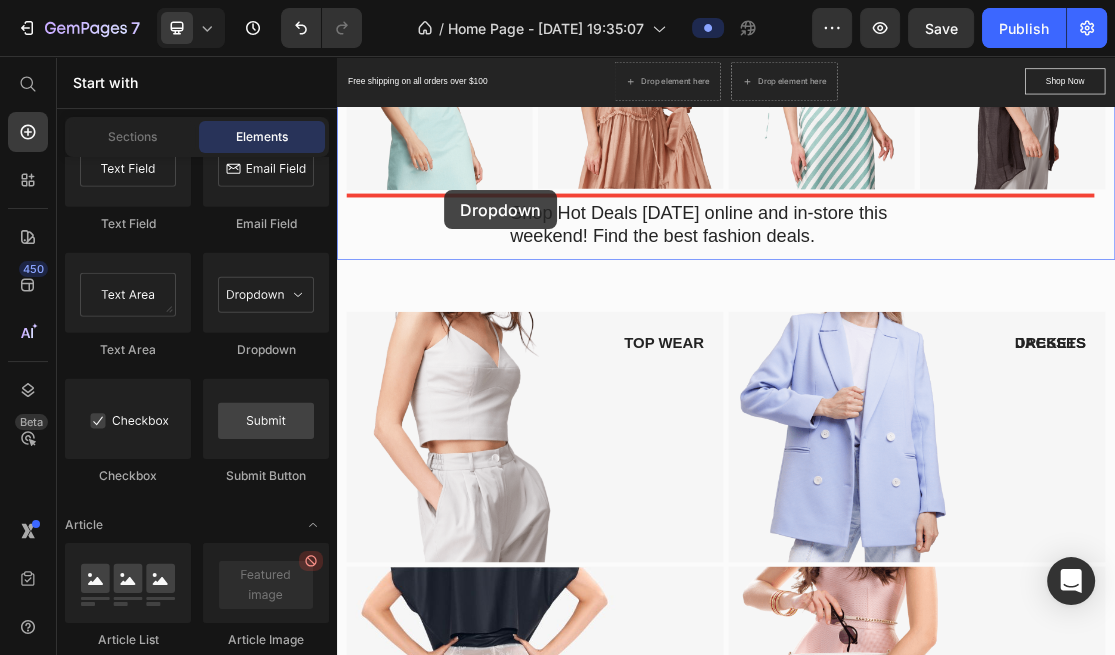 drag, startPoint x: 612, startPoint y: 363, endPoint x: 502, endPoint y: 263, distance: 148.66069 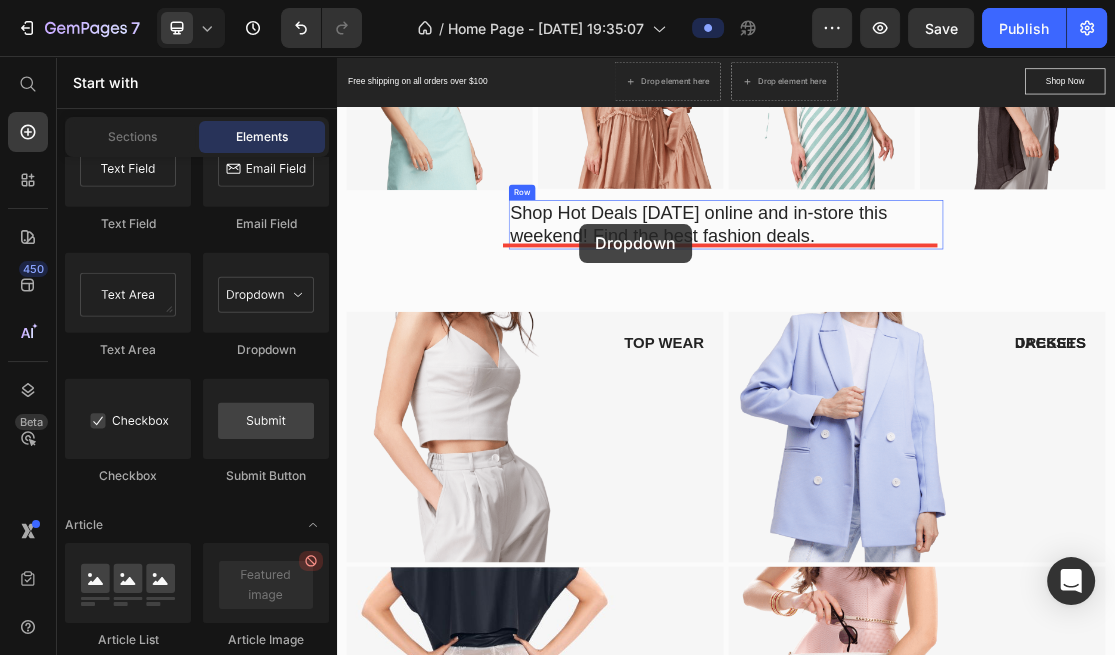 drag, startPoint x: 596, startPoint y: 350, endPoint x: 711, endPoint y: 315, distance: 120.20815 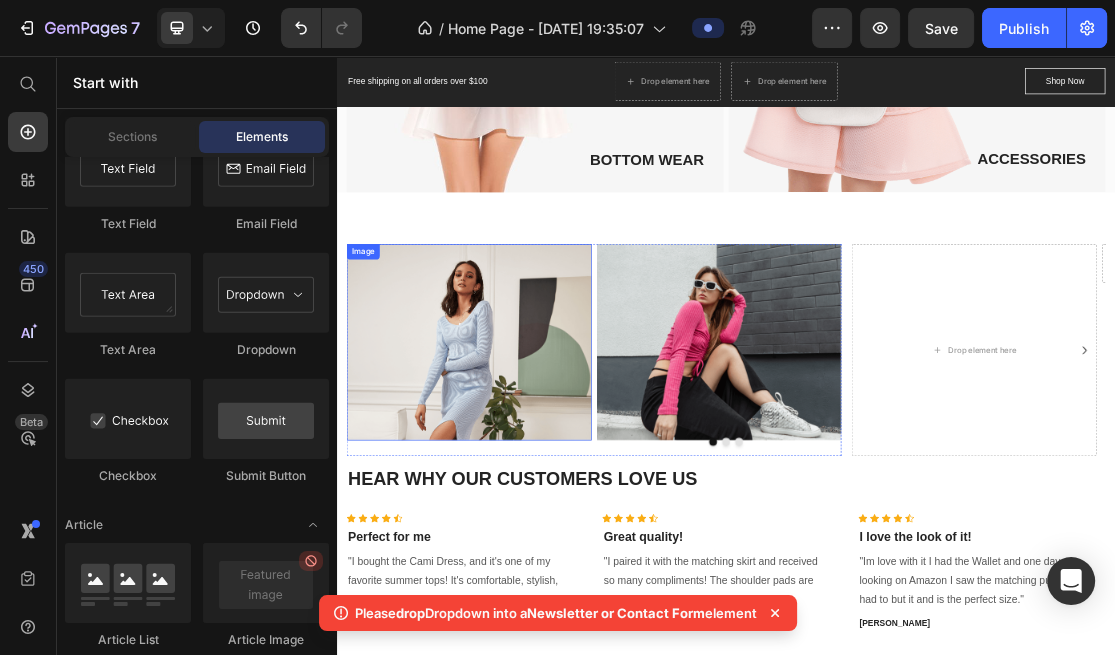 scroll, scrollTop: 2035, scrollLeft: 0, axis: vertical 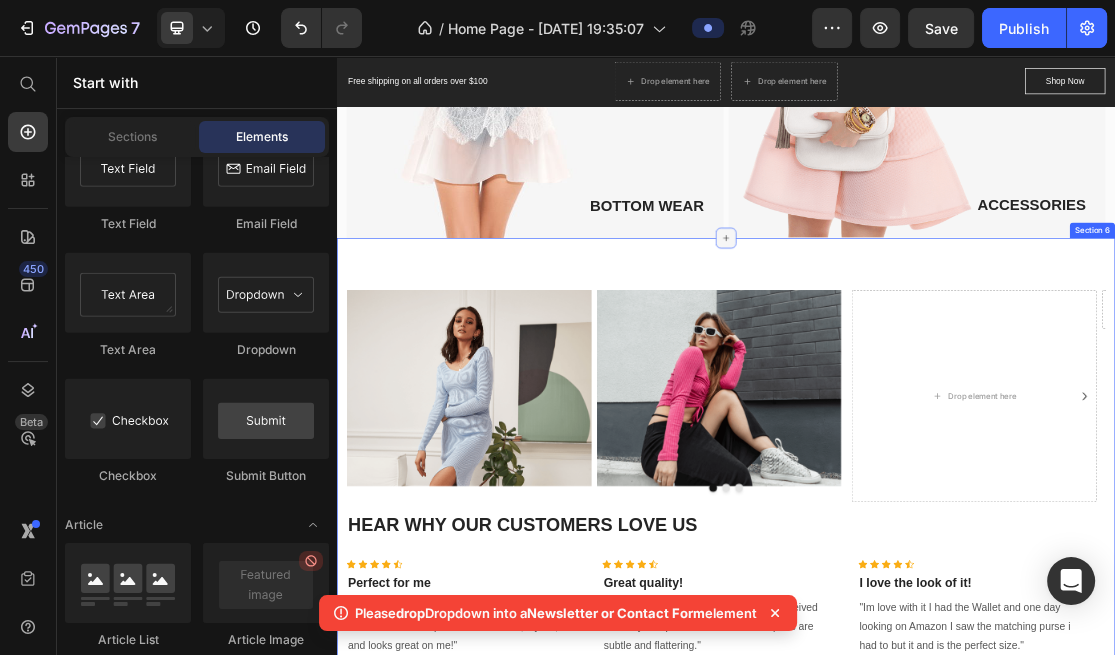 click 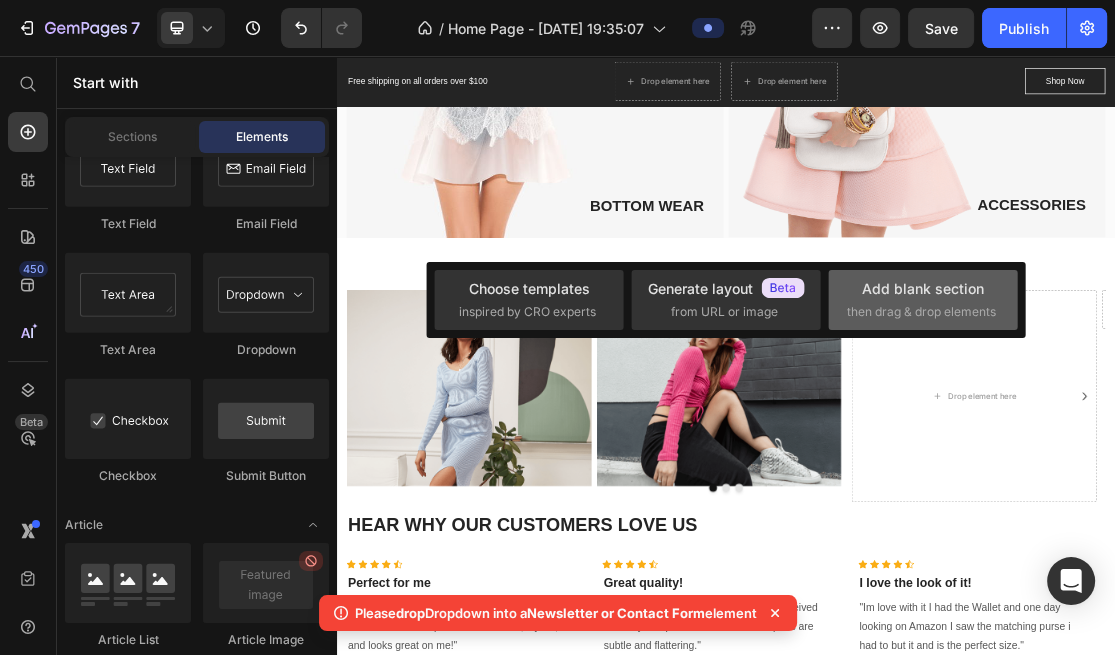 click on "Add blank section" at bounding box center (923, 288) 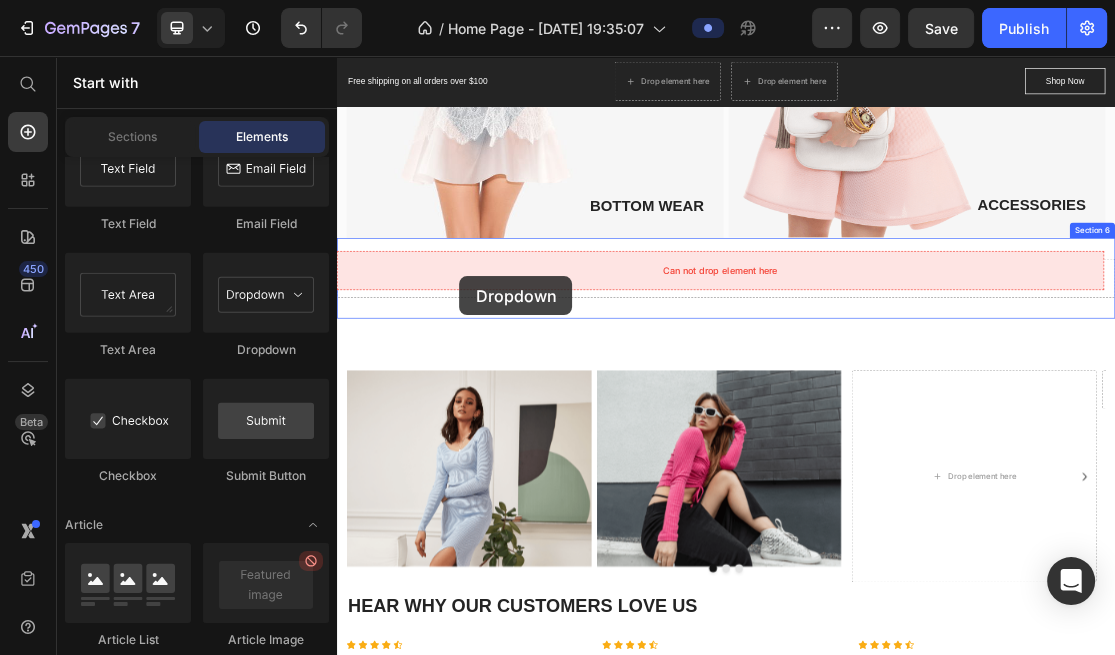 drag, startPoint x: 633, startPoint y: 353, endPoint x: 526, endPoint y: 396, distance: 115.316956 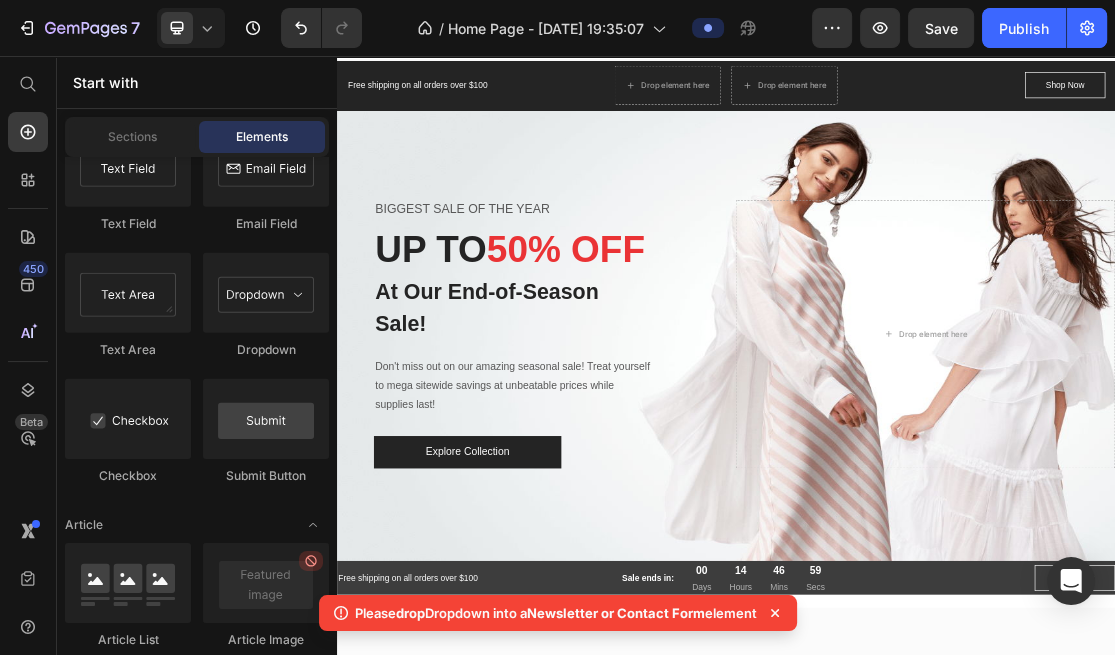 scroll, scrollTop: 0, scrollLeft: 0, axis: both 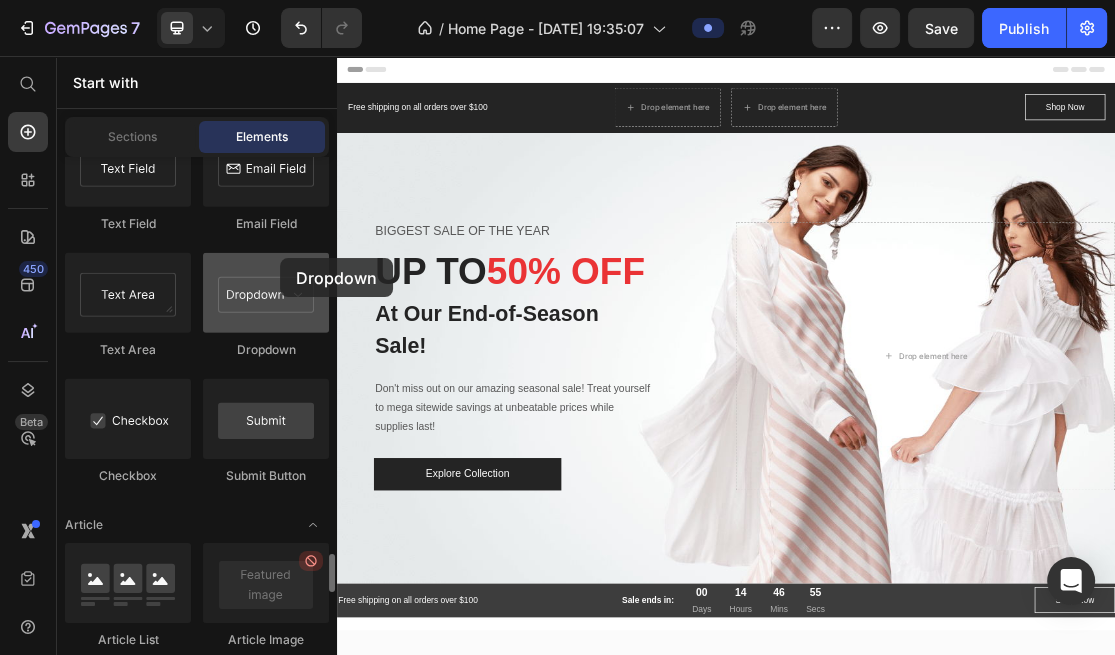 drag, startPoint x: 298, startPoint y: 311, endPoint x: 280, endPoint y: 258, distance: 55.97321 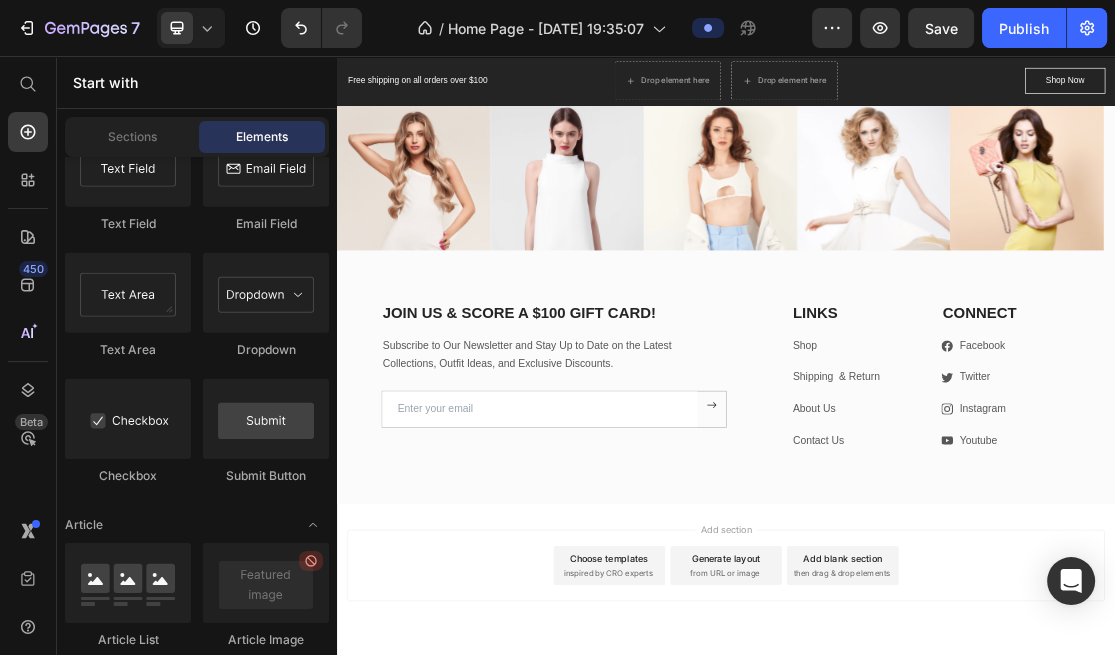 scroll, scrollTop: 4008, scrollLeft: 0, axis: vertical 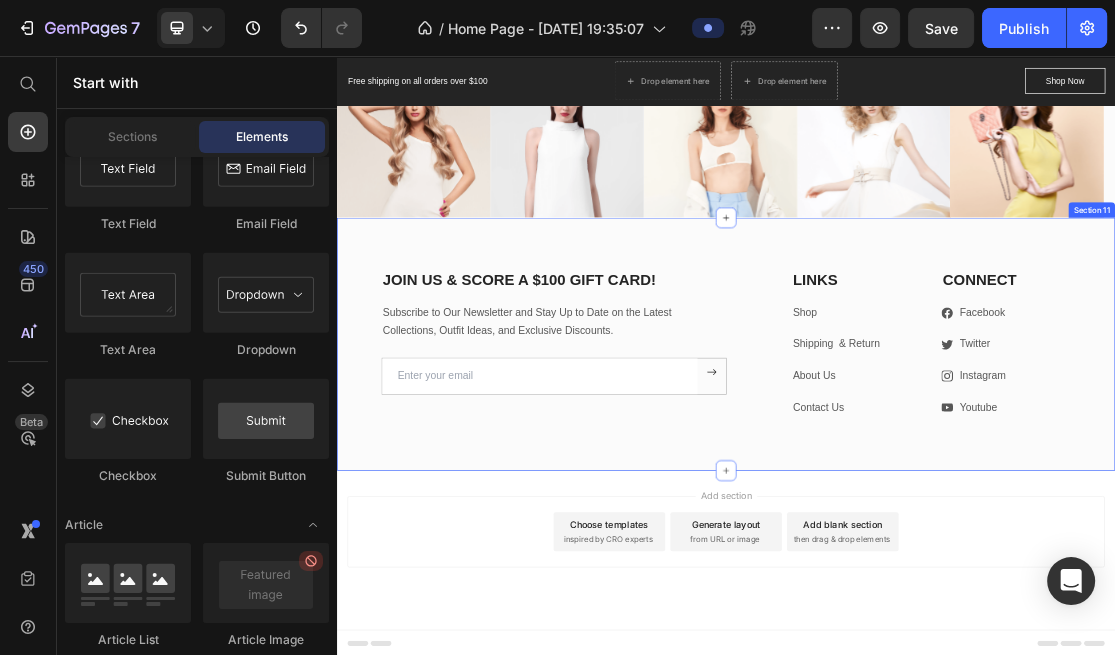 click on "JOIN US & SCORE A $100 GIFT CARD! Heading Subscribe to Our Newsletter and Stay Up to Date on the Latest Collections, Outfit Ideas, and Exclusive Discounts. Text block Email Field       Submit Button Row Newsletter Row LINKS Heading Shop Text block Shipping  & Return Text block About Us Text block Contact Us Text block CONNECT Heading
Icon Facebook Text block Row
Icon Twitter Text block Row
Icon Instagram Text block Row
Icon Youtube Text block Row Row Row Section 11" at bounding box center (937, 498) 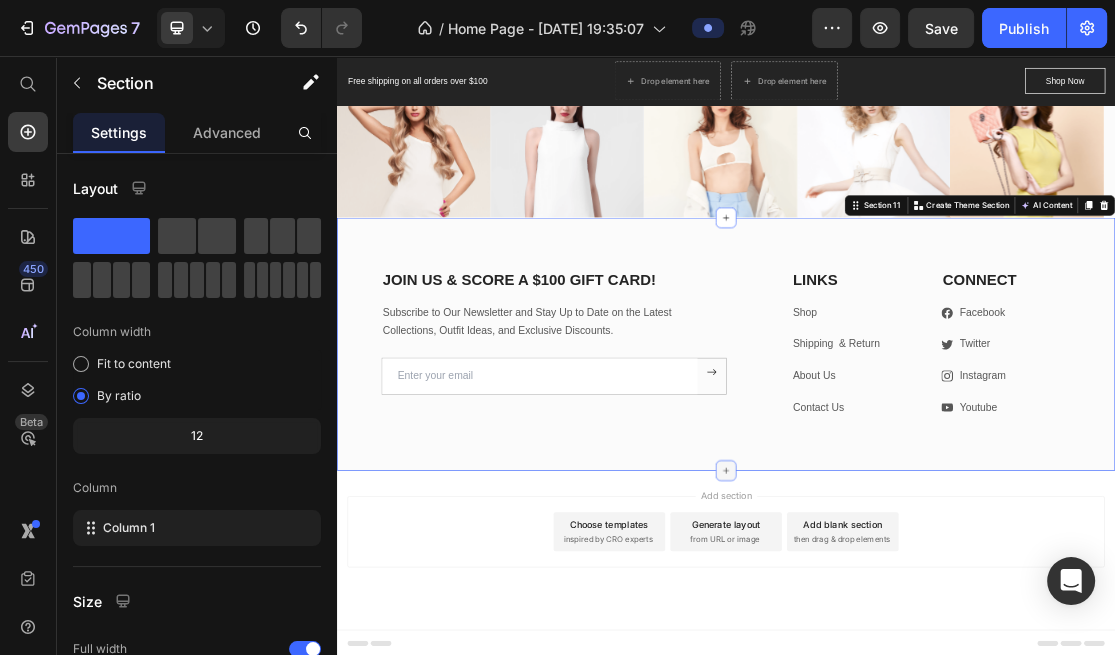 click 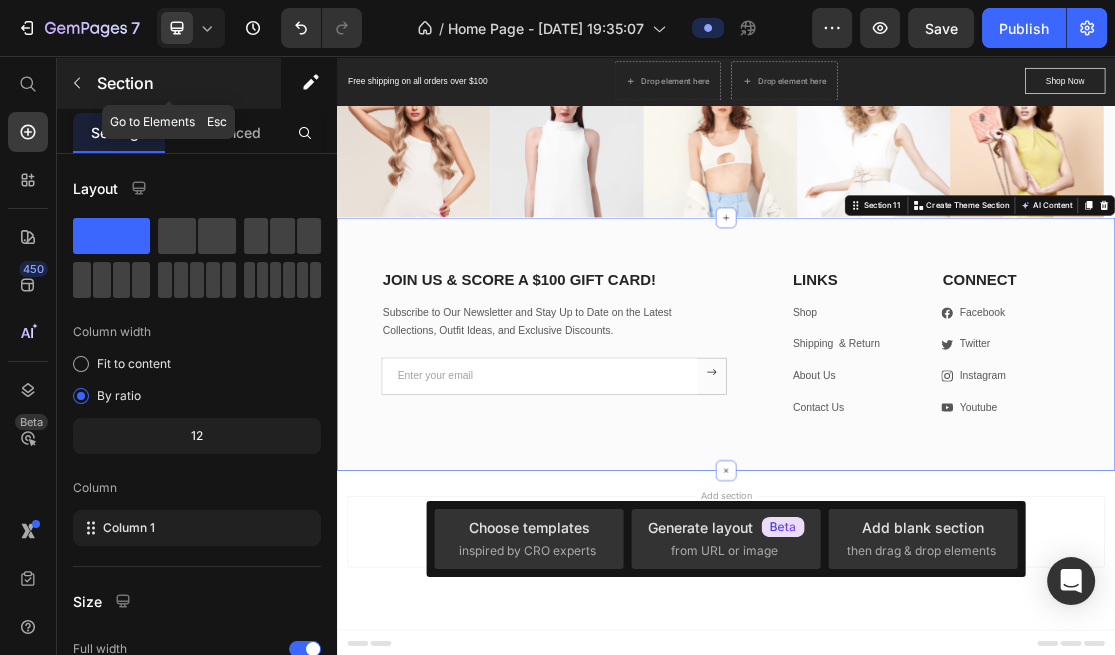 click on "Section" at bounding box center (187, 83) 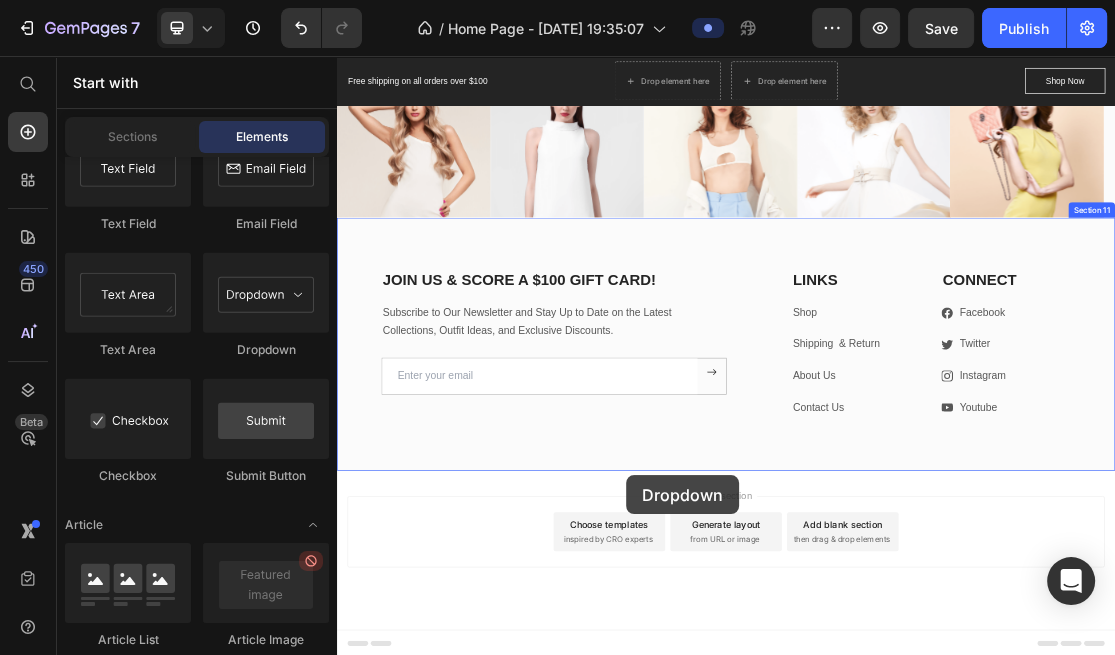 drag, startPoint x: 601, startPoint y: 383, endPoint x: 786, endPoint y: 702, distance: 368.7628 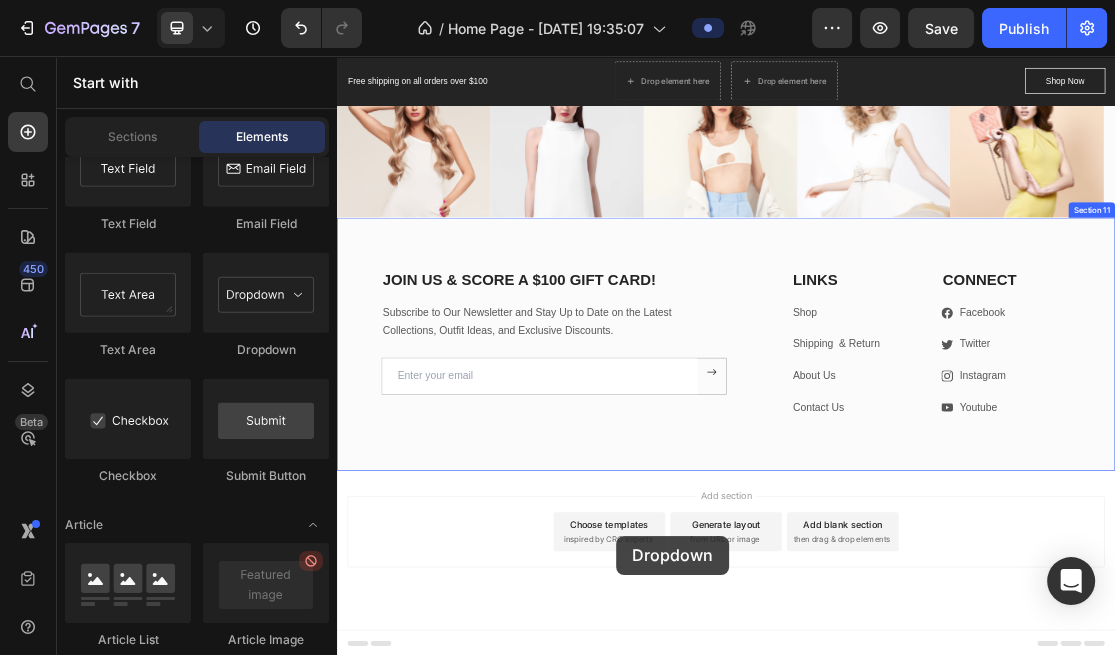 drag, startPoint x: 606, startPoint y: 353, endPoint x: 767, endPoint y: 796, distance: 471.34912 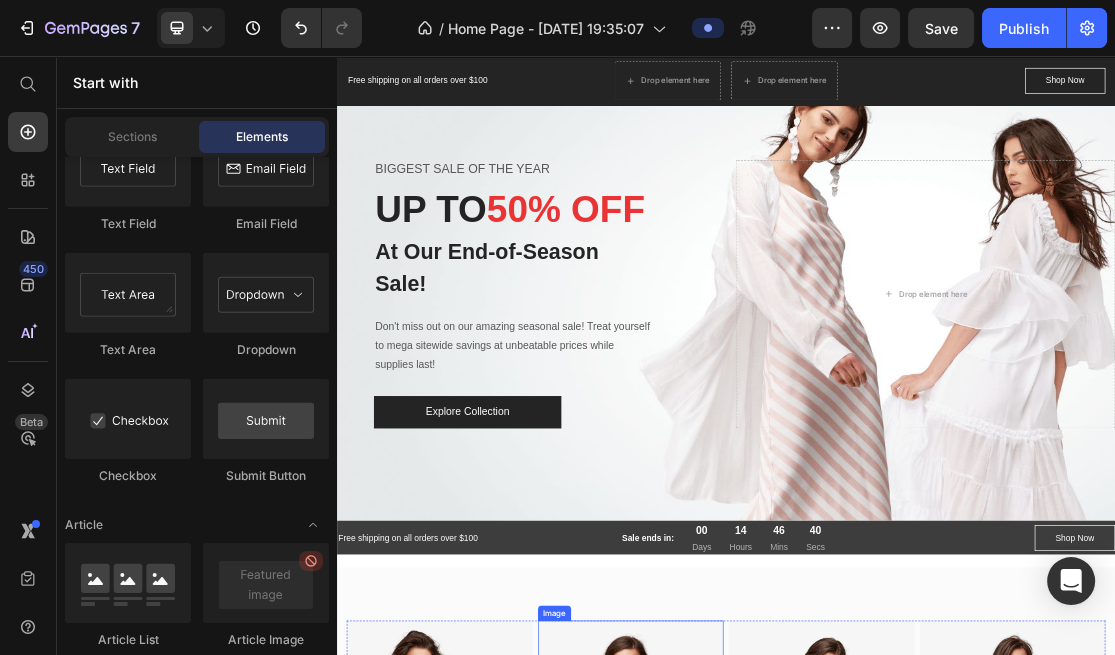 scroll, scrollTop: 0, scrollLeft: 0, axis: both 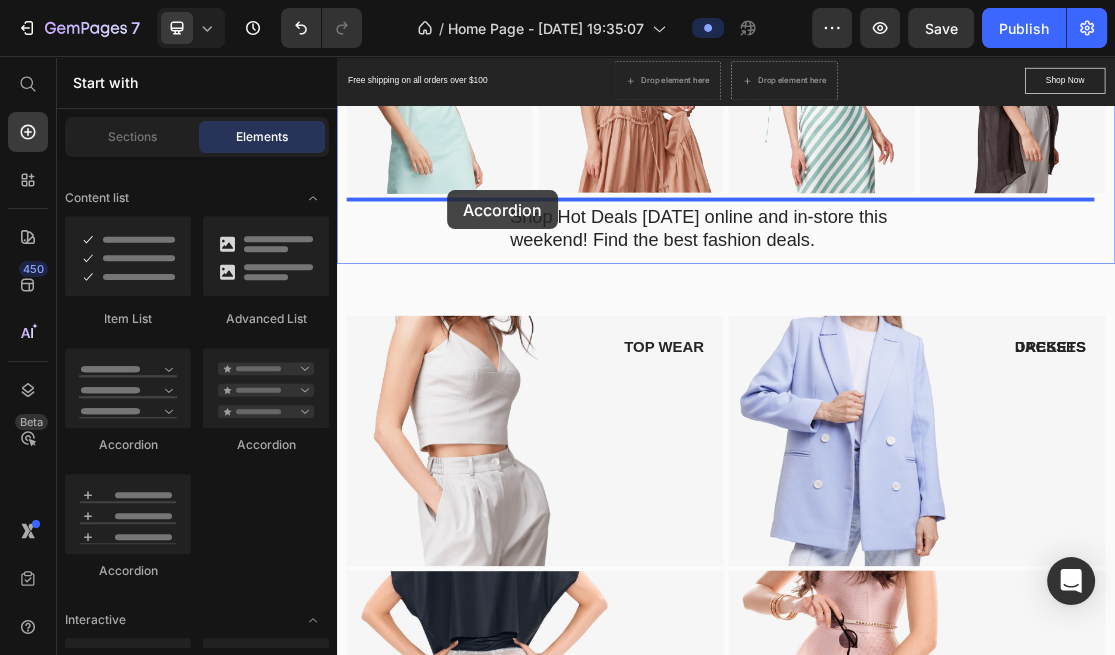 drag, startPoint x: 467, startPoint y: 437, endPoint x: 507, endPoint y: 263, distance: 178.53851 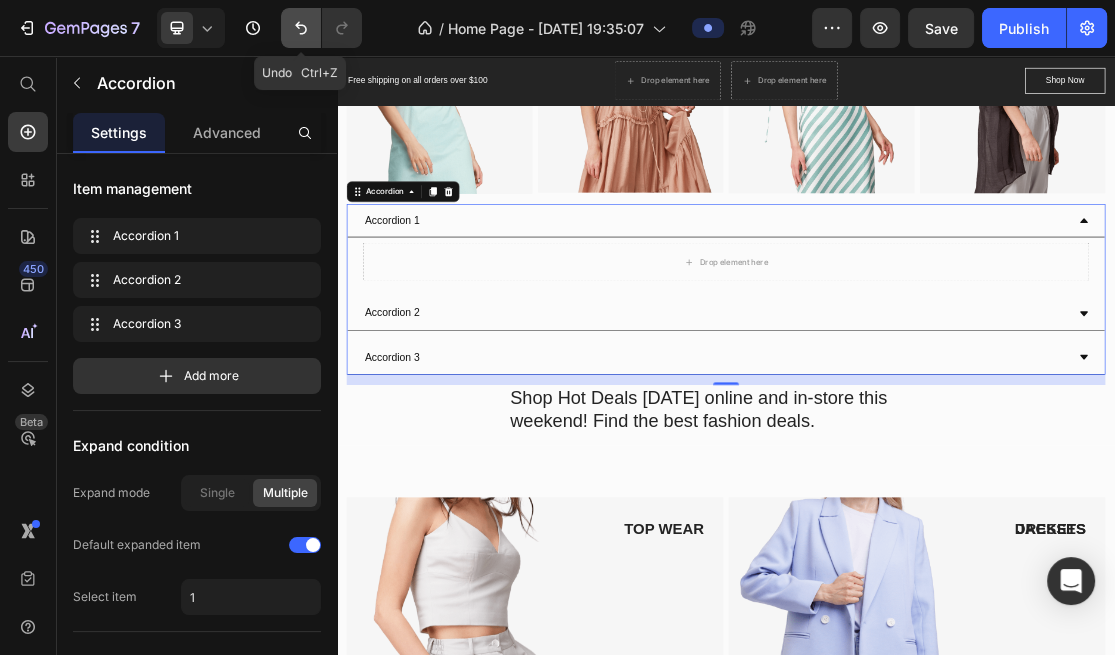 click 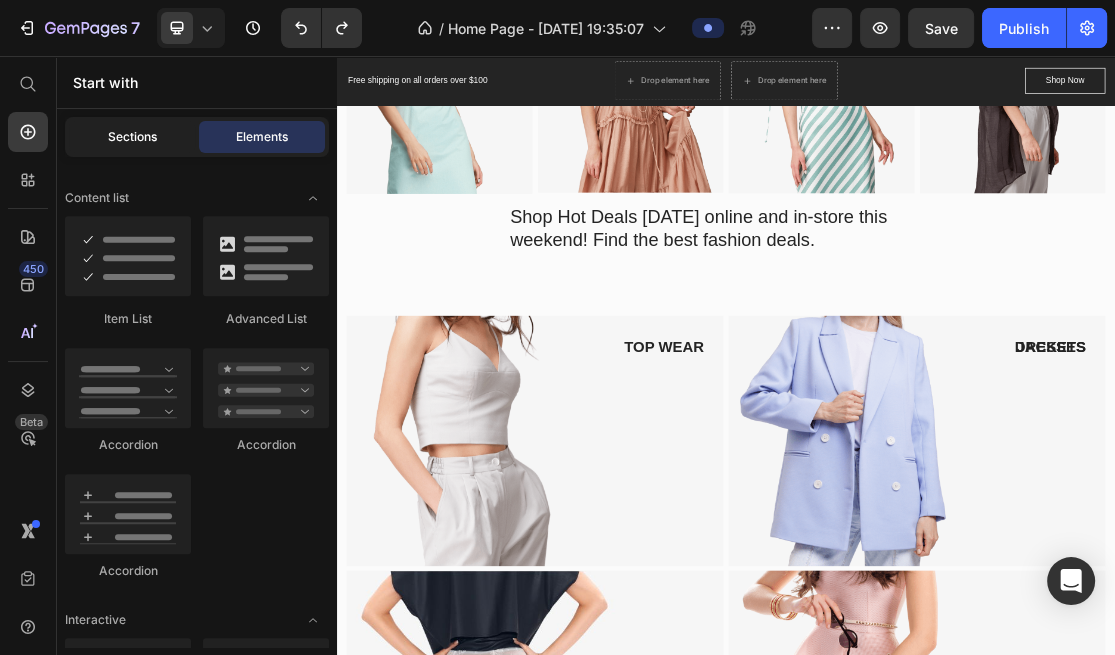 click on "Sections" 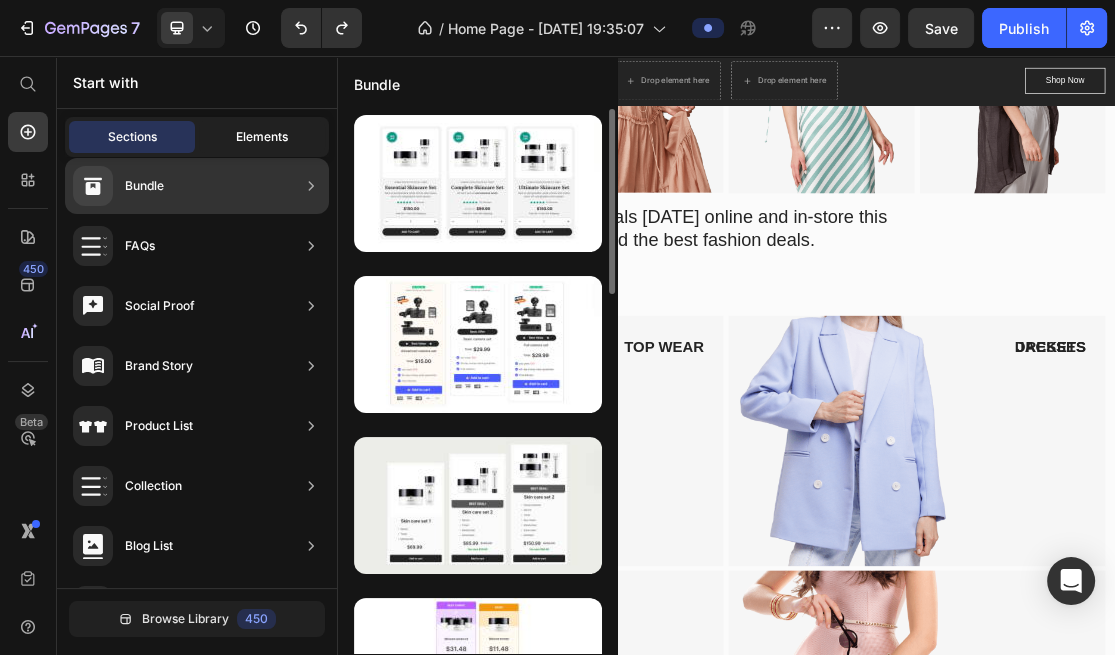 click on "Elements" at bounding box center [262, 137] 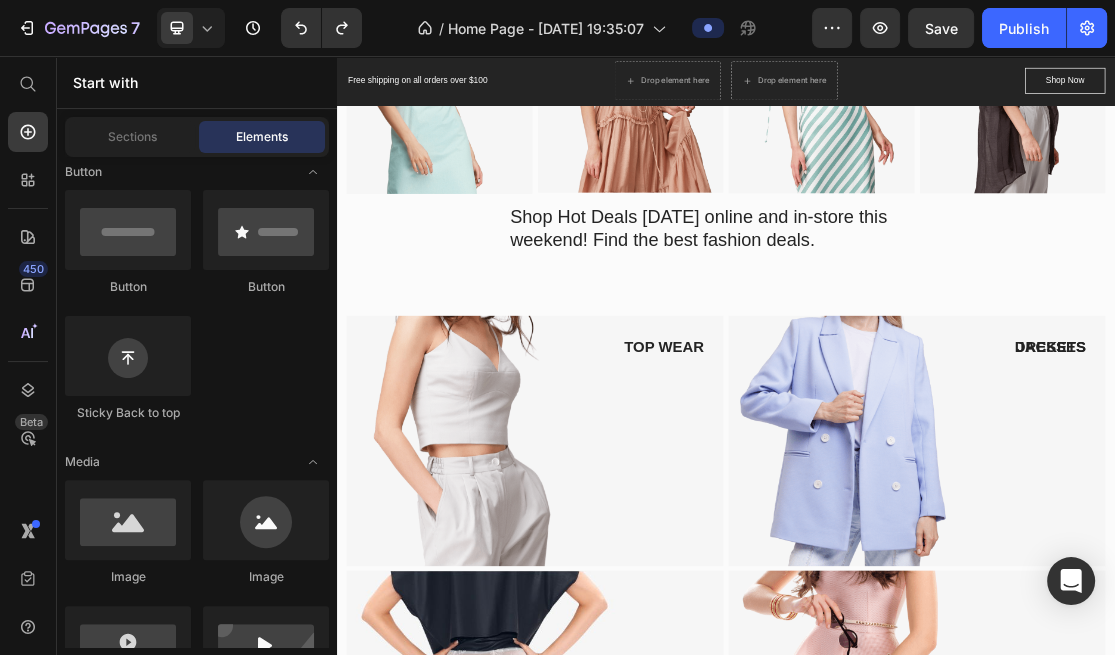 scroll, scrollTop: 0, scrollLeft: 0, axis: both 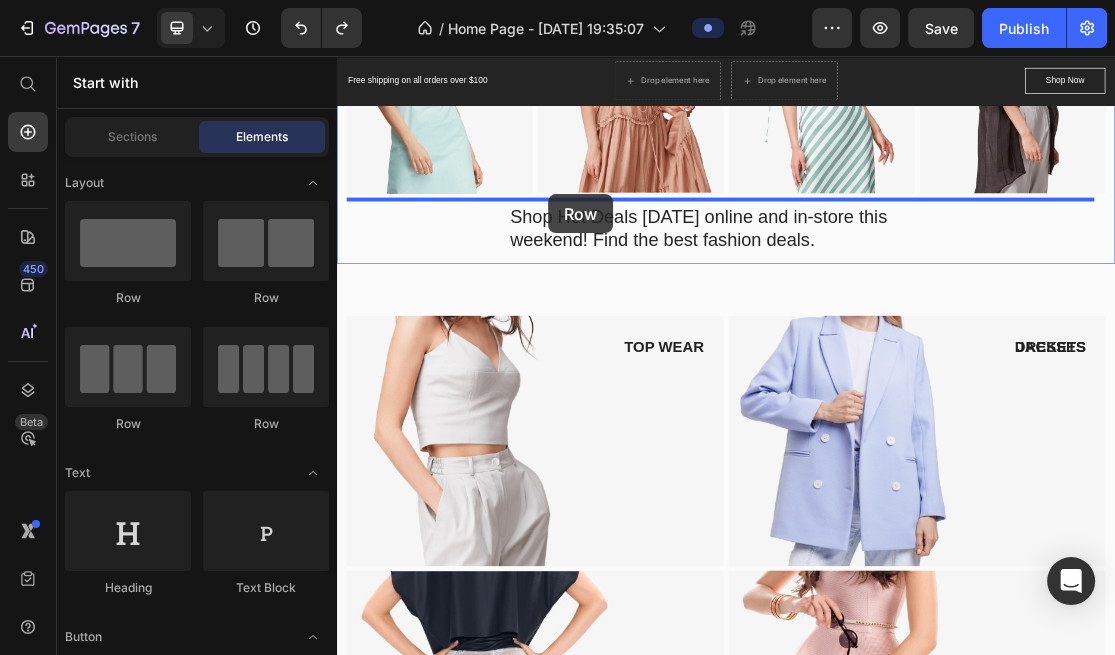 drag, startPoint x: 590, startPoint y: 403, endPoint x: 662, endPoint y: 269, distance: 152.11838 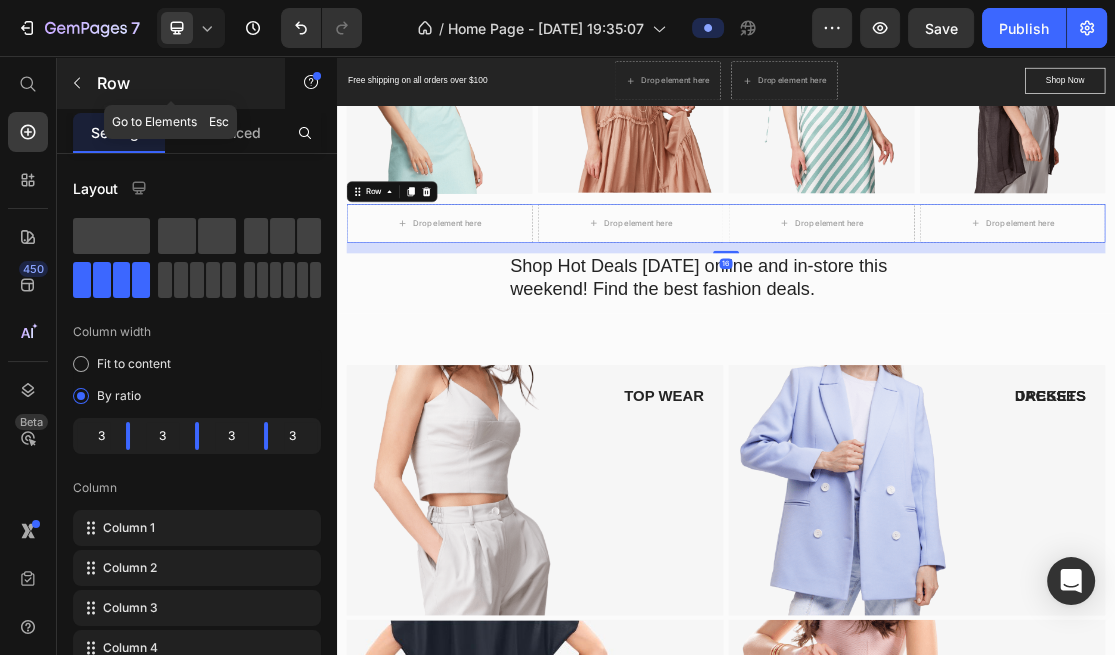 click on "Row" at bounding box center (182, 83) 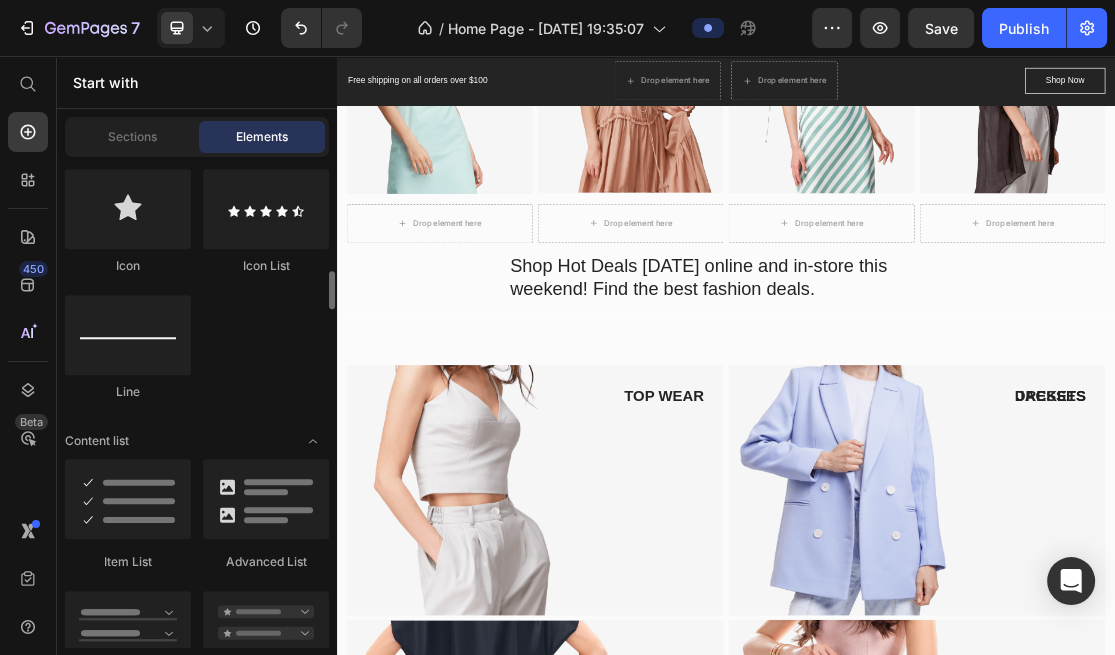 scroll, scrollTop: 1777, scrollLeft: 0, axis: vertical 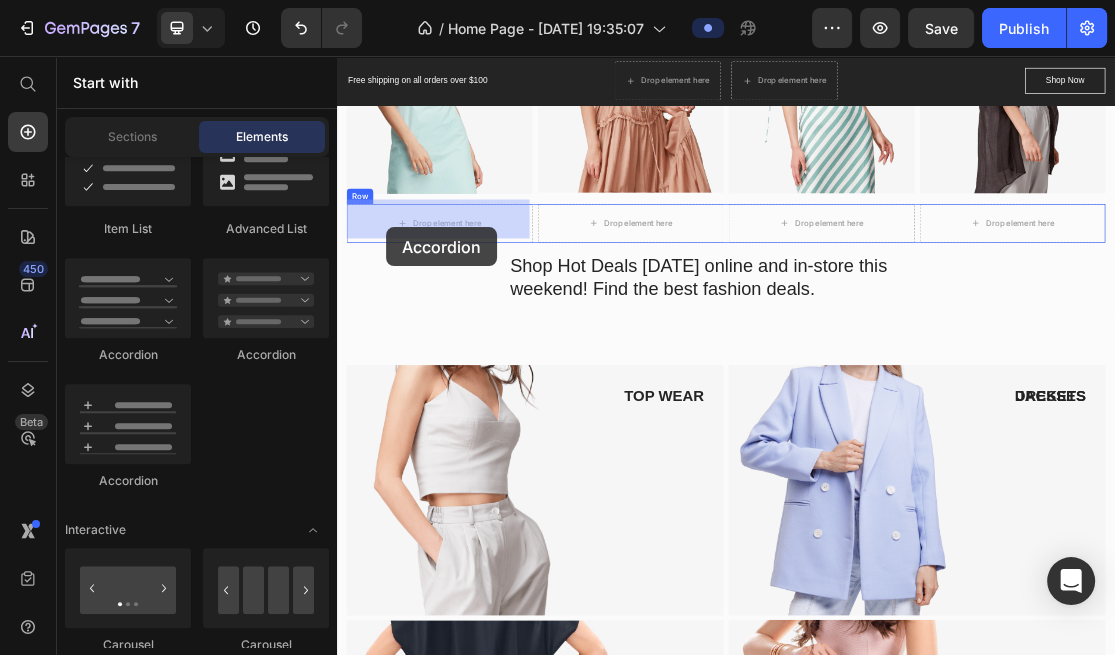drag, startPoint x: 517, startPoint y: 354, endPoint x: 413, endPoint y: 320, distance: 109.41663 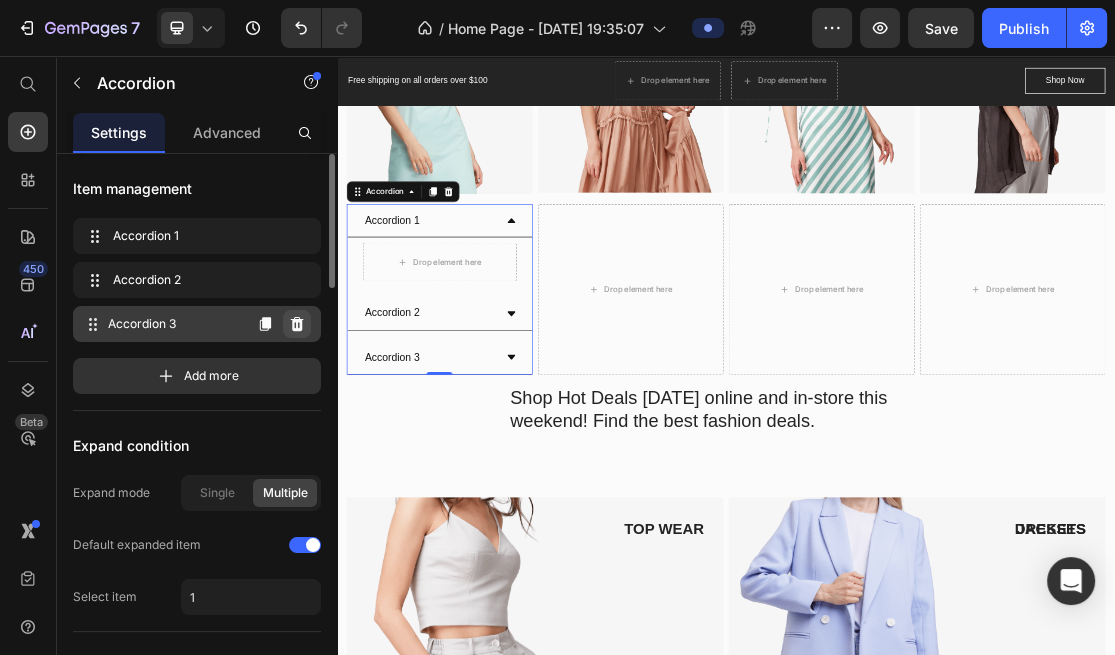 click 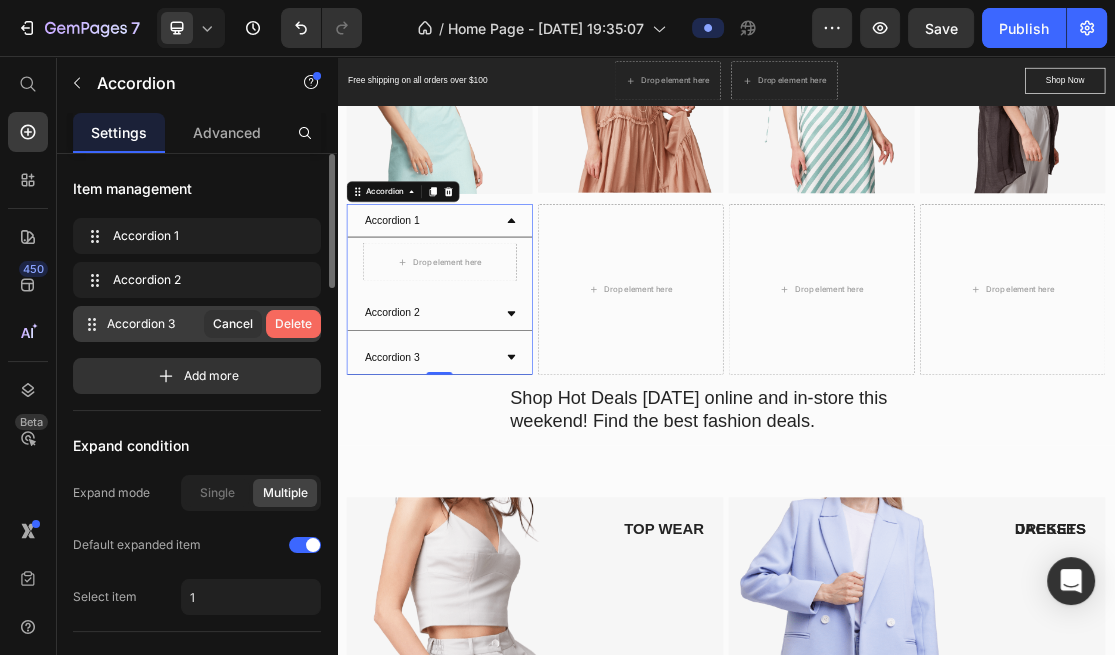 click on "Delete" at bounding box center (293, 324) 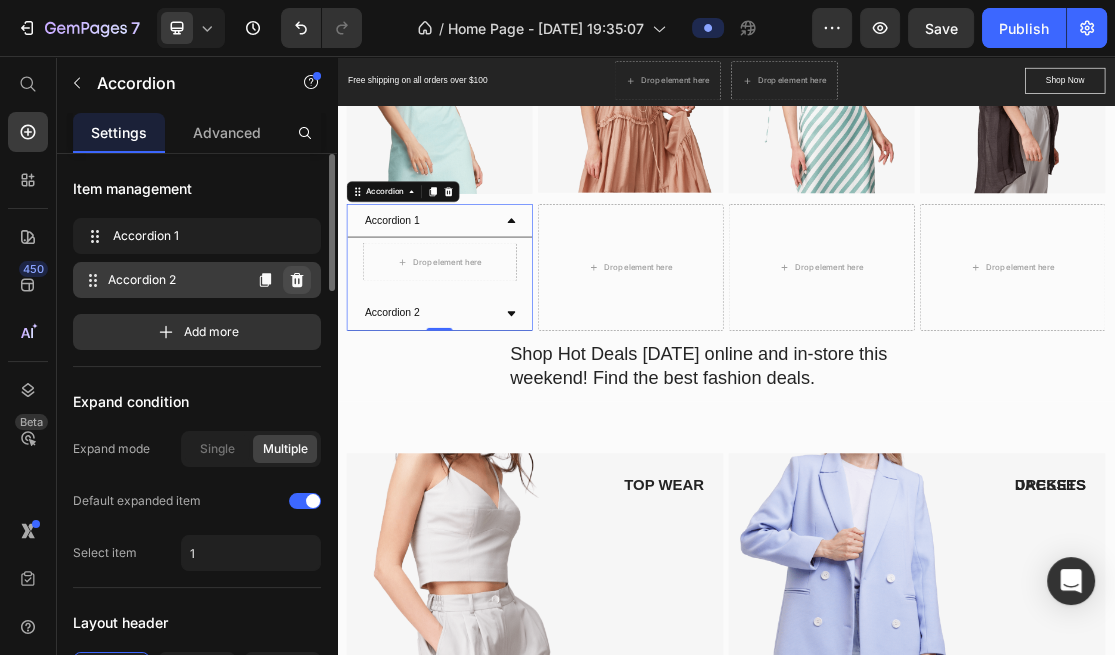 click 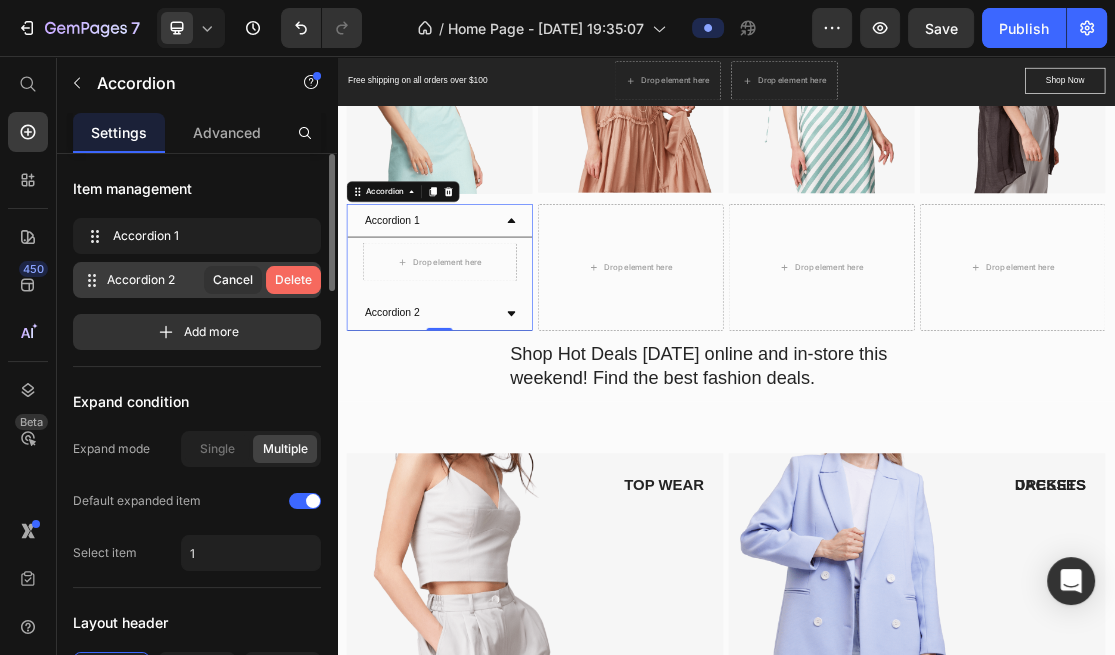 click on "Delete" at bounding box center [293, 280] 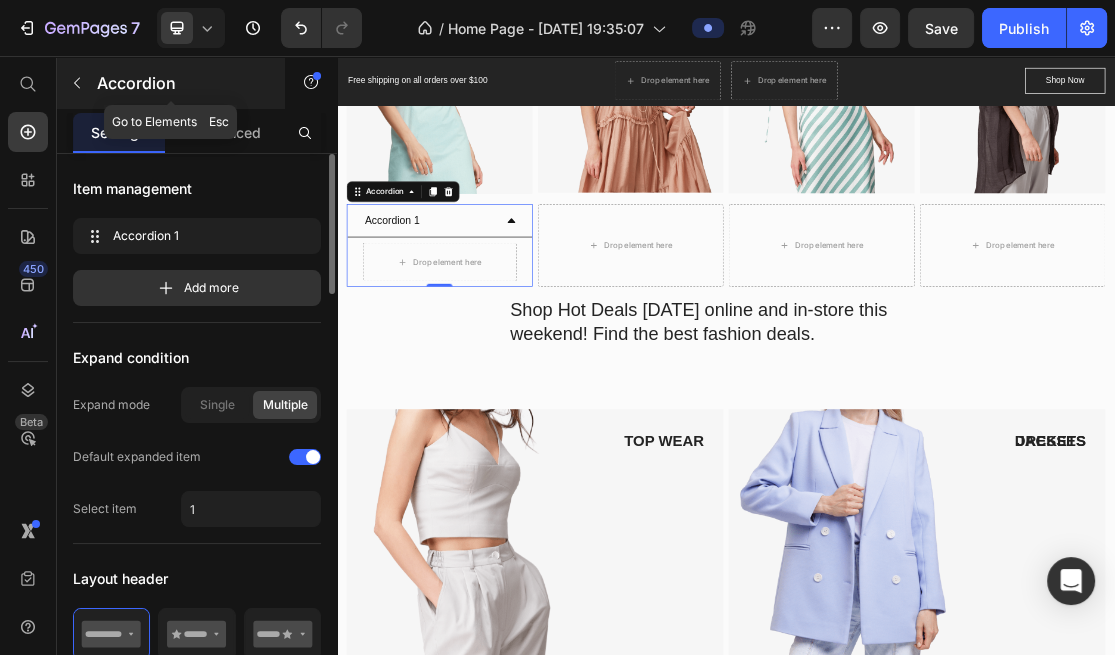 click on "Accordion" at bounding box center [171, 83] 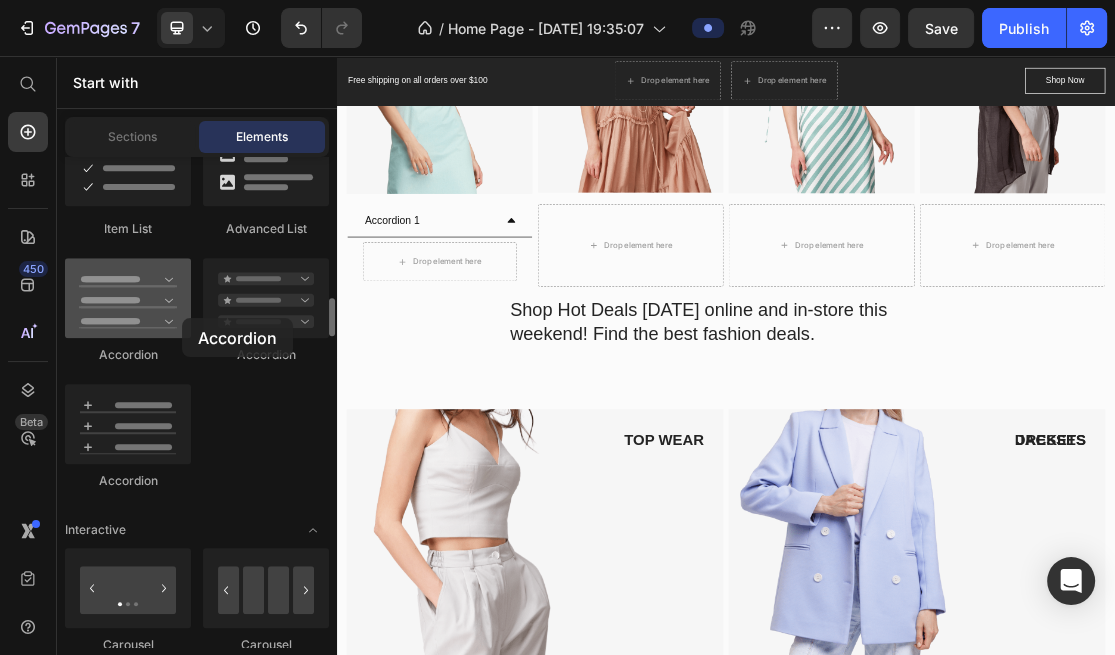 drag, startPoint x: 148, startPoint y: 326, endPoint x: 178, endPoint y: 317, distance: 31.320919 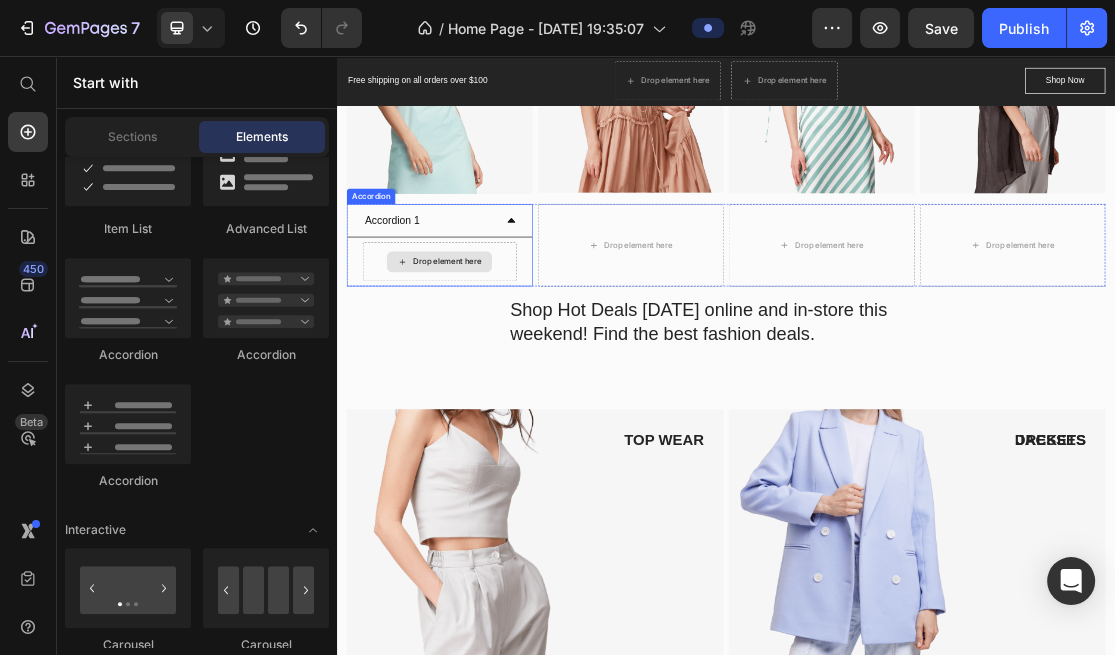 click on "Drop element here" at bounding box center (495, 373) 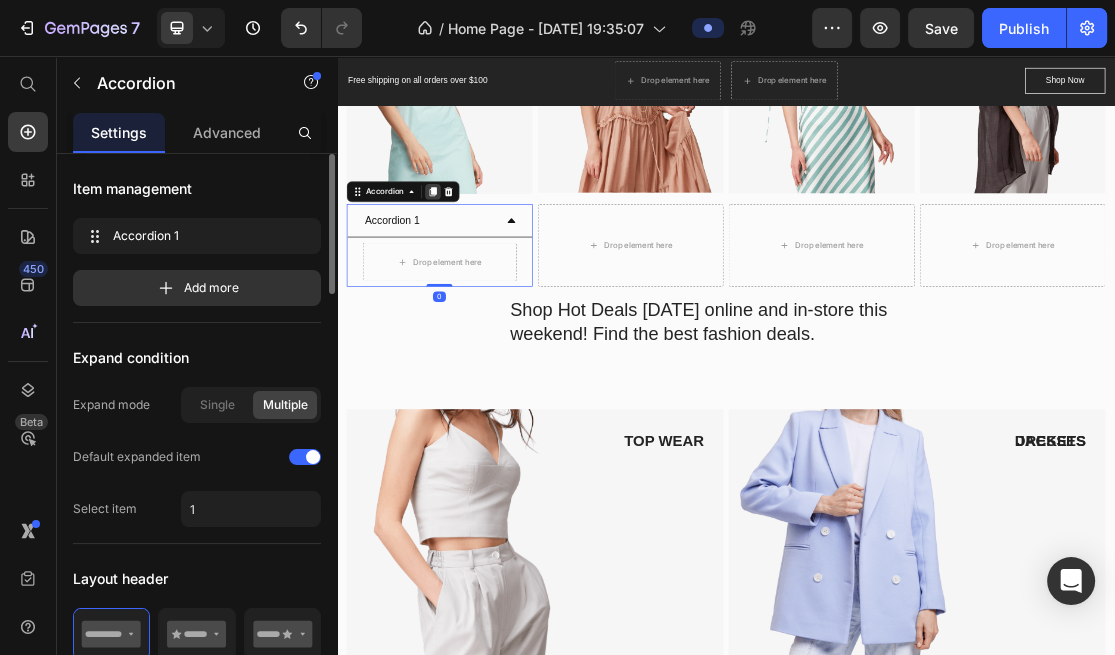 click 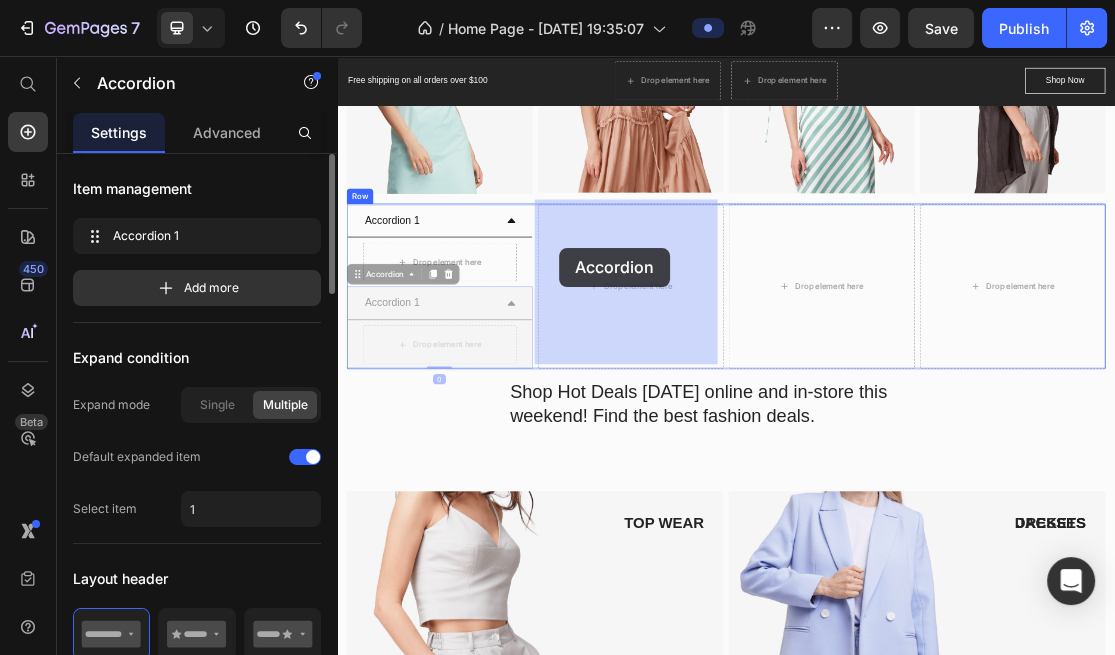 drag, startPoint x: 420, startPoint y: 382, endPoint x: 685, endPoint y: 349, distance: 267.0468 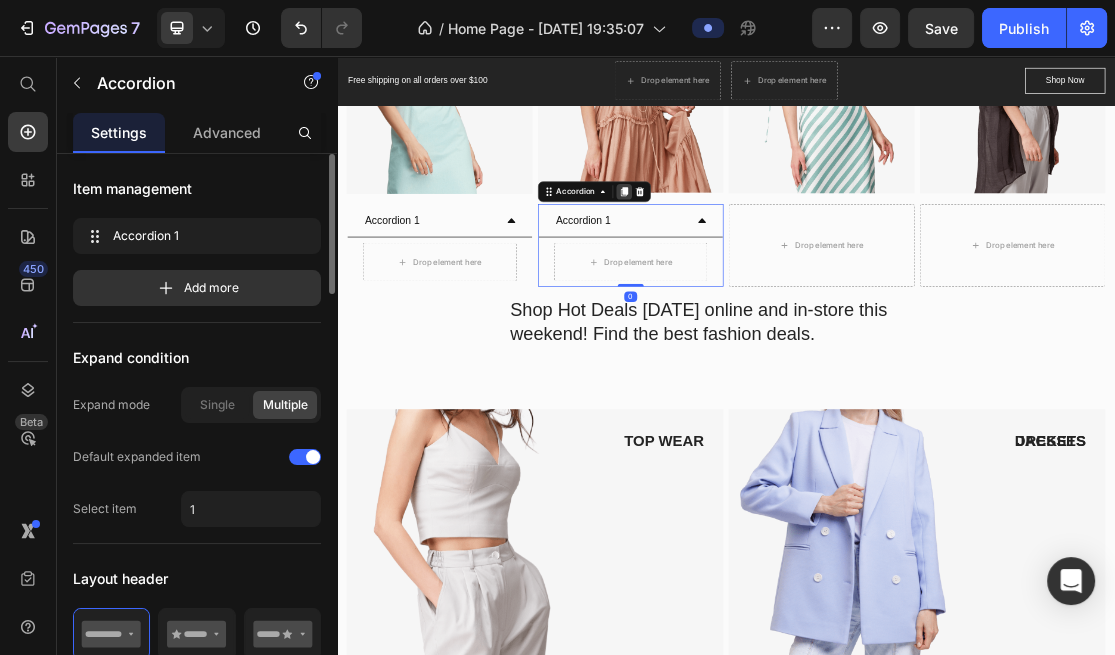click at bounding box center (780, 265) 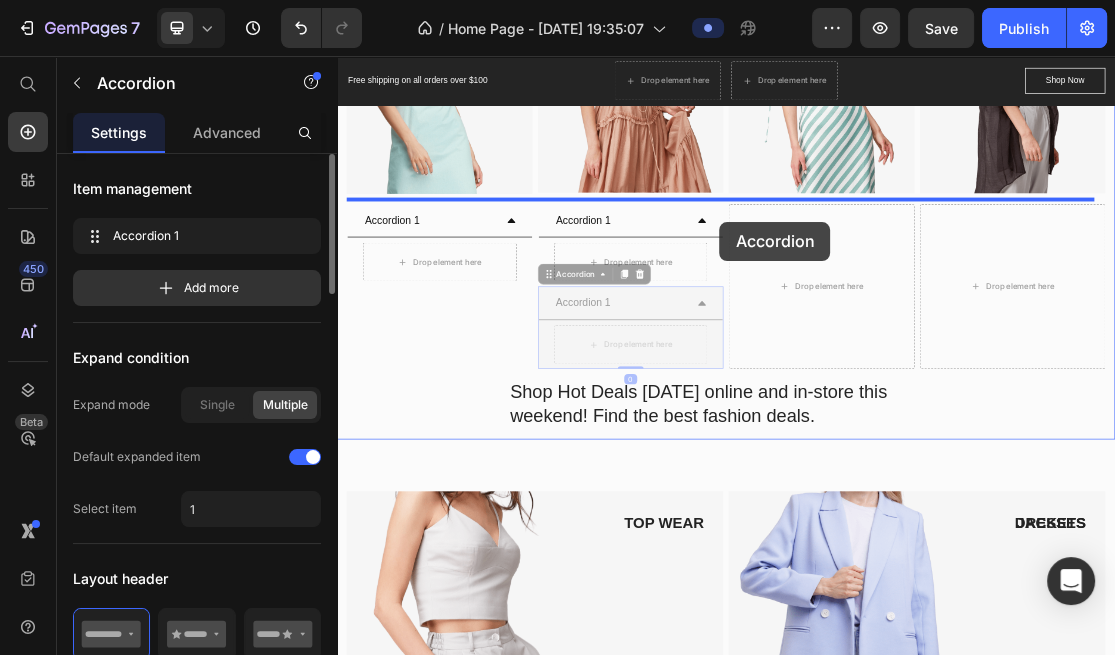 drag, startPoint x: 685, startPoint y: 389, endPoint x: 927, endPoint y: 312, distance: 253.95473 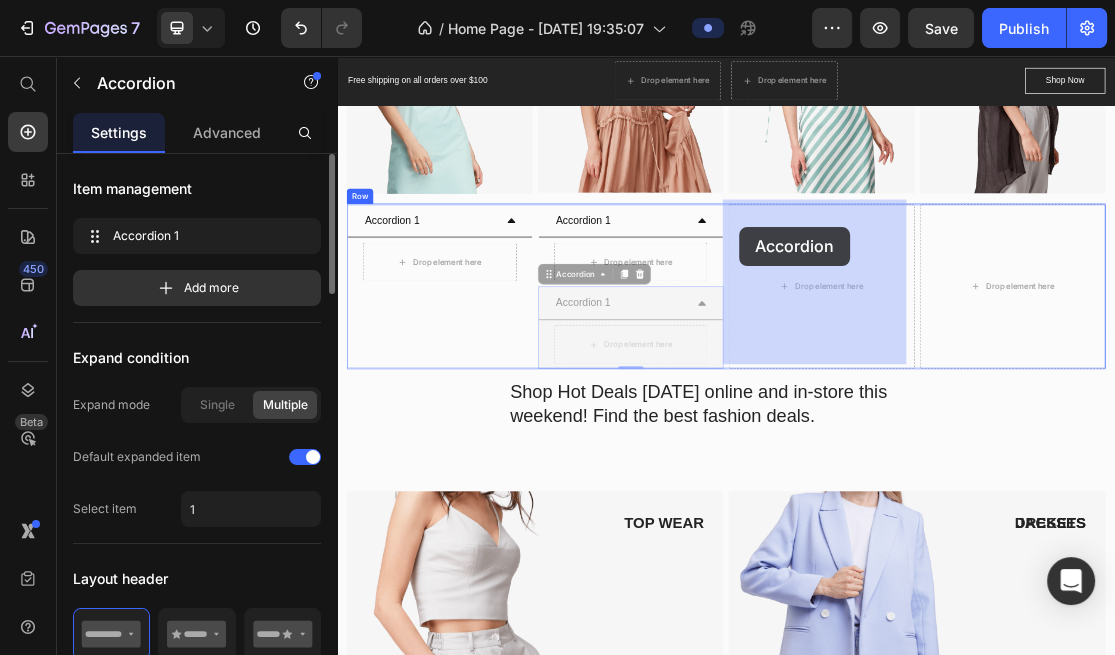 drag, startPoint x: 691, startPoint y: 382, endPoint x: 951, endPoint y: 319, distance: 267.52383 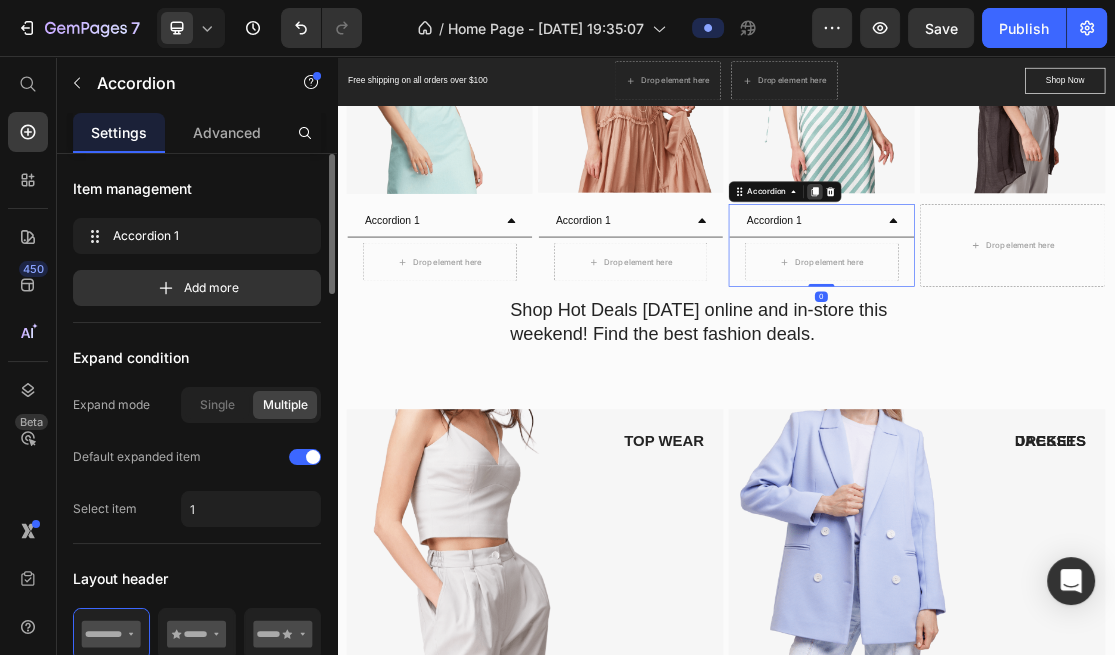 click at bounding box center [1074, 265] 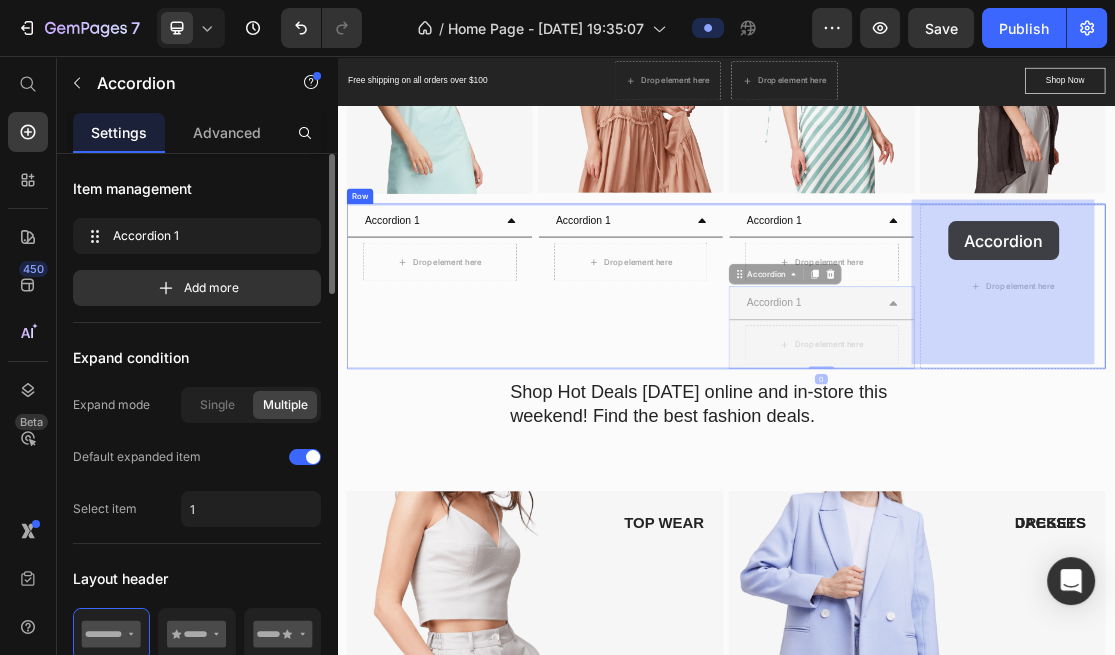drag, startPoint x: 987, startPoint y: 388, endPoint x: 1277, endPoint y: 312, distance: 299.79327 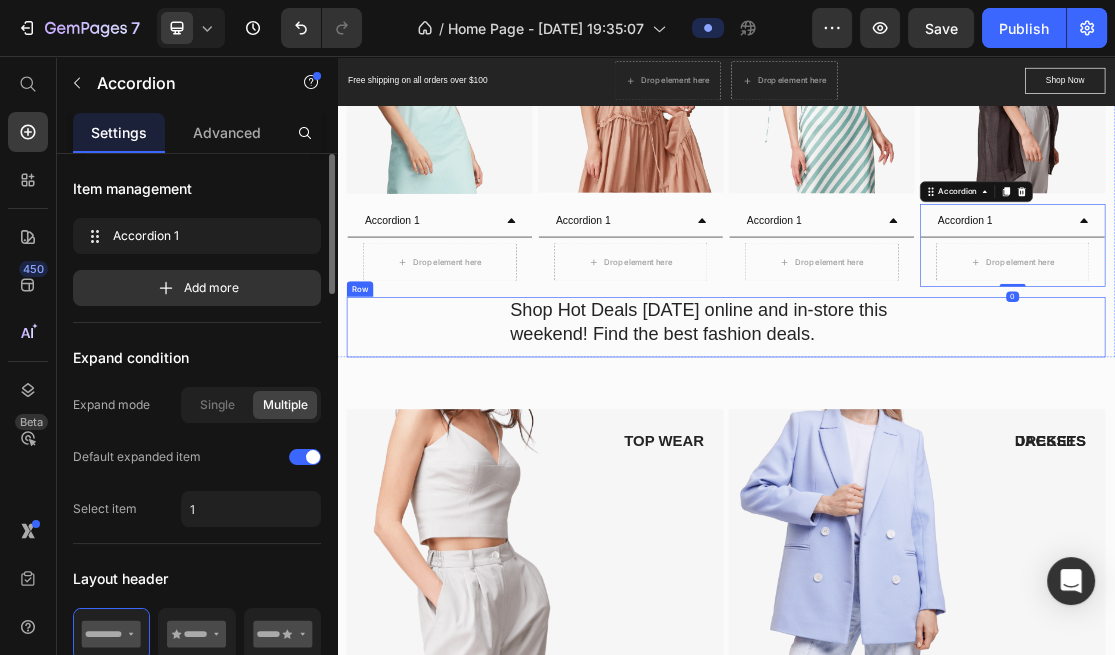 click on "Shop Hot Deals [DATE] online and in-store this weekend! Find the best fashion deals. Text block Row" at bounding box center [937, 473] 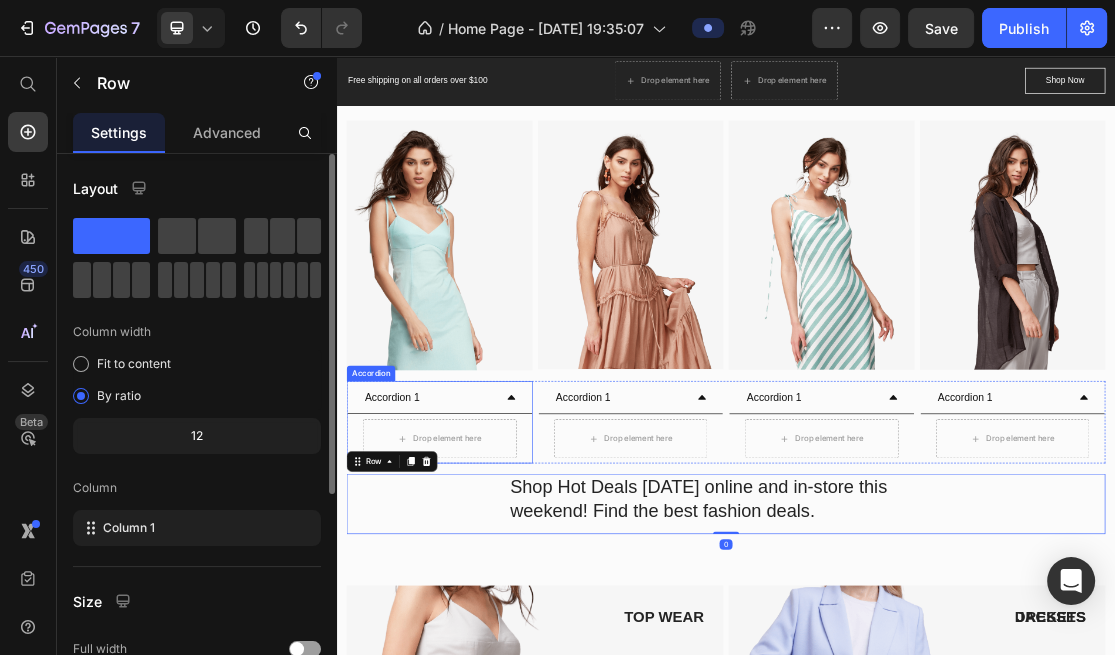 scroll, scrollTop: 807, scrollLeft: 0, axis: vertical 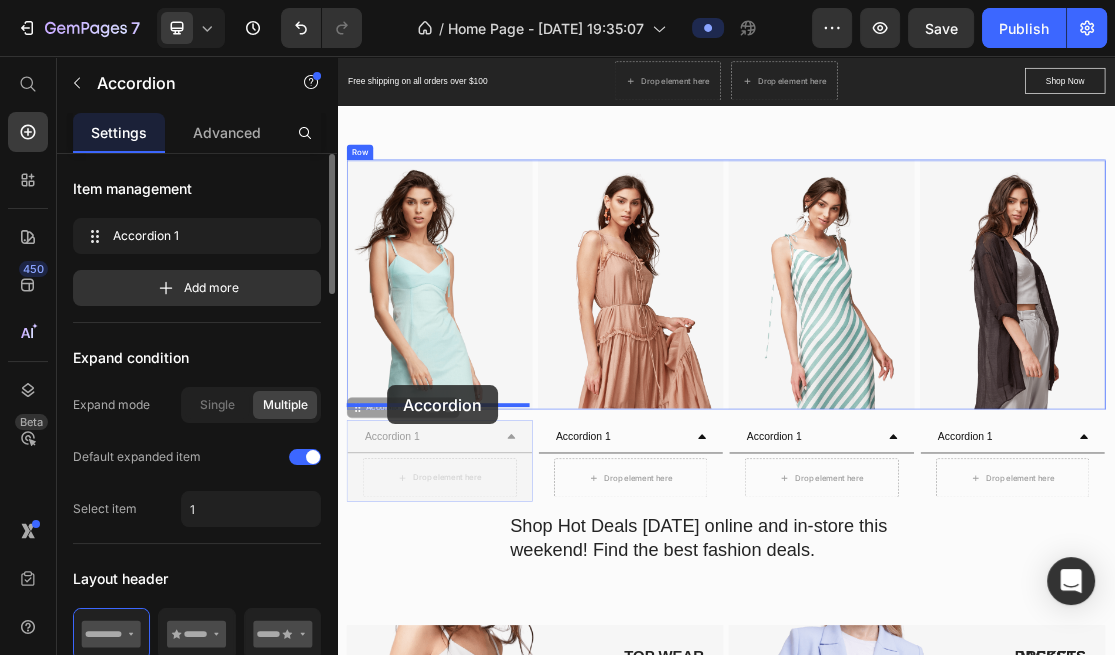 drag, startPoint x: 402, startPoint y: 597, endPoint x: 414, endPoint y: 564, distance: 35.1141 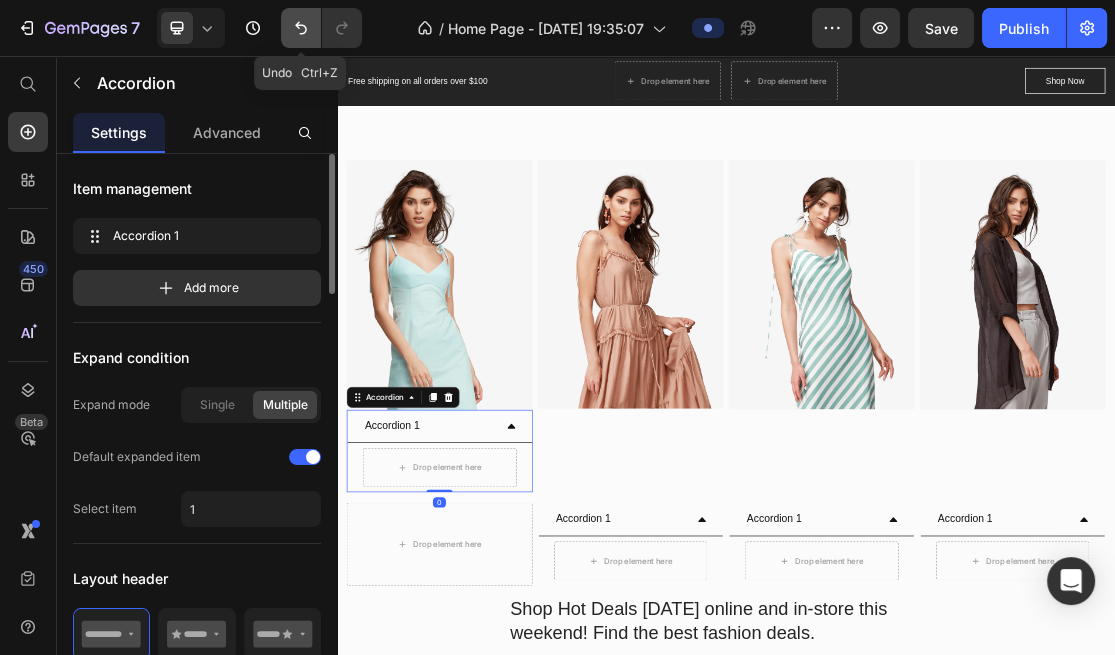 click 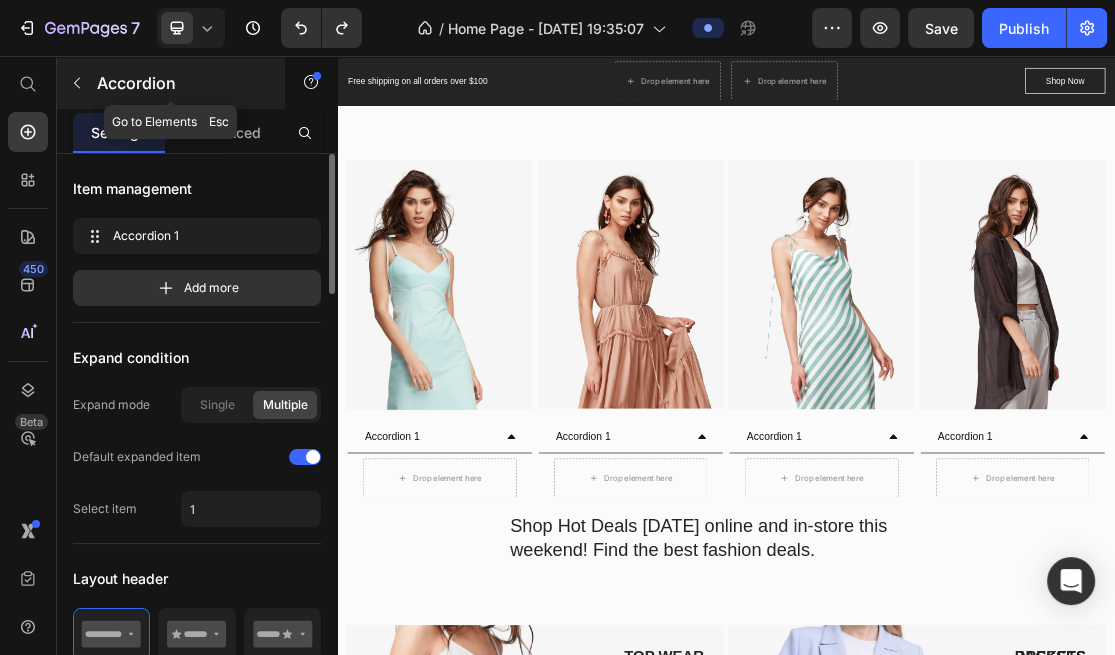 click on "Accordion" at bounding box center (171, 83) 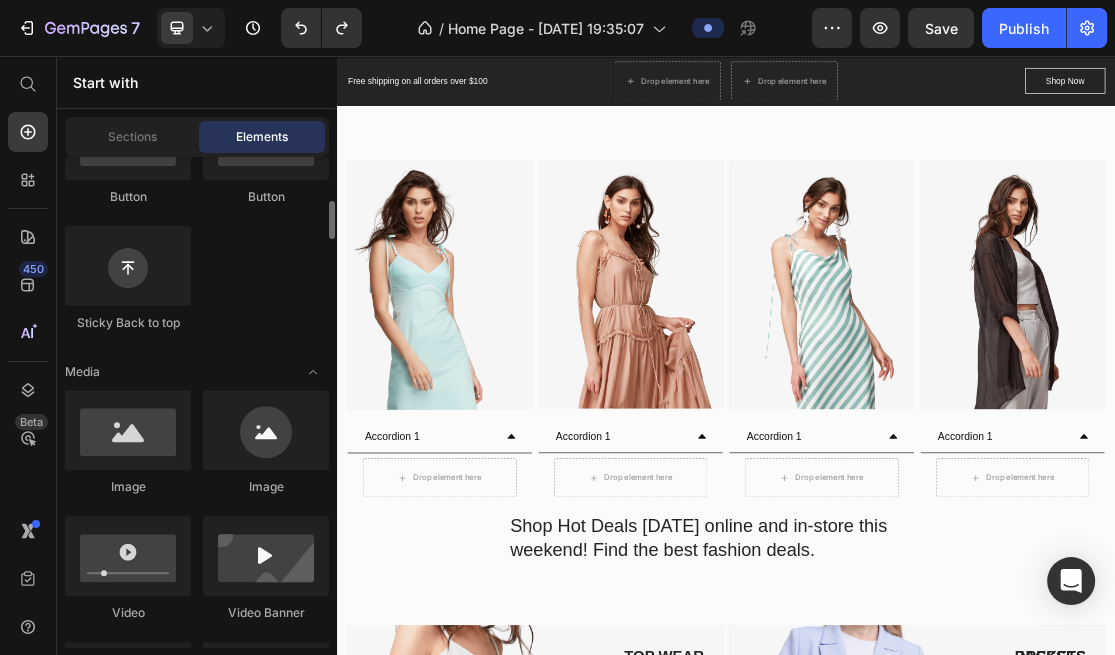 scroll, scrollTop: 333, scrollLeft: 0, axis: vertical 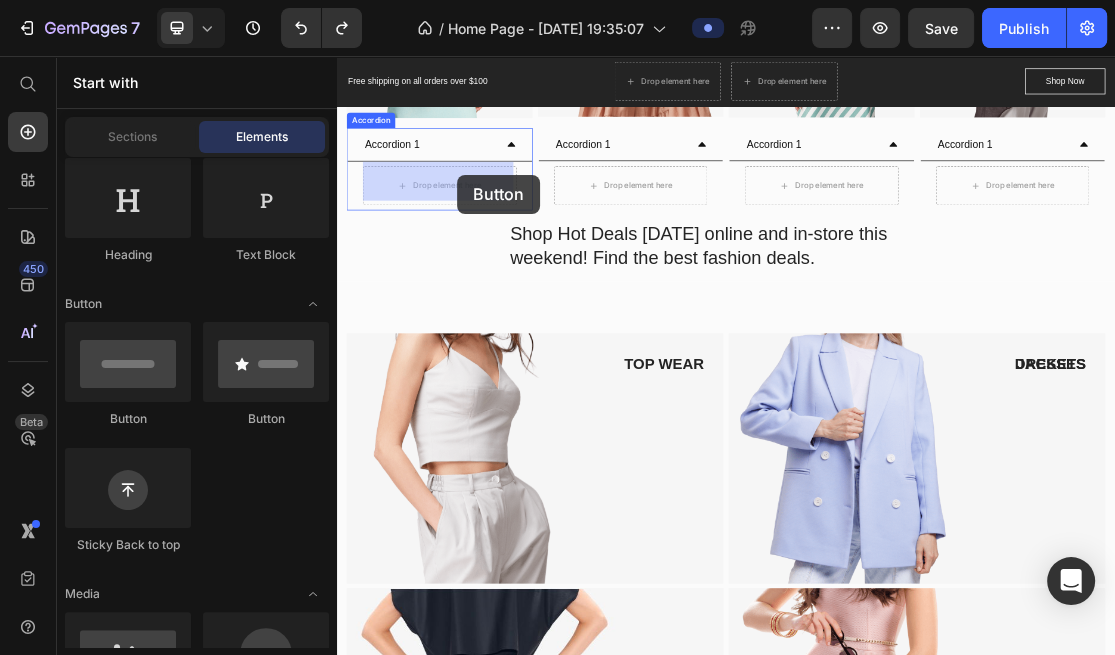 drag, startPoint x: 588, startPoint y: 426, endPoint x: 522, endPoint y: 239, distance: 198.30531 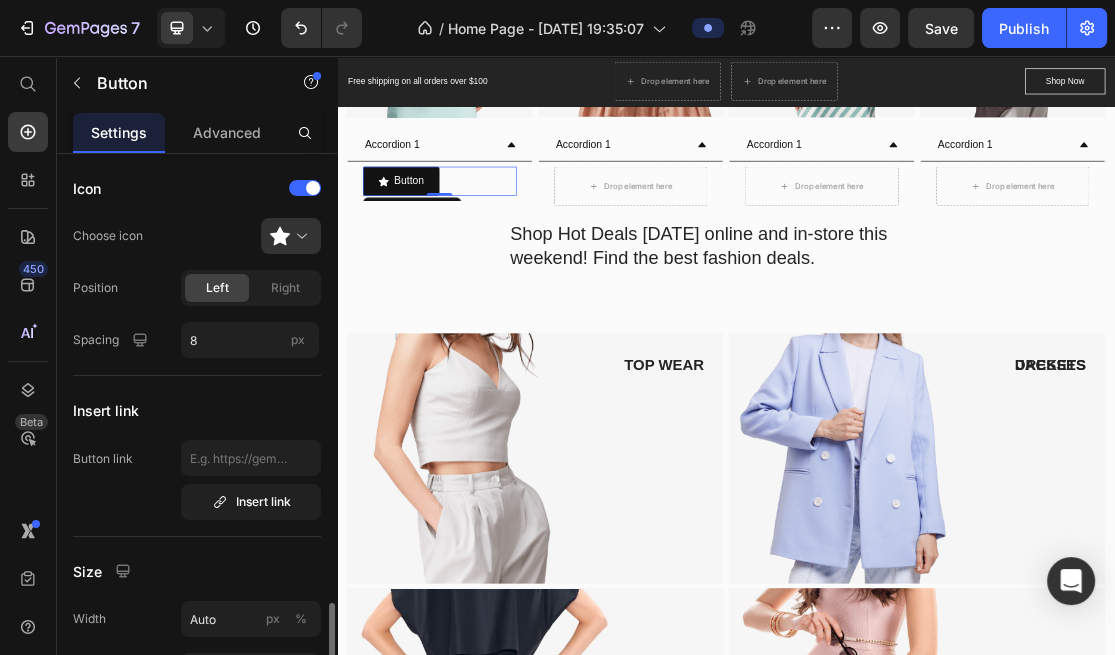 scroll, scrollTop: 333, scrollLeft: 0, axis: vertical 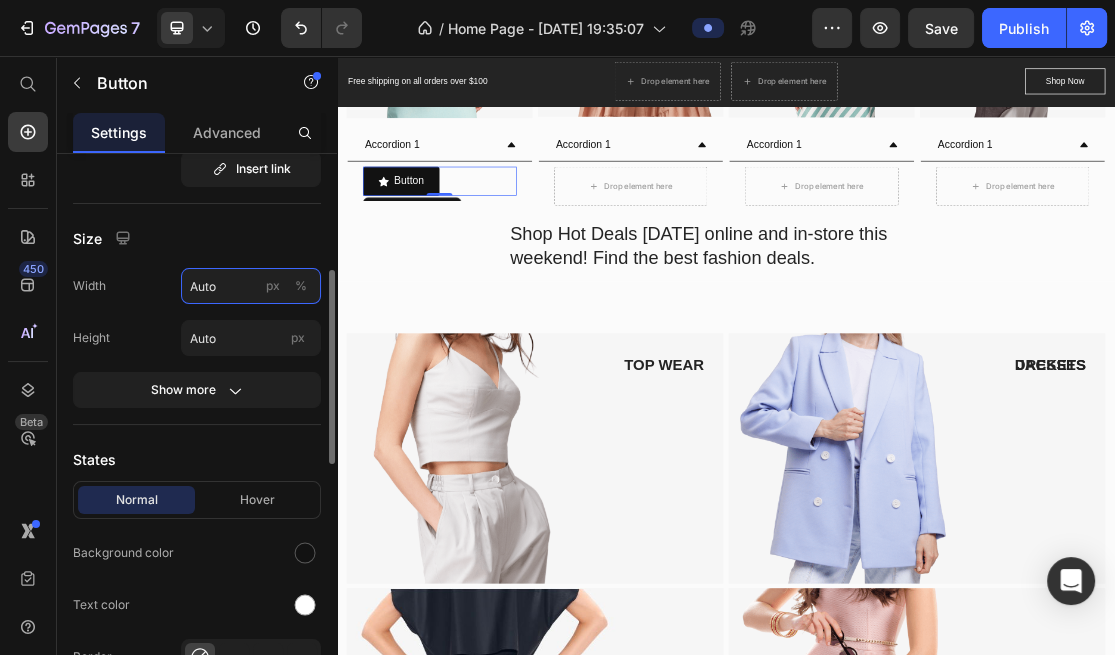 click on "Auto" at bounding box center (251, 286) 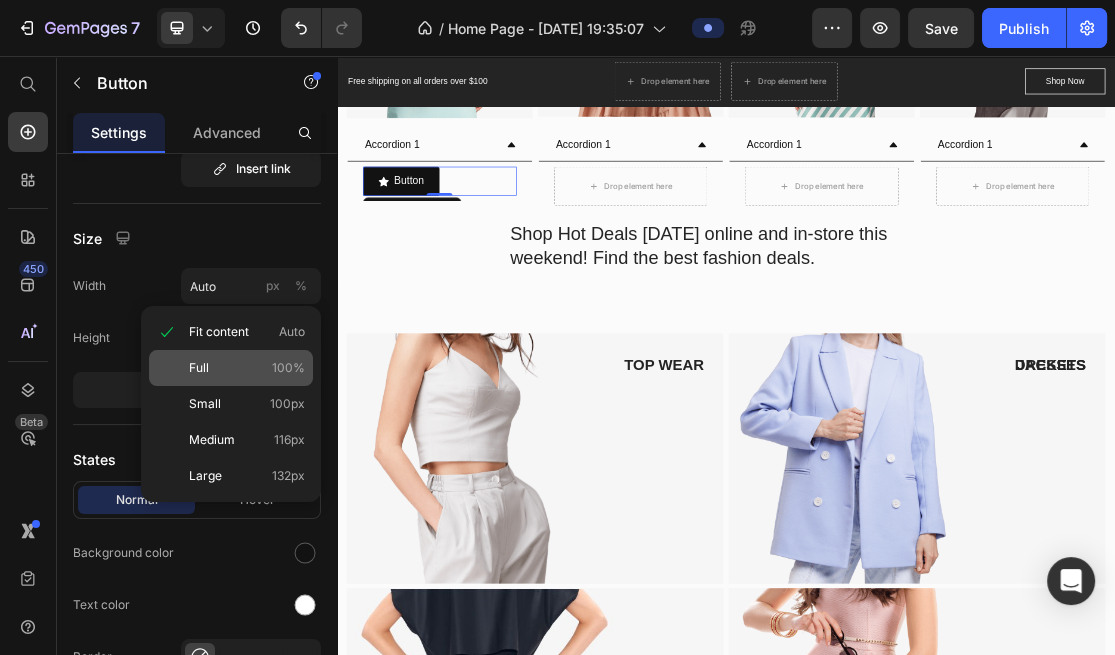 click on "Full 100%" at bounding box center [247, 368] 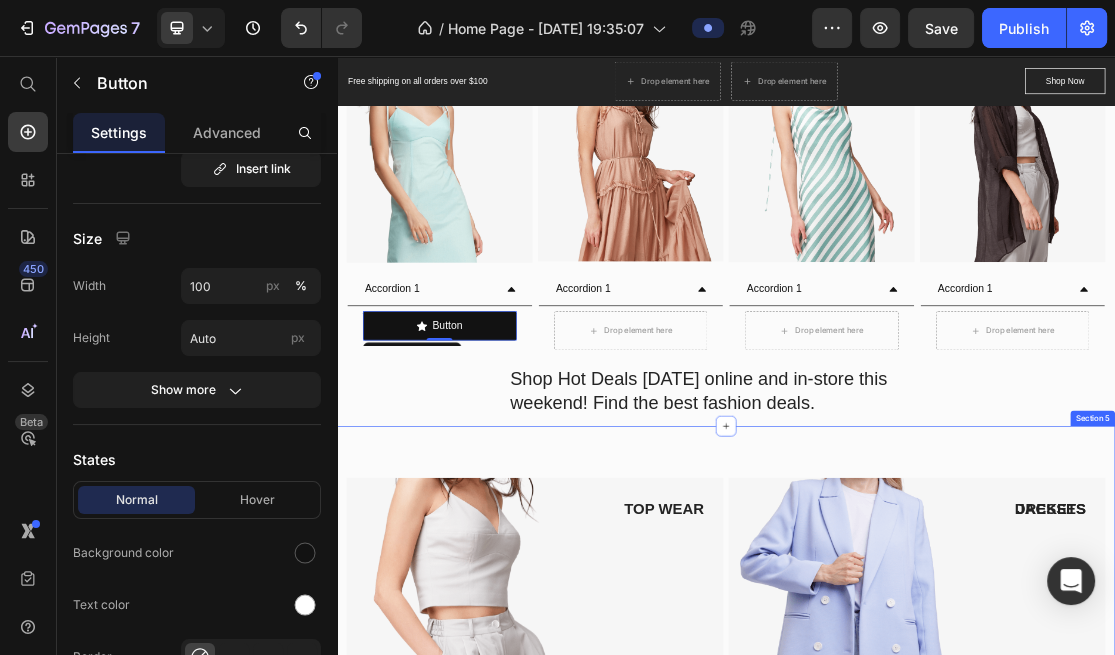 scroll, scrollTop: 701, scrollLeft: 0, axis: vertical 